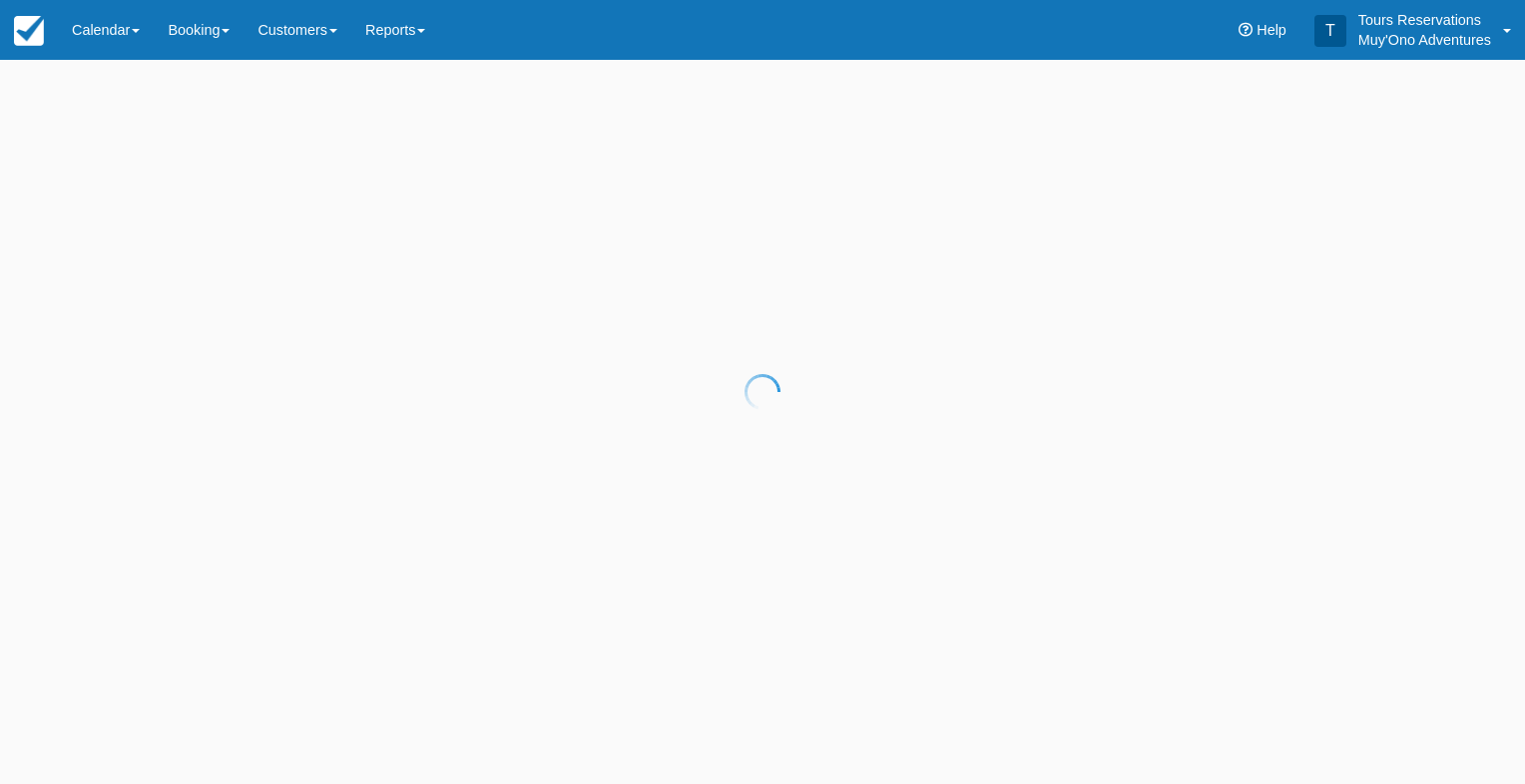 scroll, scrollTop: 0, scrollLeft: 0, axis: both 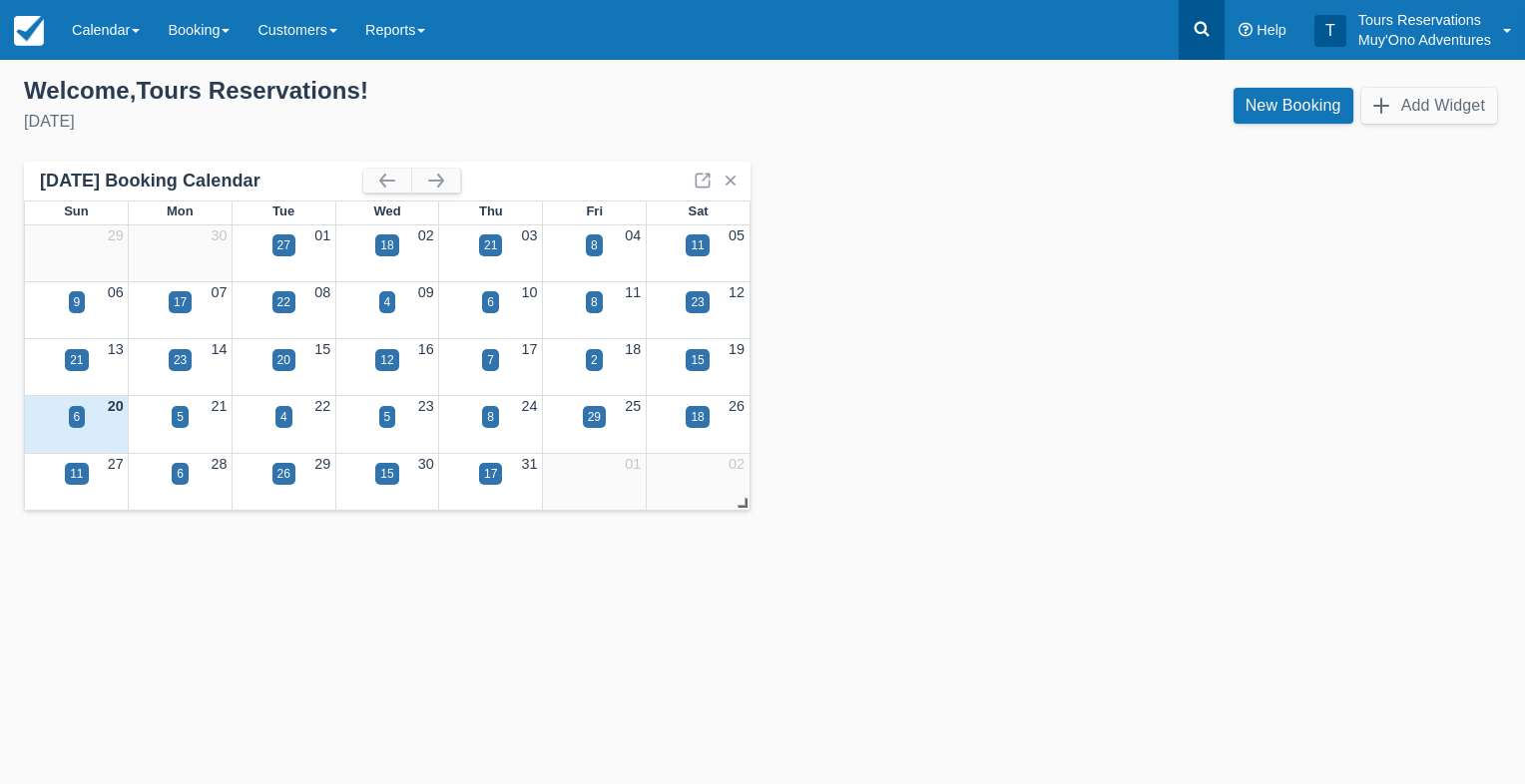 click at bounding box center (1202, 30) 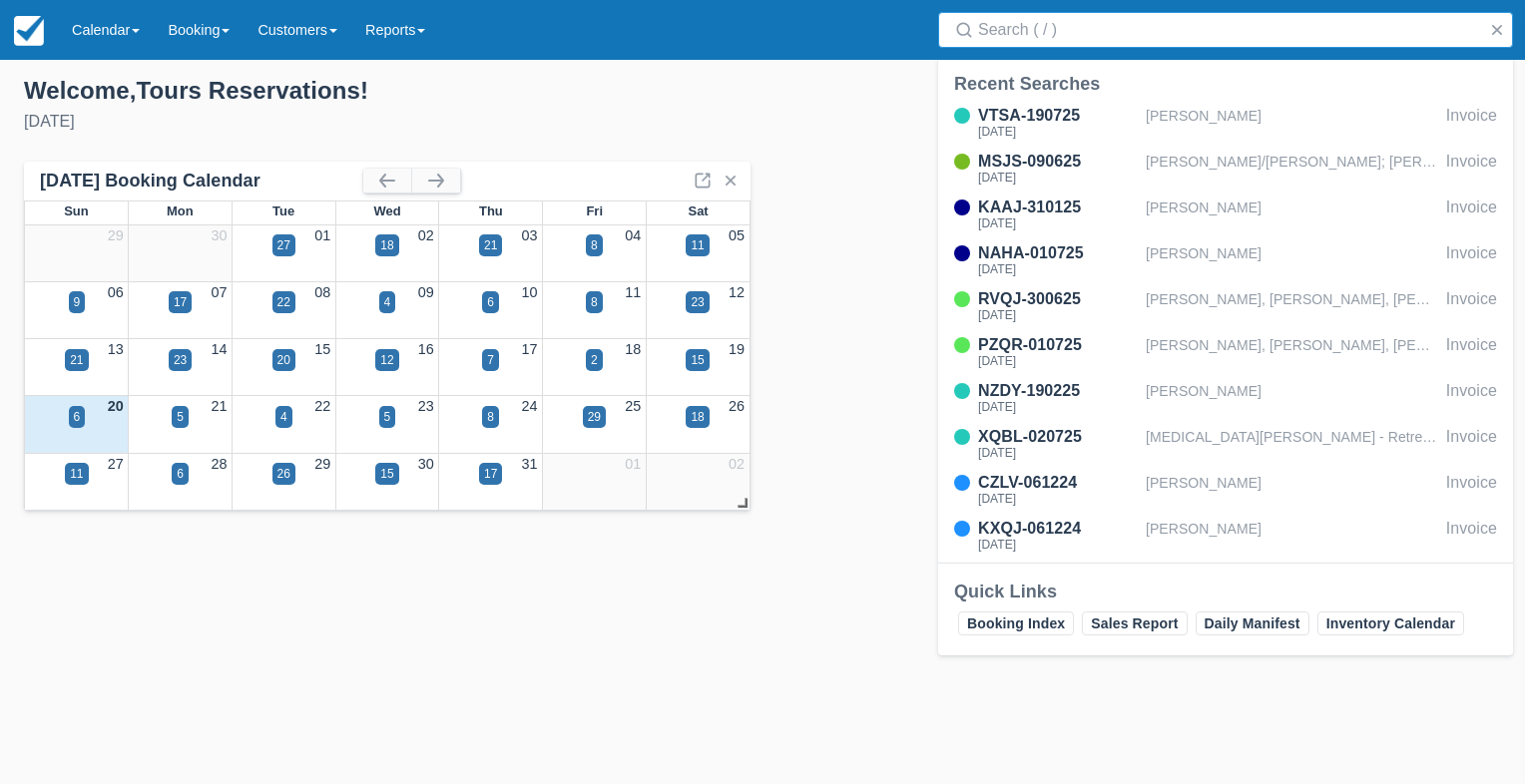 click on "Search" at bounding box center [1230, 30] 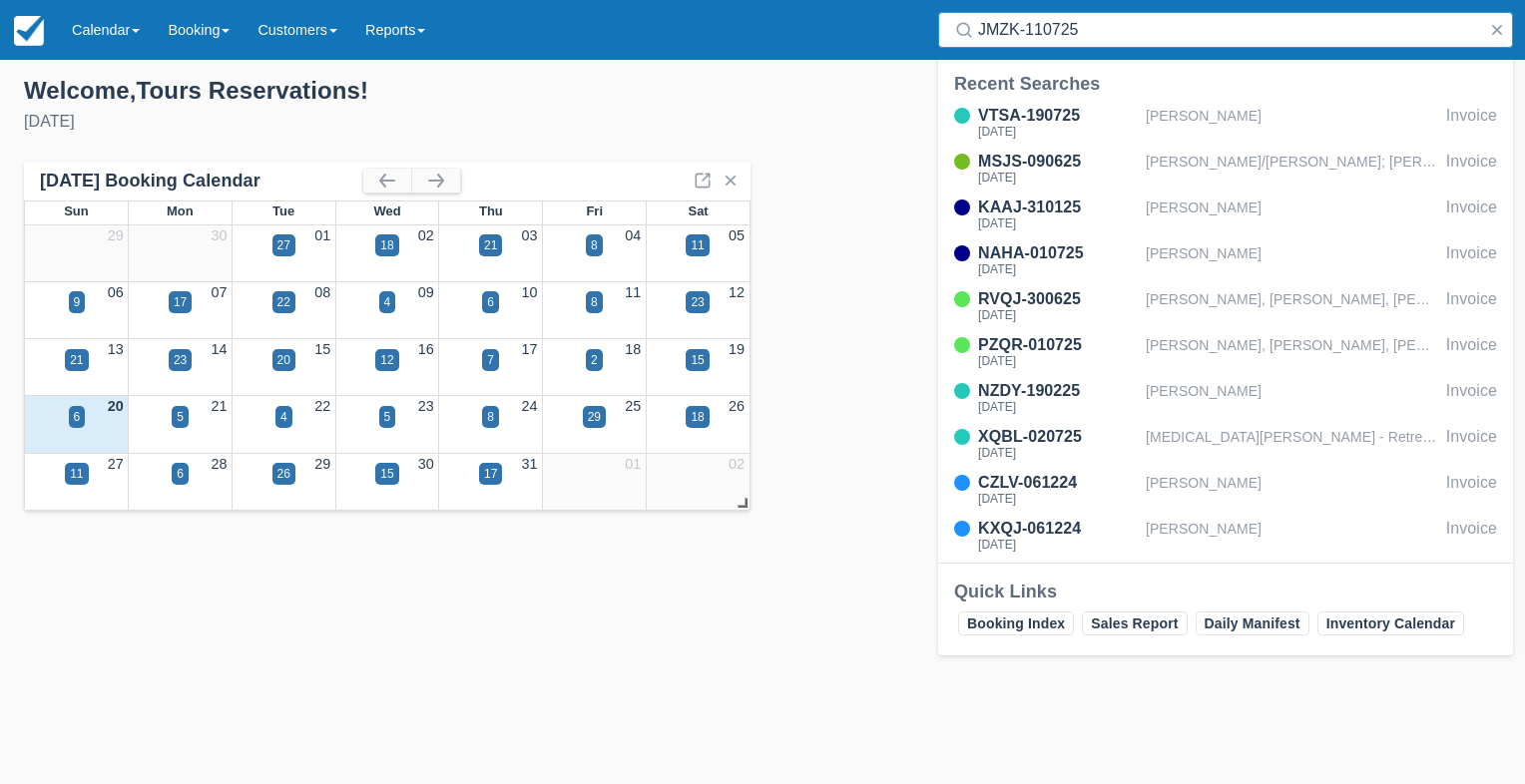 type on "JMZK-110725" 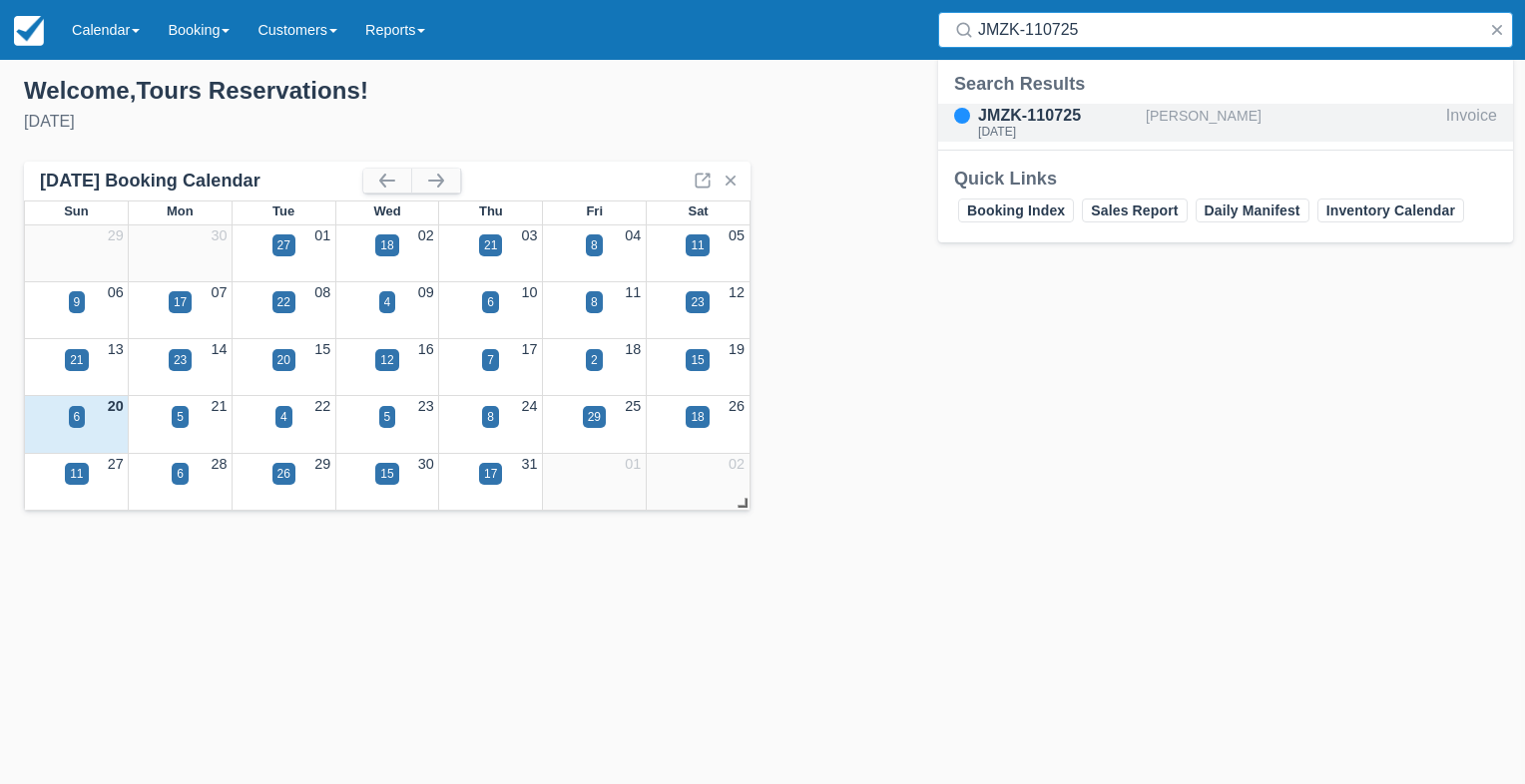 click on "JMZK-110725" at bounding box center [1058, 116] 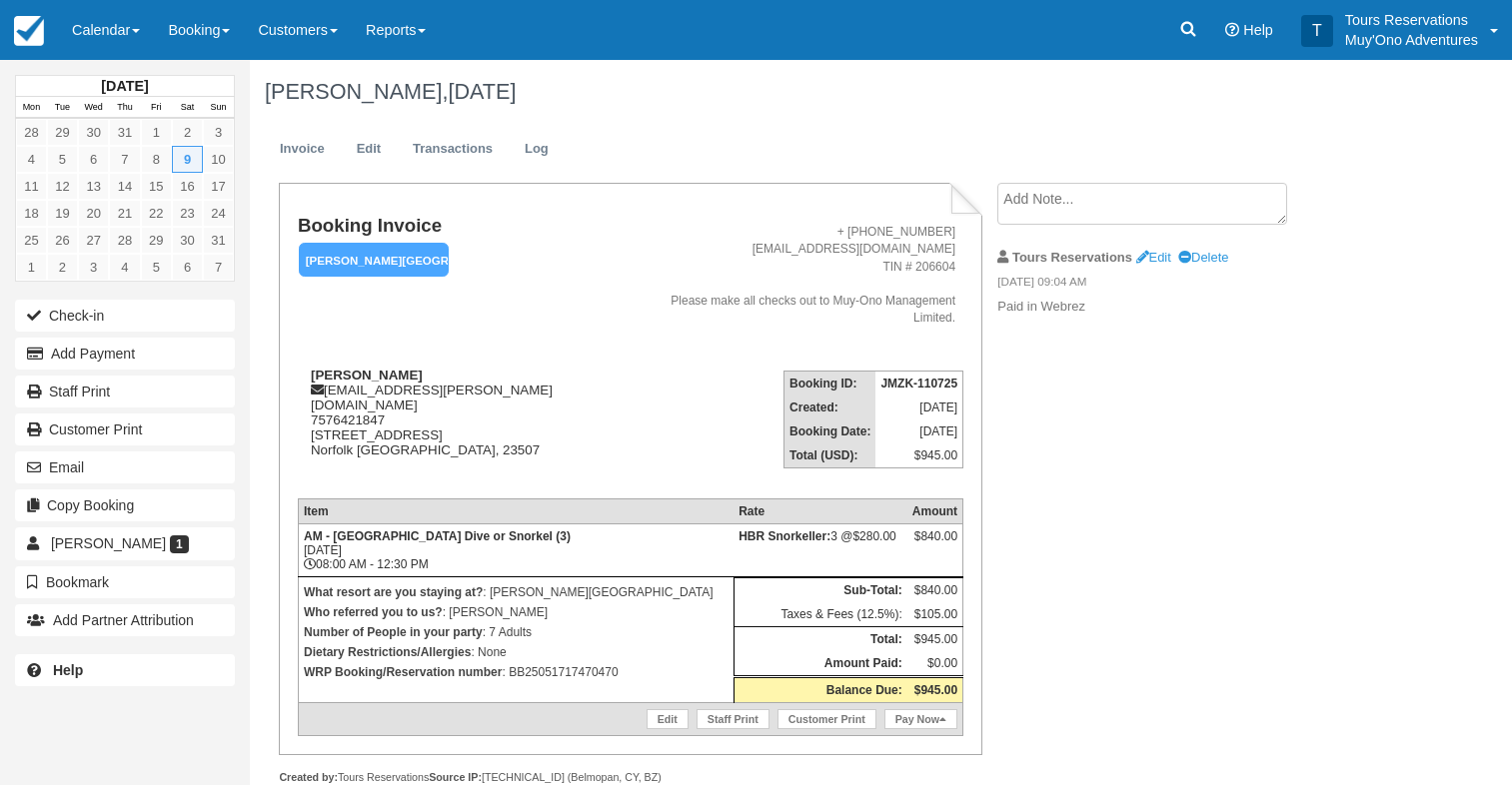 scroll, scrollTop: 0, scrollLeft: 0, axis: both 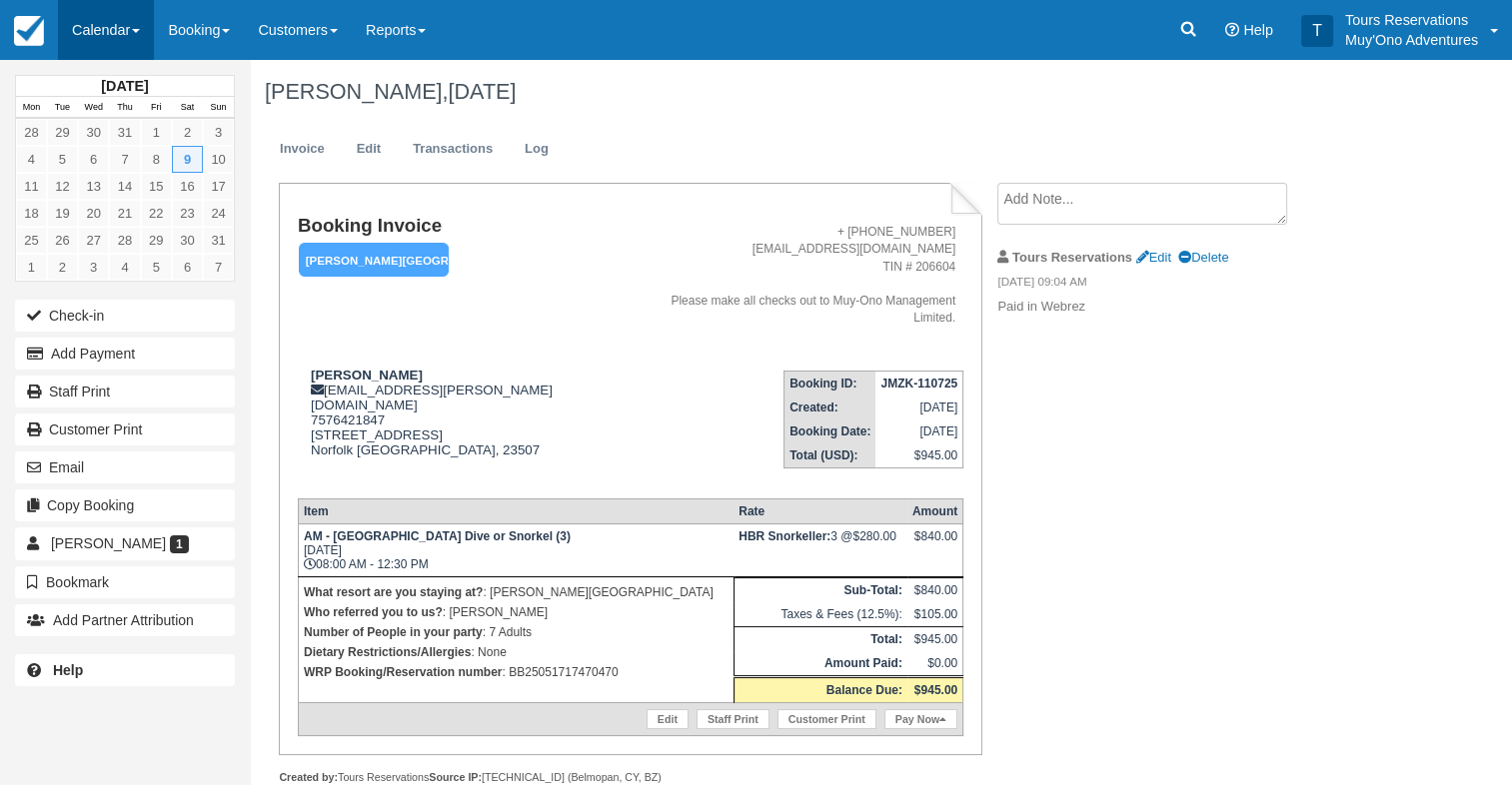 click on "Calendar" at bounding box center (106, 30) 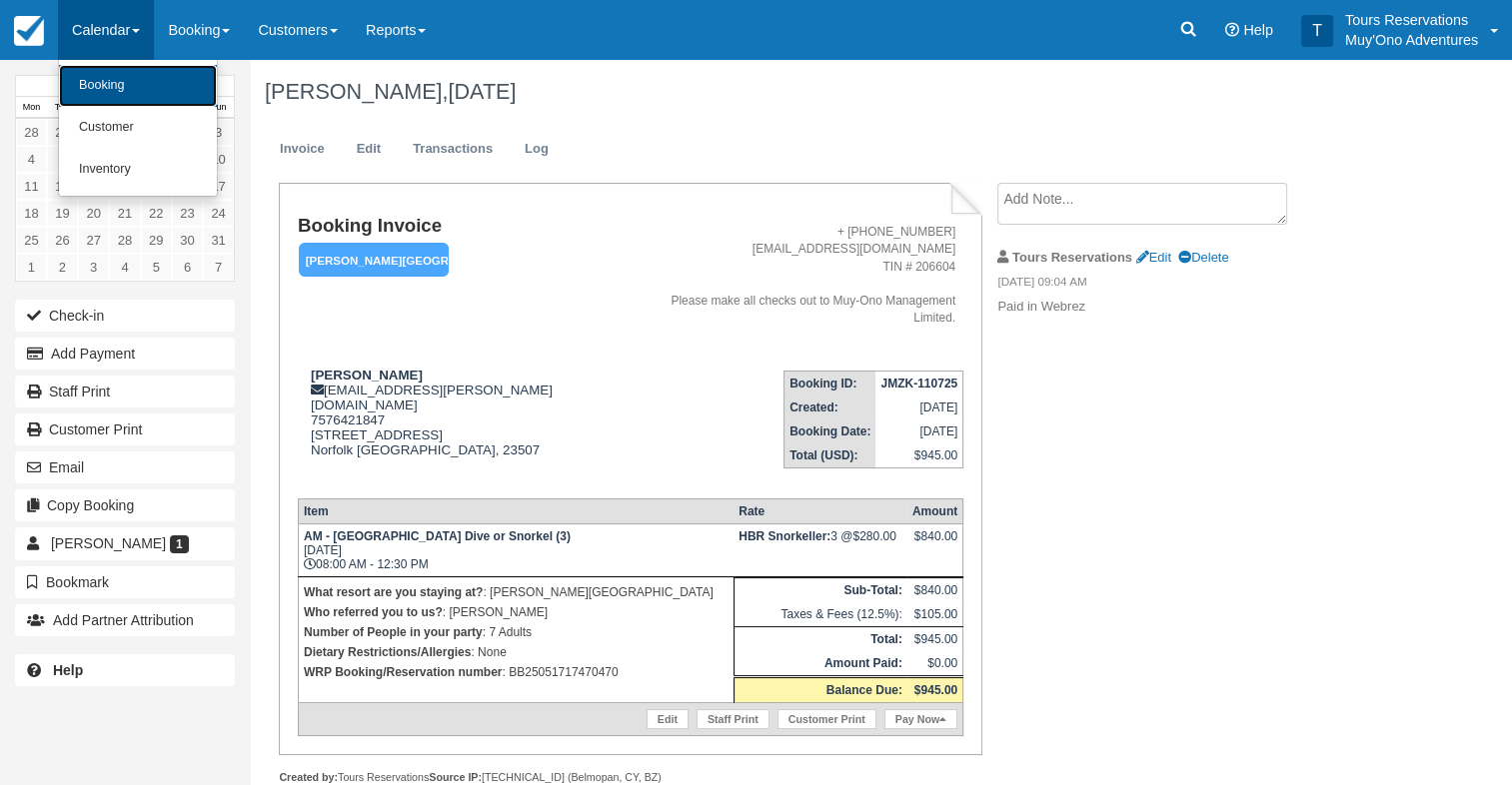 click on "Booking" at bounding box center [138, 86] 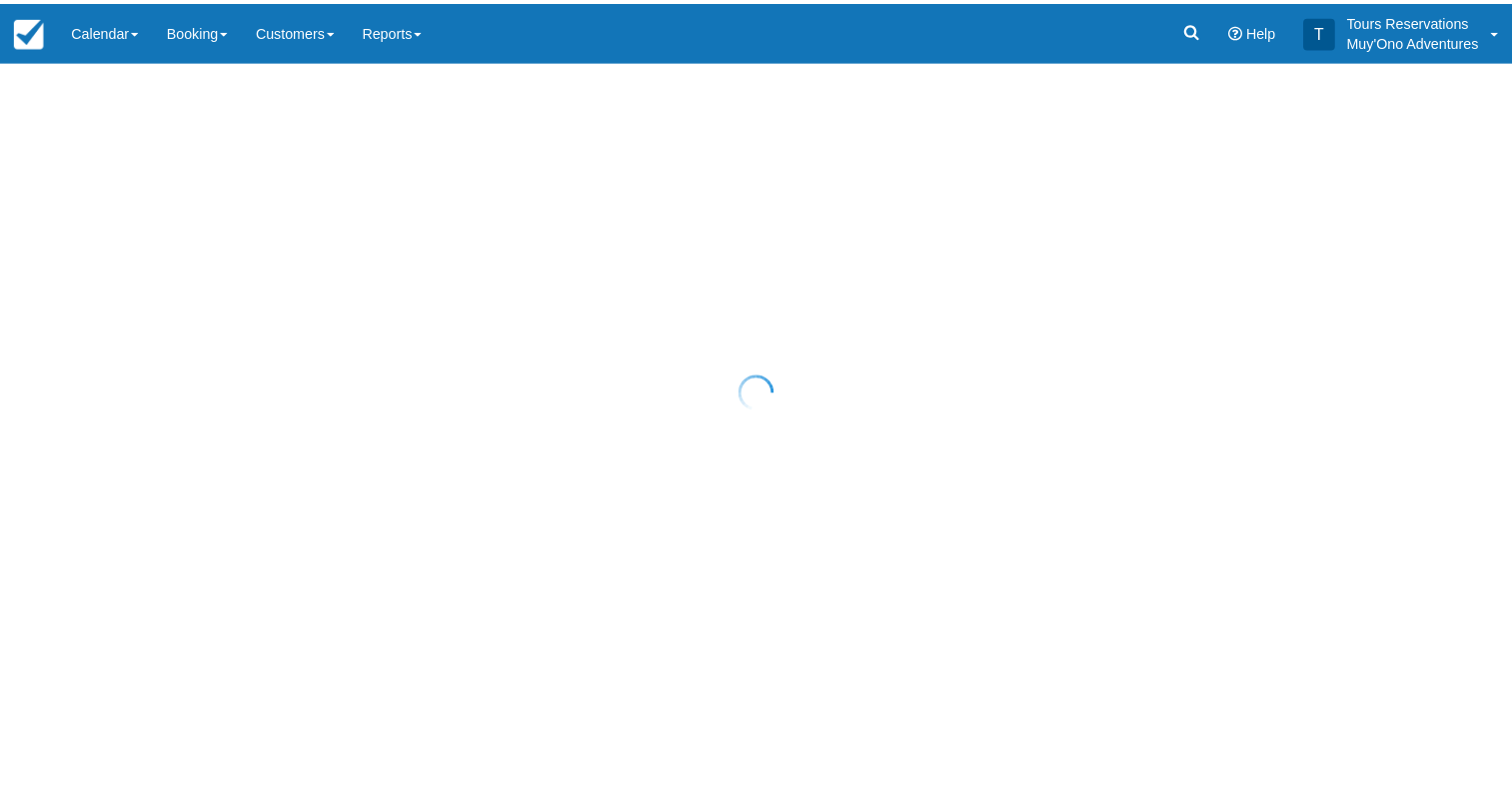 scroll, scrollTop: 0, scrollLeft: 0, axis: both 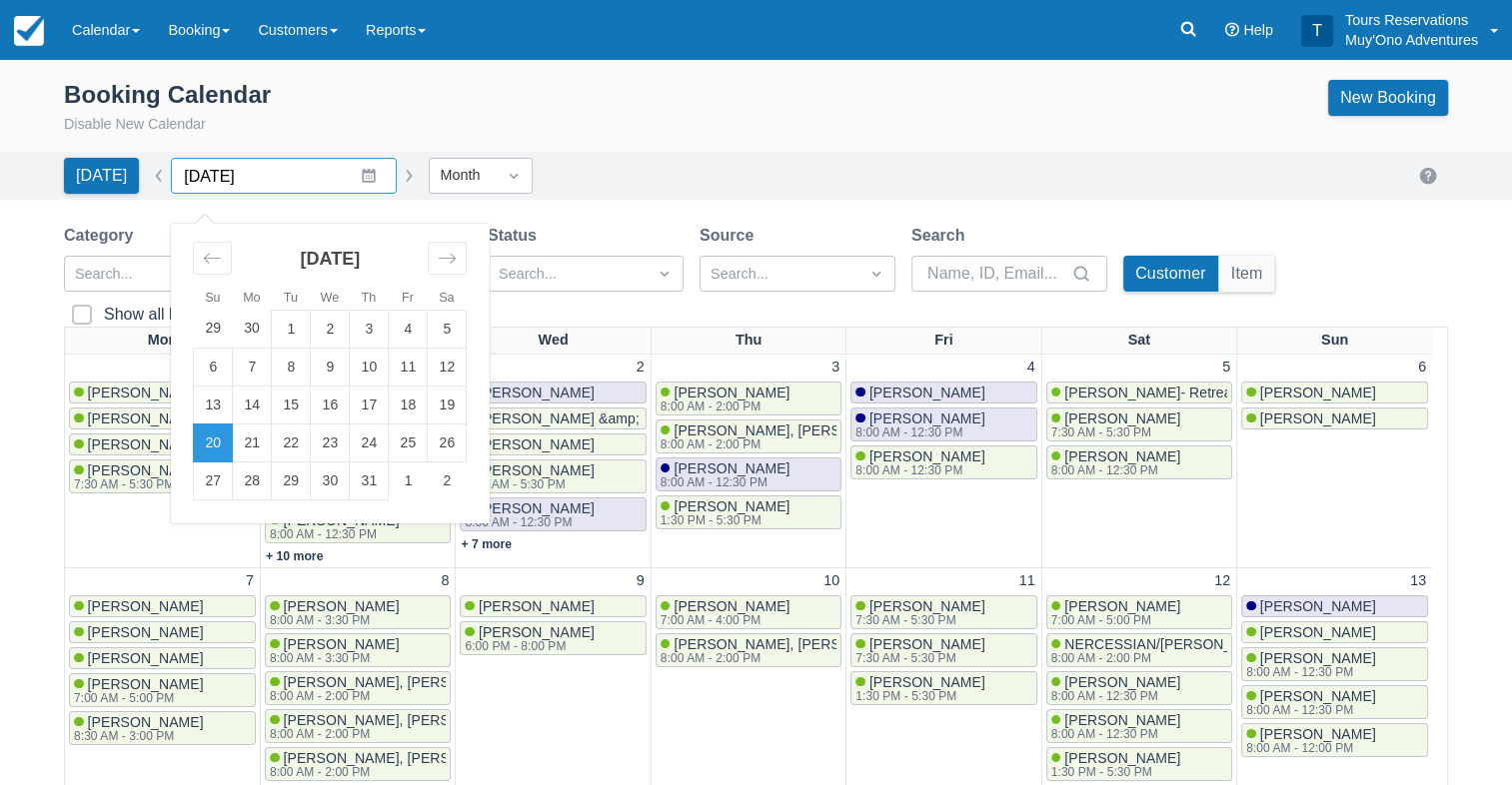 click on "[DATE]" at bounding box center (284, 176) 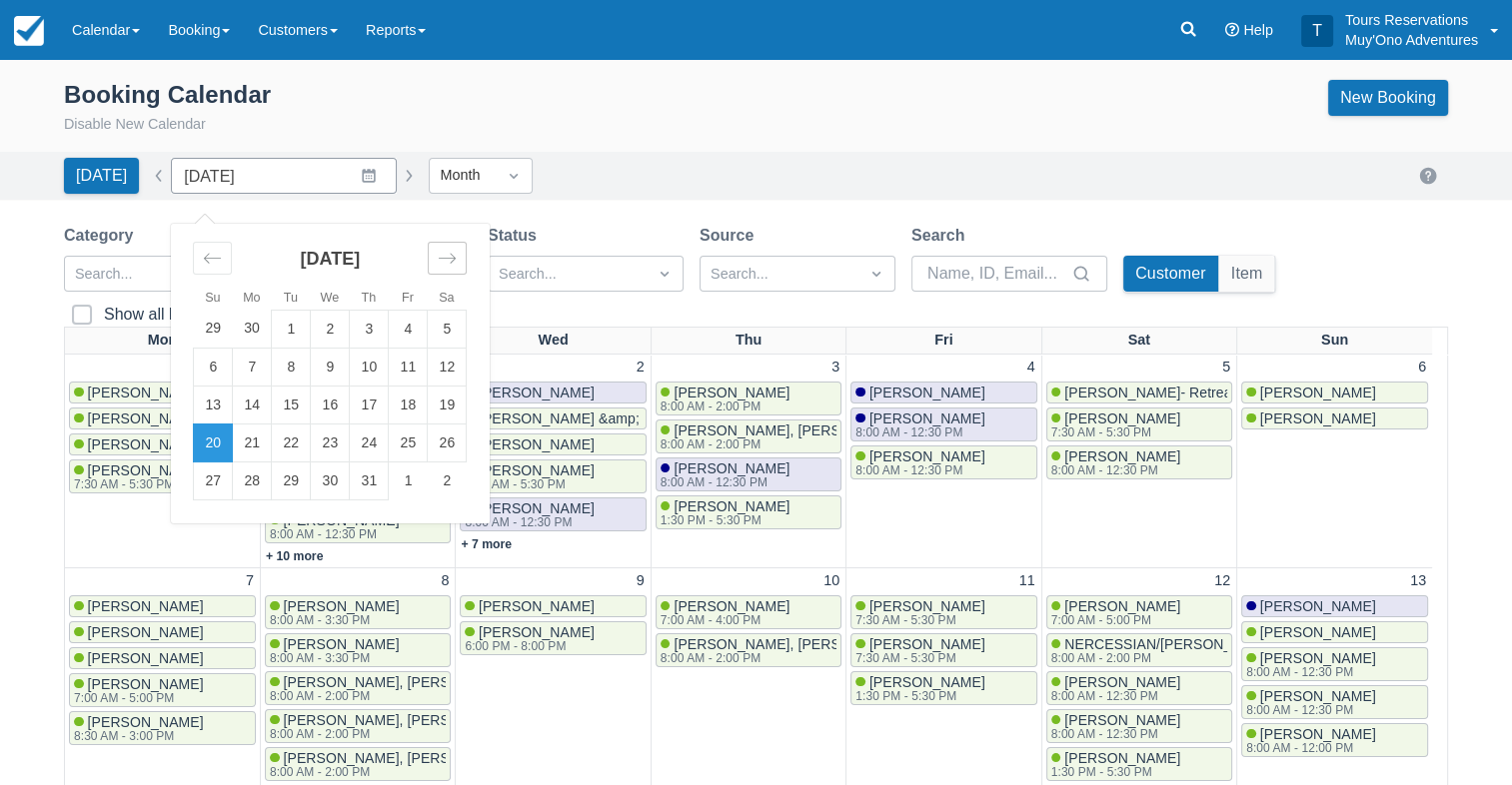 click at bounding box center (447, 258) 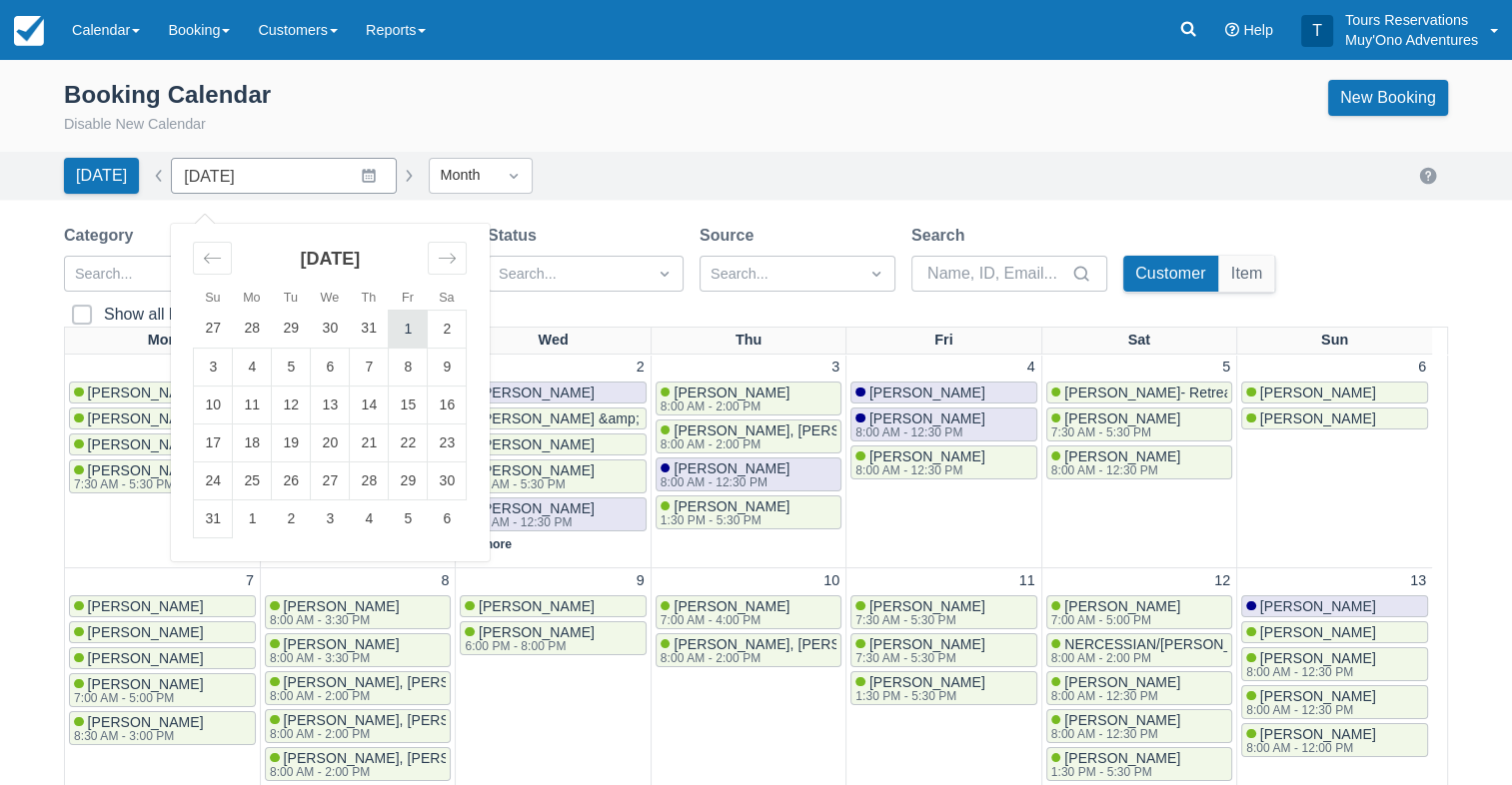 click on "1" at bounding box center (408, 329) 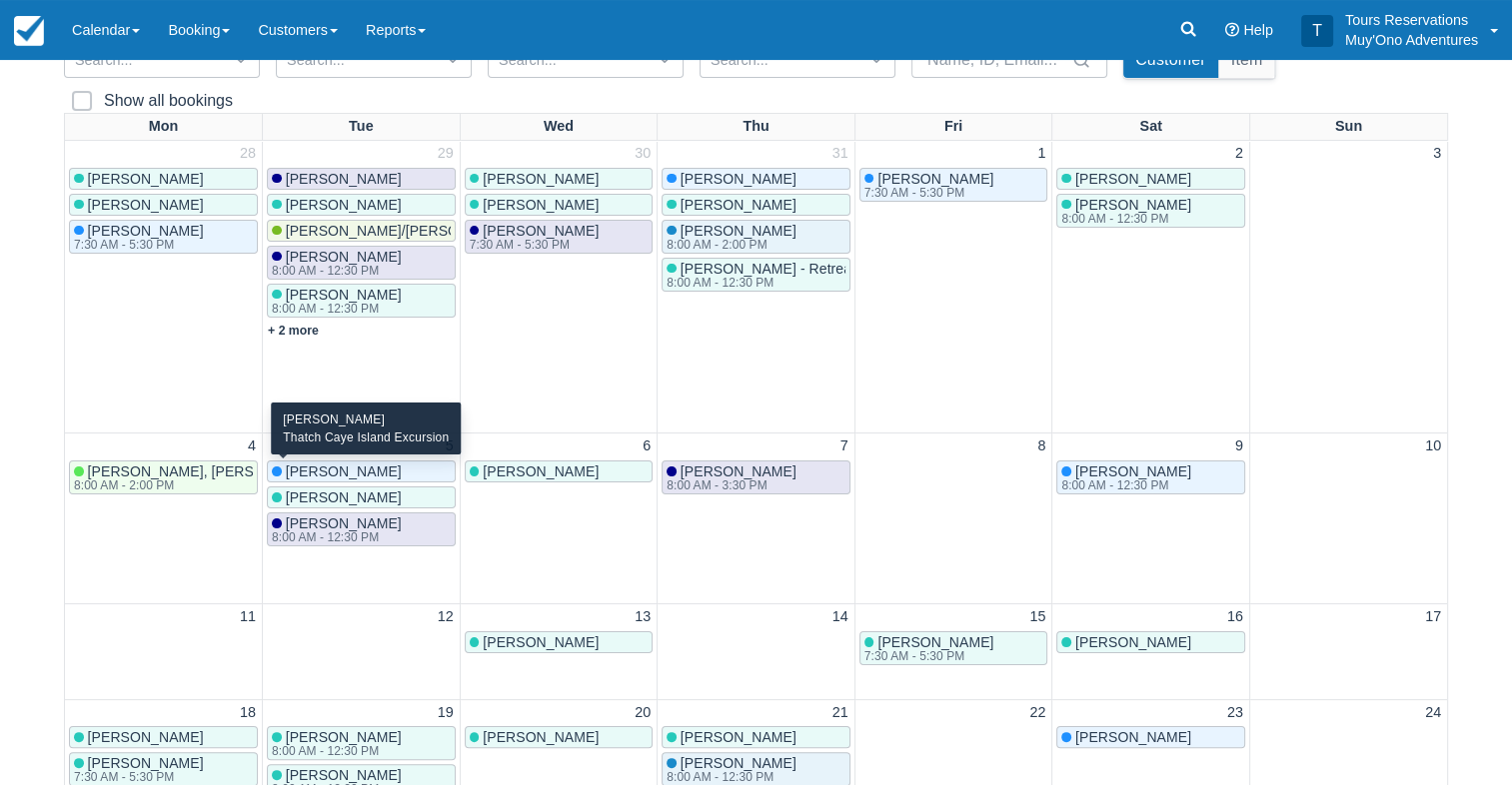 scroll, scrollTop: 216, scrollLeft: 0, axis: vertical 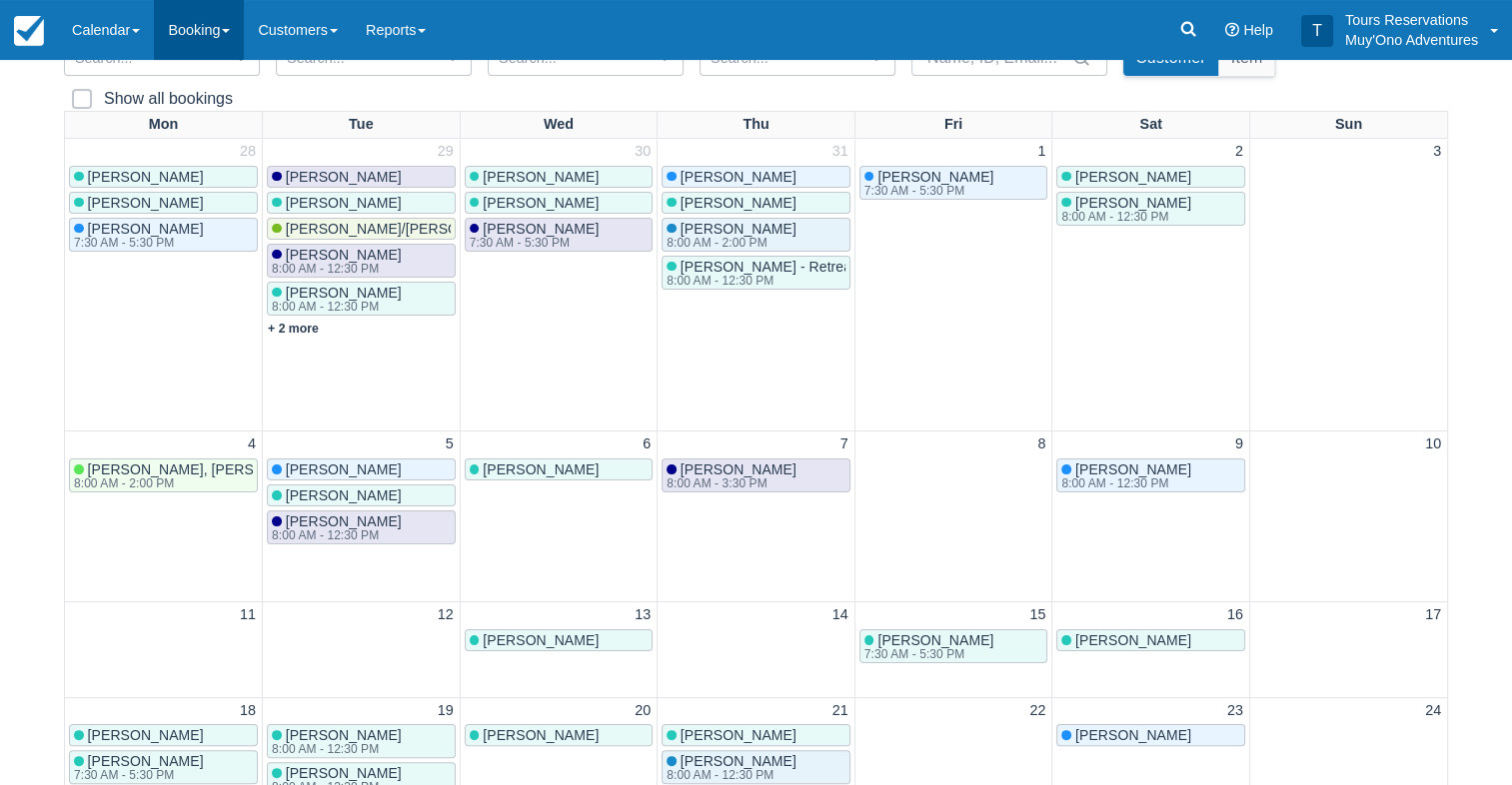 click on "Booking" at bounding box center (199, 30) 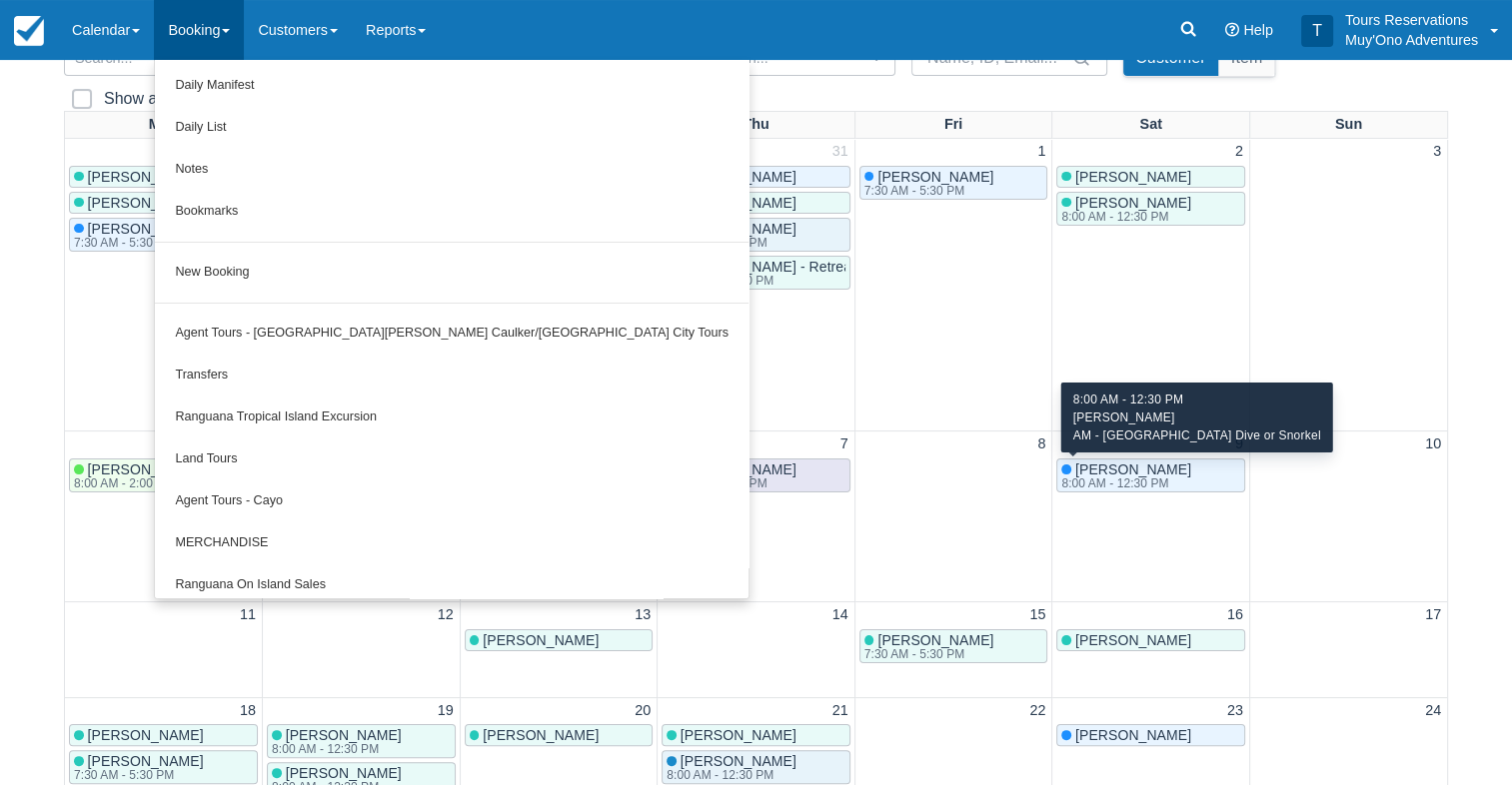 click on "8:00 AM - 12:30 PM" at bounding box center (1124, 483) 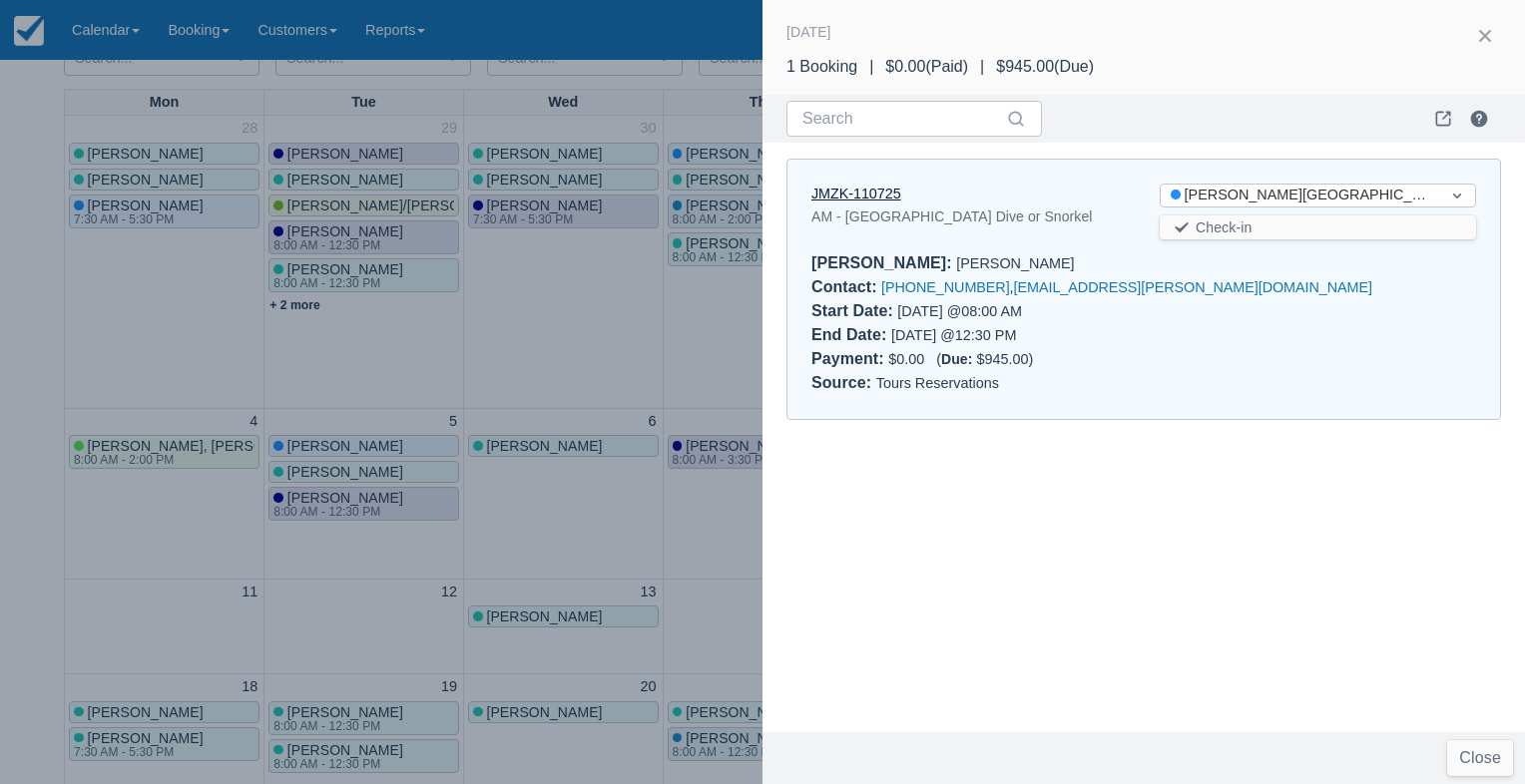 click on "JMZK-110725" at bounding box center (856, 194) 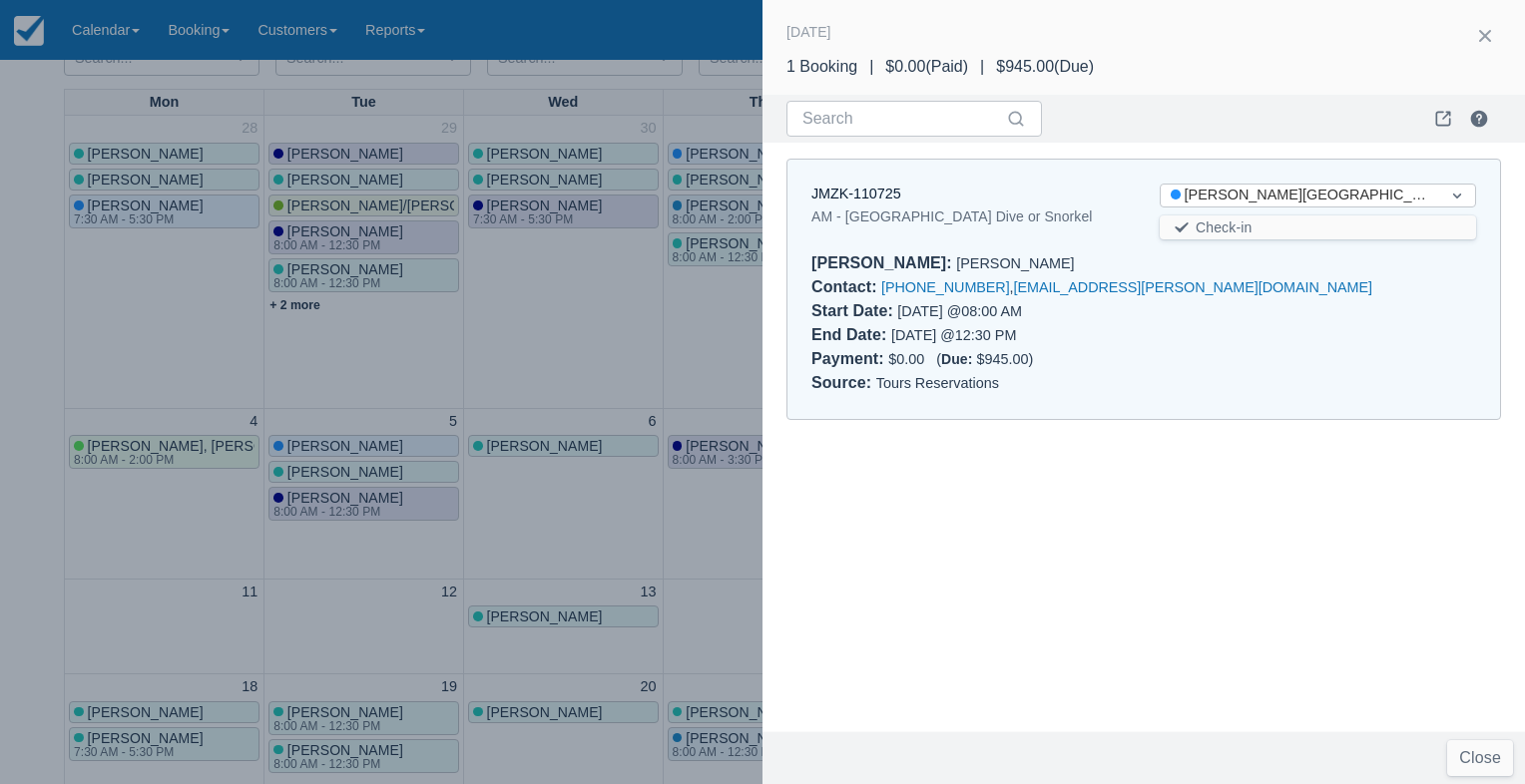 click at bounding box center (762, 392) 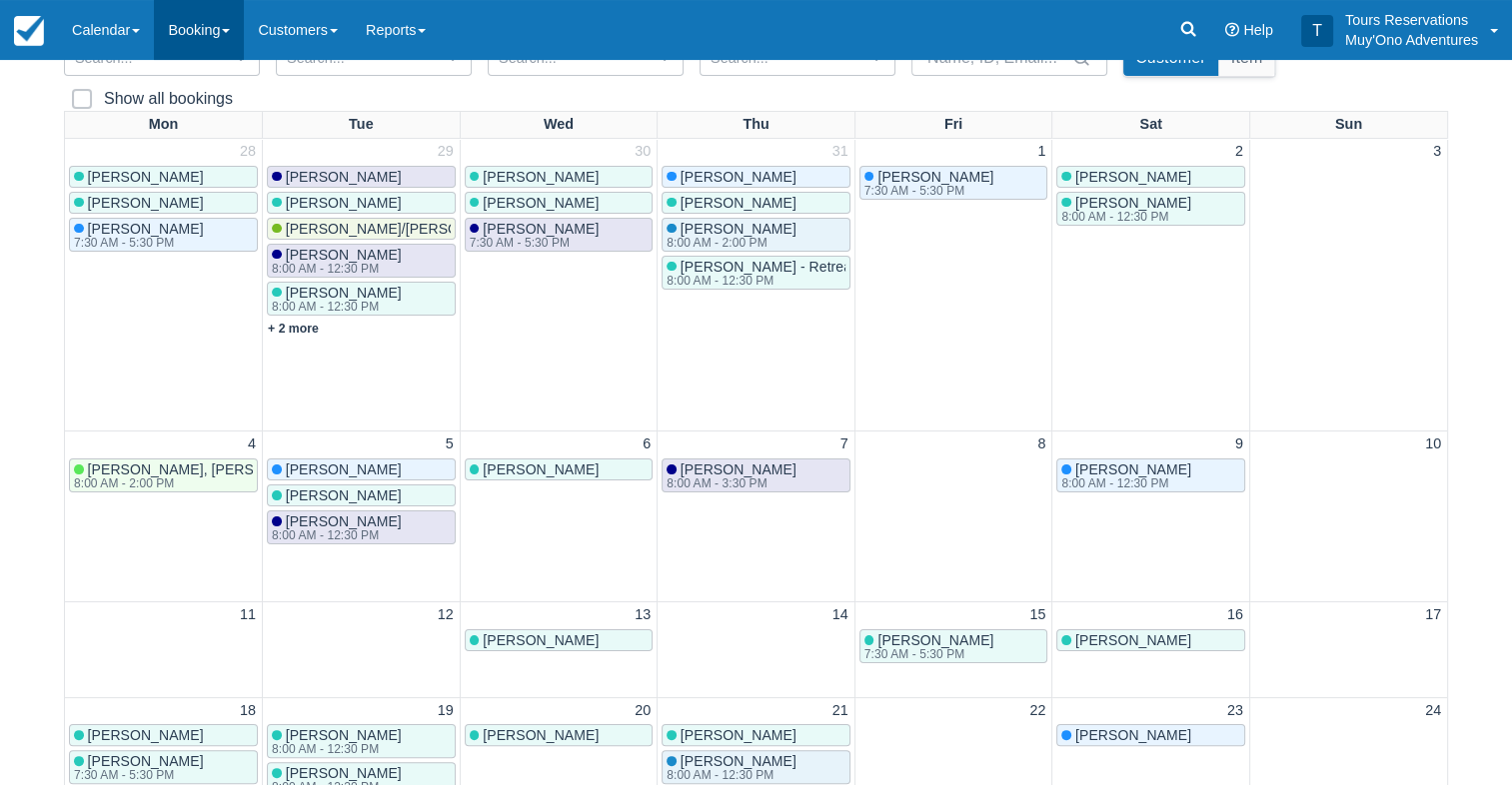 click on "Booking" at bounding box center [199, 30] 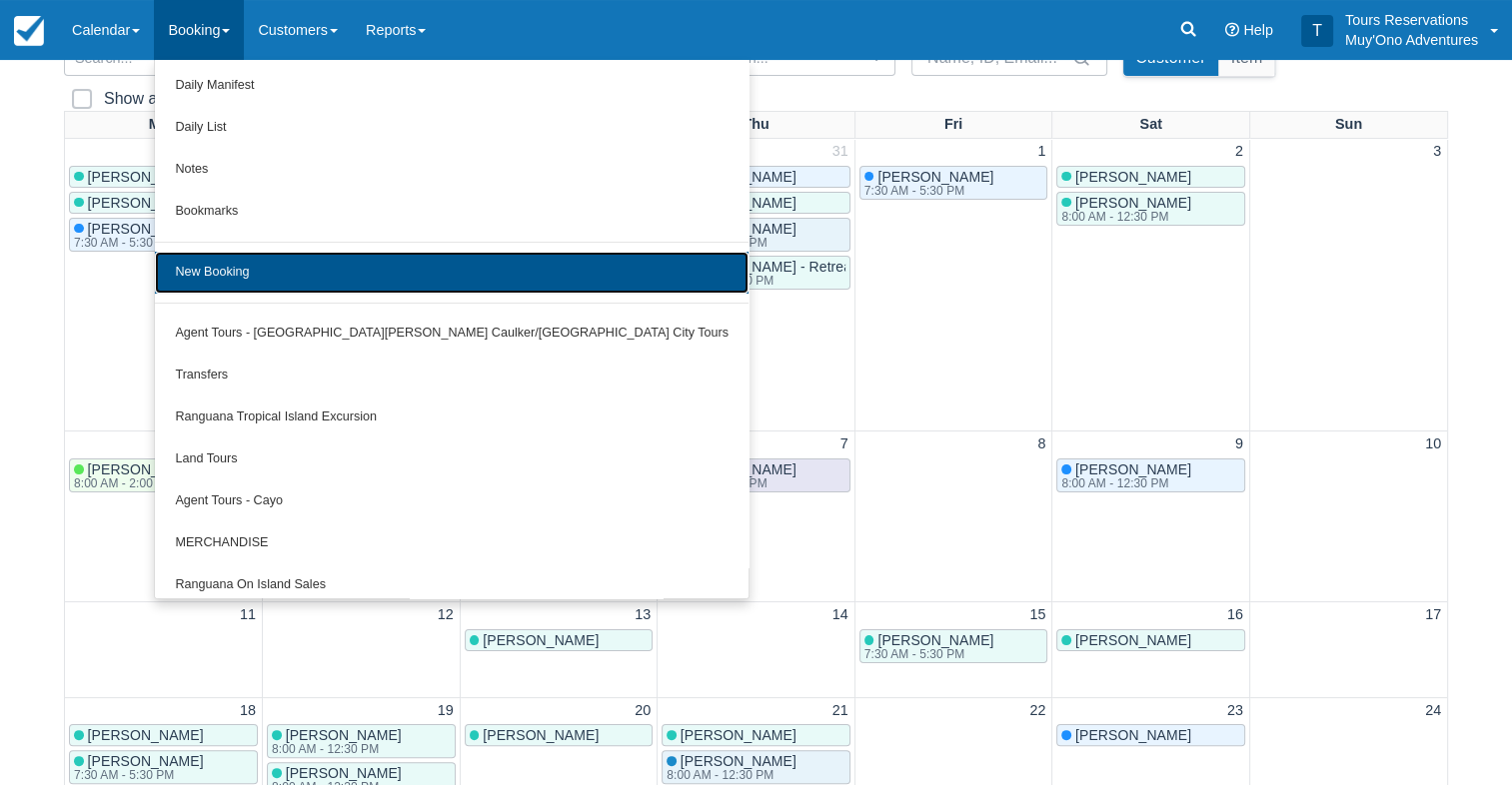 click on "New Booking" at bounding box center [452, 273] 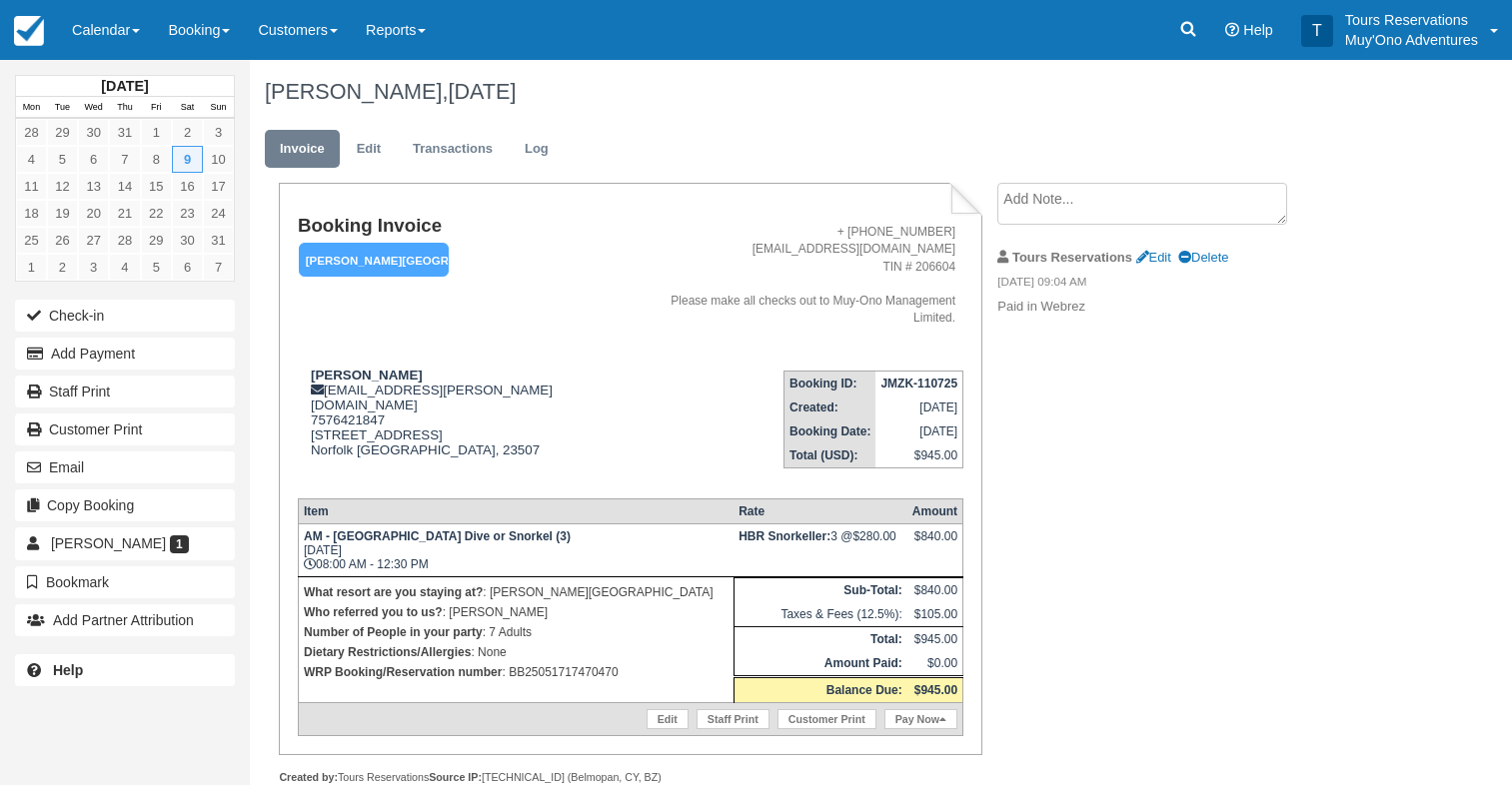 scroll, scrollTop: 0, scrollLeft: 0, axis: both 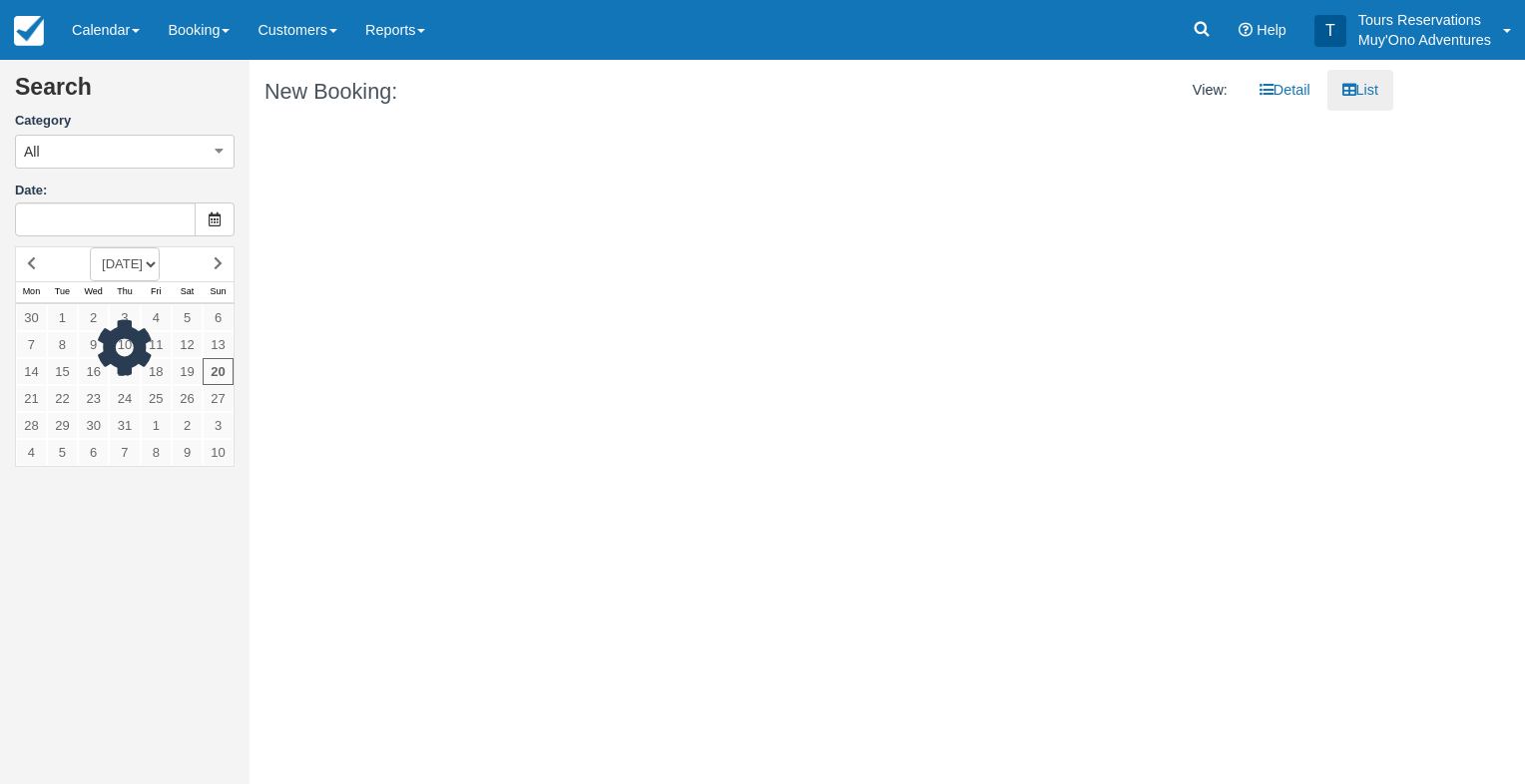 type on "[DATE]" 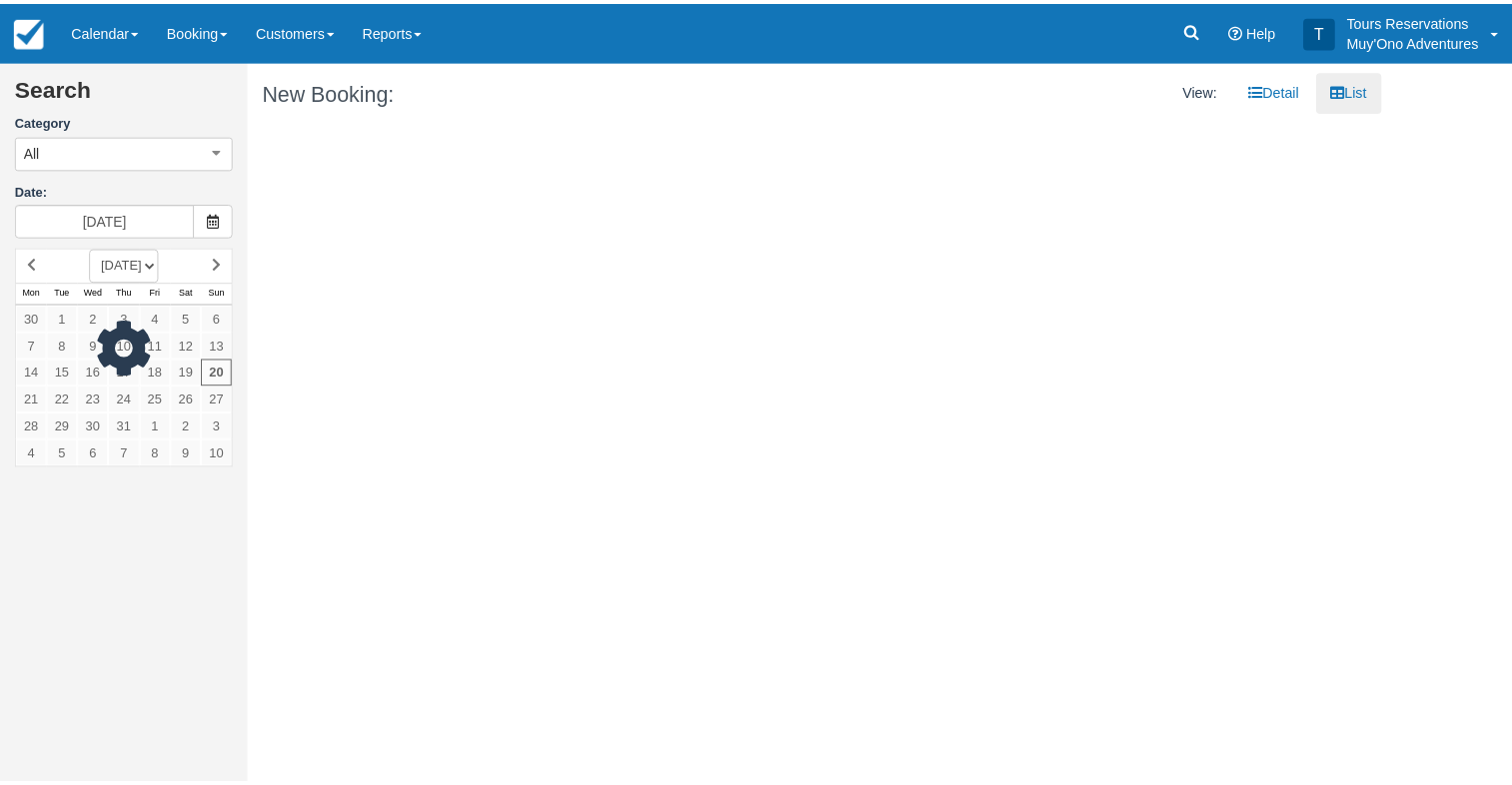 scroll, scrollTop: 0, scrollLeft: 0, axis: both 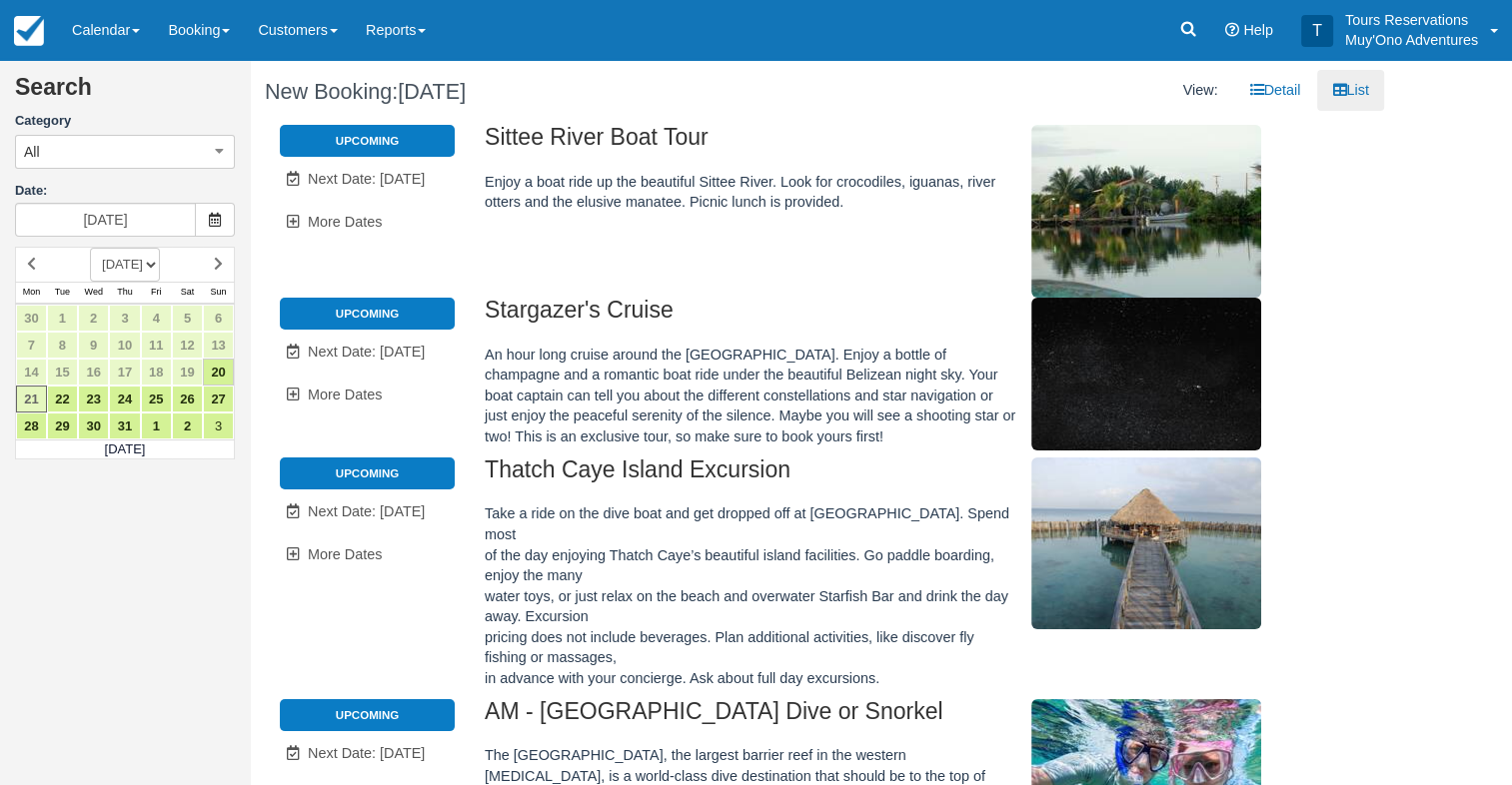 click on "[DATE] [DATE] [DATE] [DATE] [DATE] [DATE] [DATE] [DATE] [DATE] [DATE] [DATE] [DATE] [DATE] [DATE] [DATE] [DATE] [DATE] [DATE]" at bounding box center [125, 265] 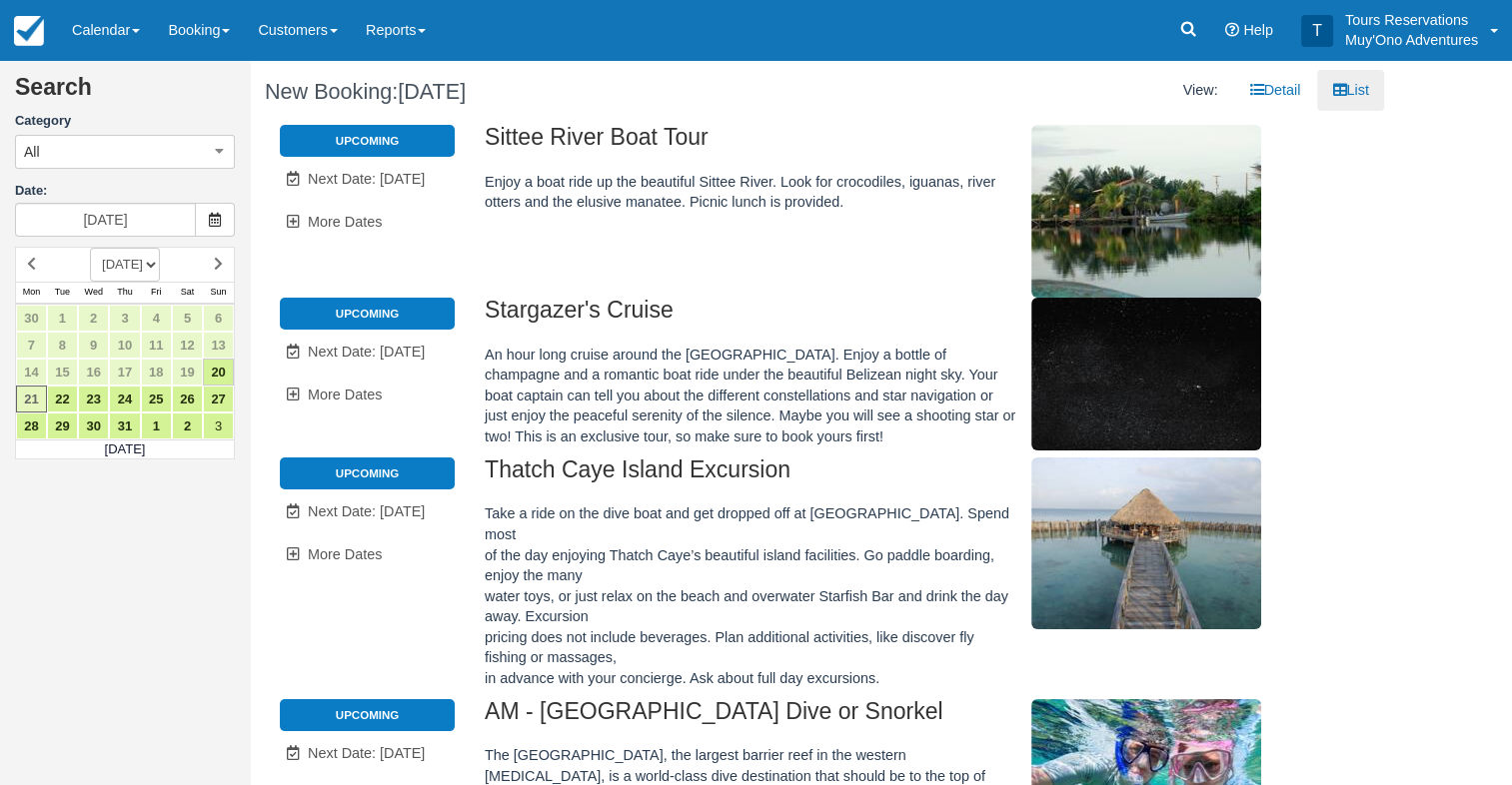 select on "20250801" 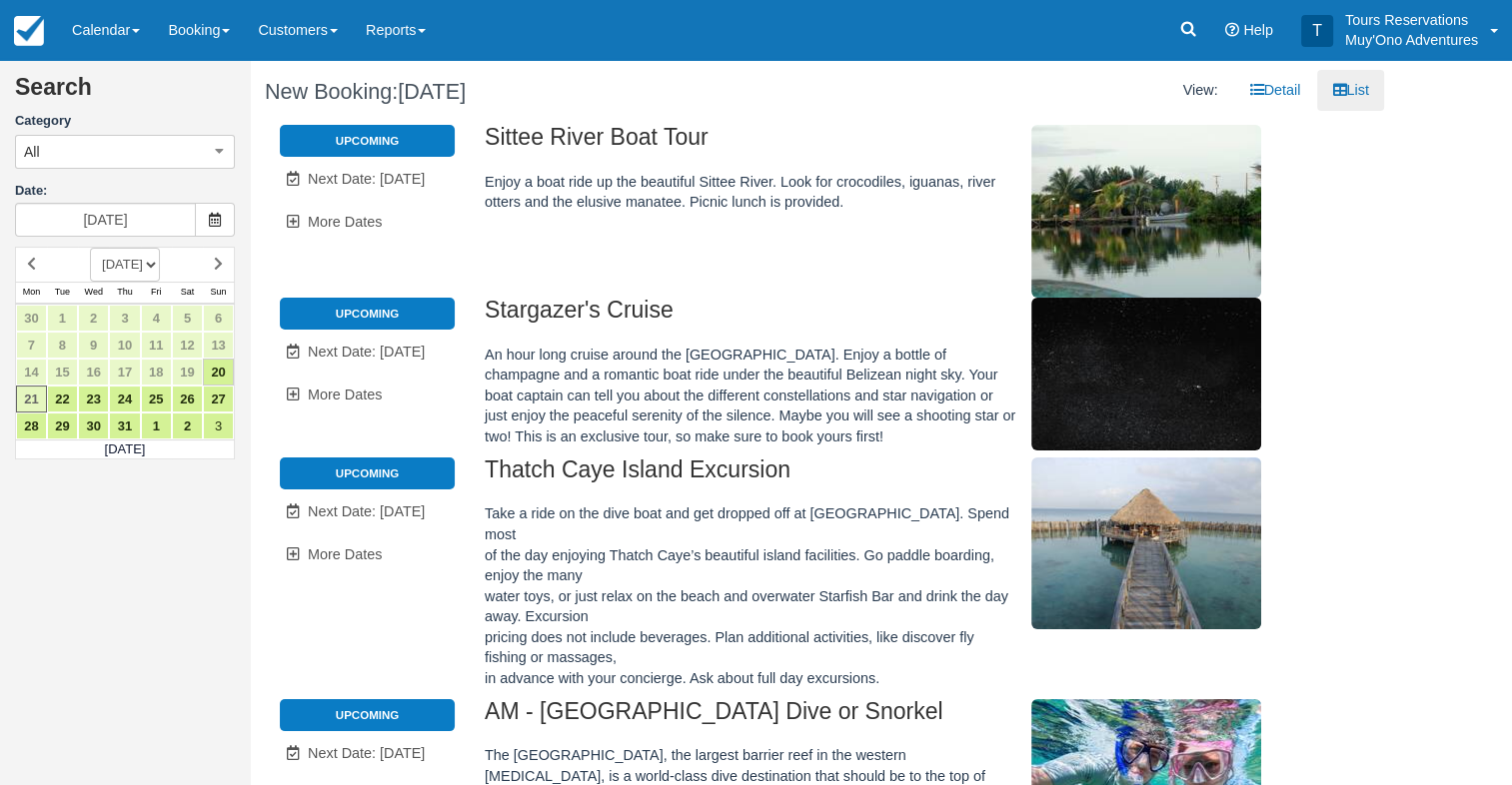 click on "[DATE] [DATE] [DATE] [DATE] [DATE] [DATE] [DATE] [DATE] [DATE] [DATE] [DATE] [DATE] [DATE] [DATE] [DATE] [DATE] [DATE] [DATE]" at bounding box center (125, 265) 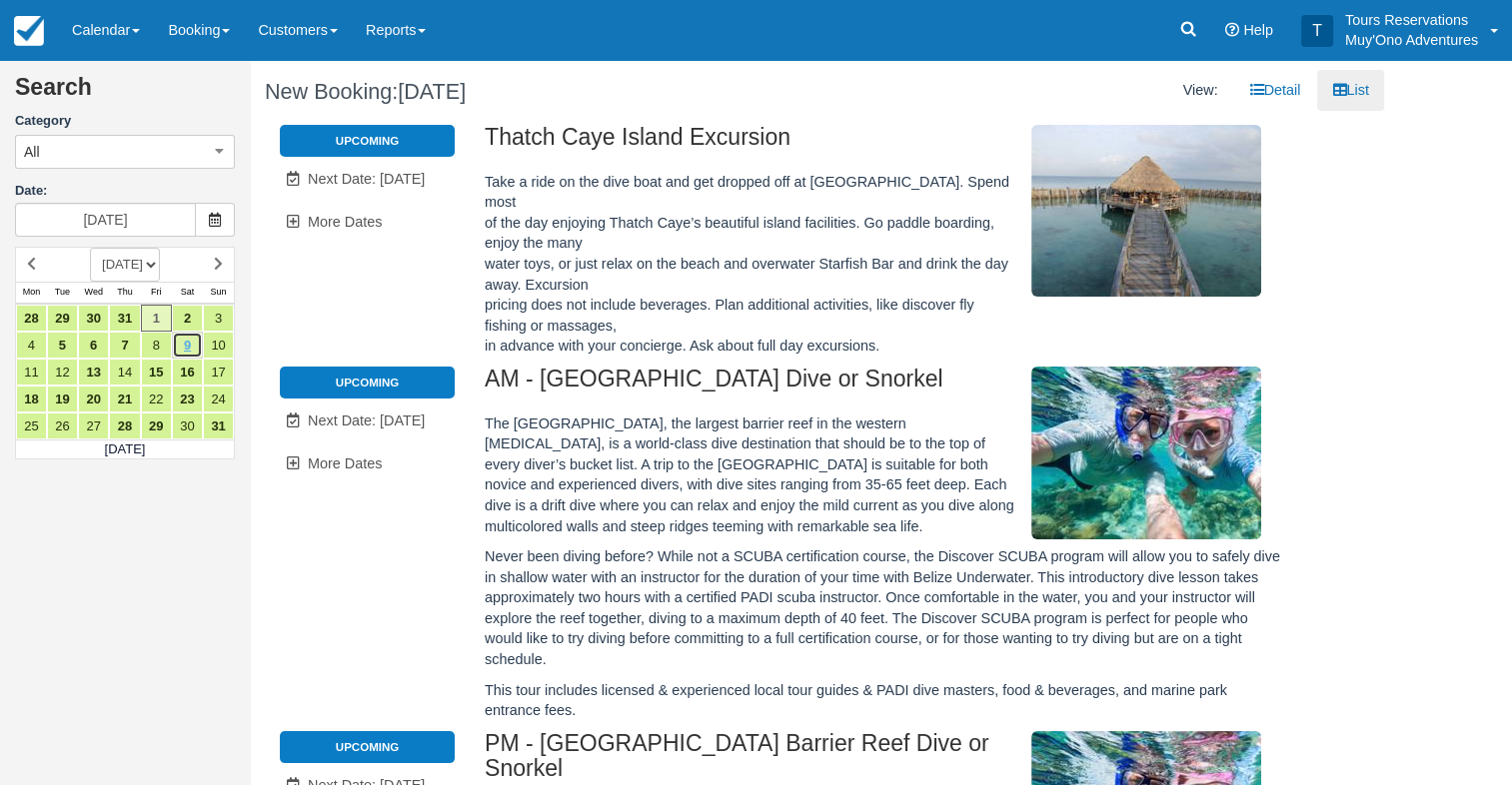 click on "9" at bounding box center [187, 345] 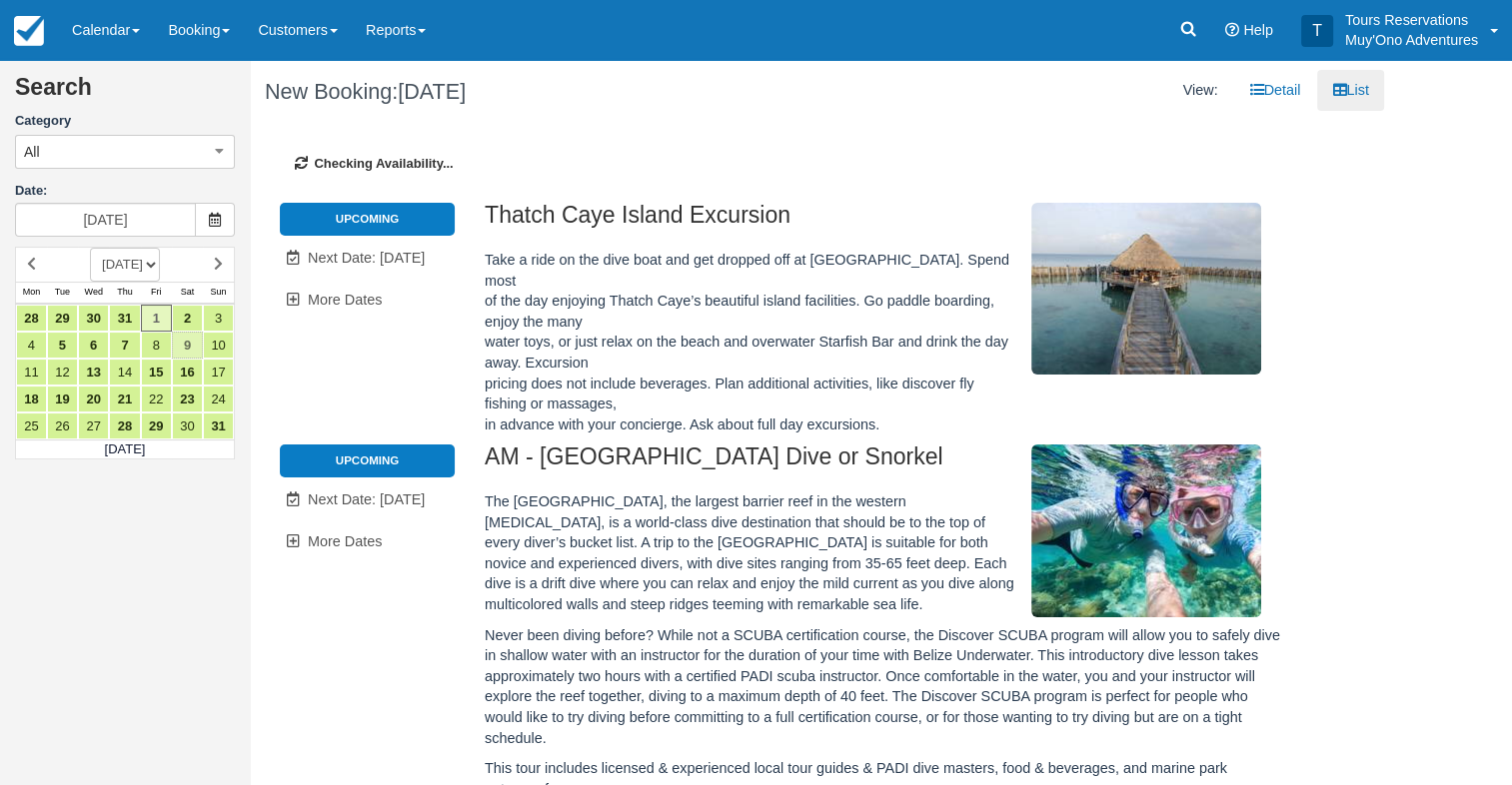 type on "[DATE]" 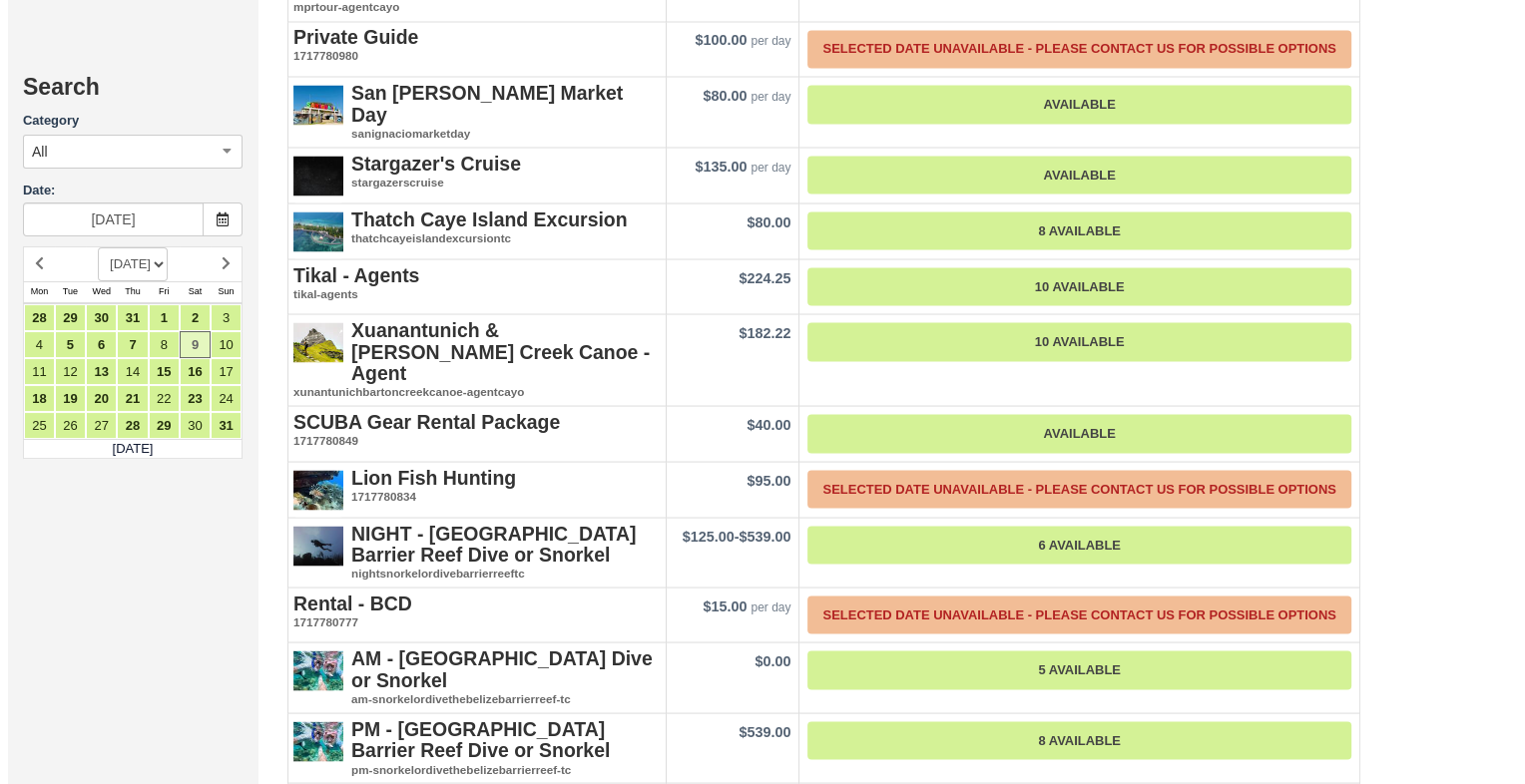 scroll, scrollTop: 3709, scrollLeft: 0, axis: vertical 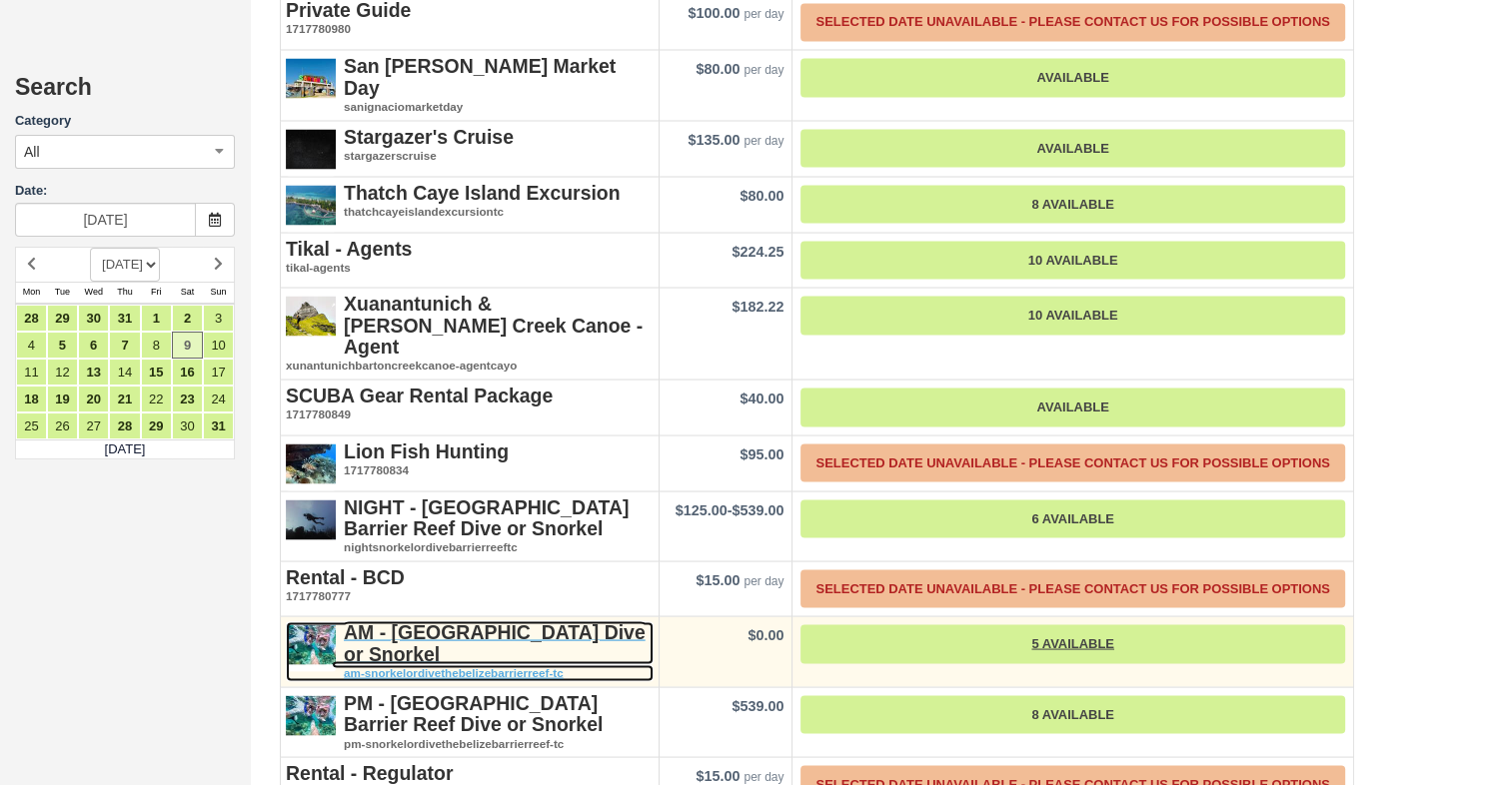 click on "AM - [GEOGRAPHIC_DATA] Dive or Snorkel" at bounding box center [495, 641] 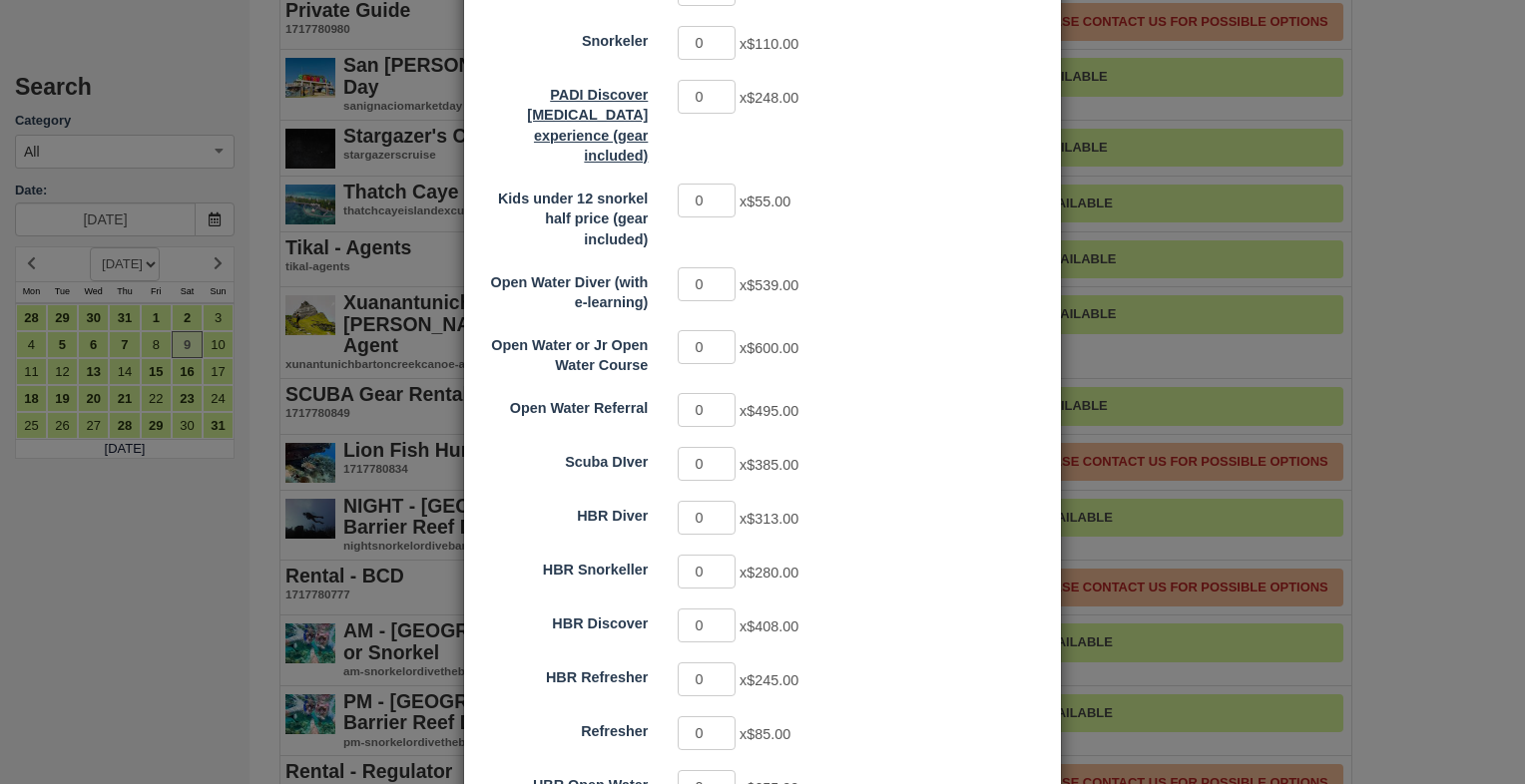 scroll, scrollTop: 439, scrollLeft: 0, axis: vertical 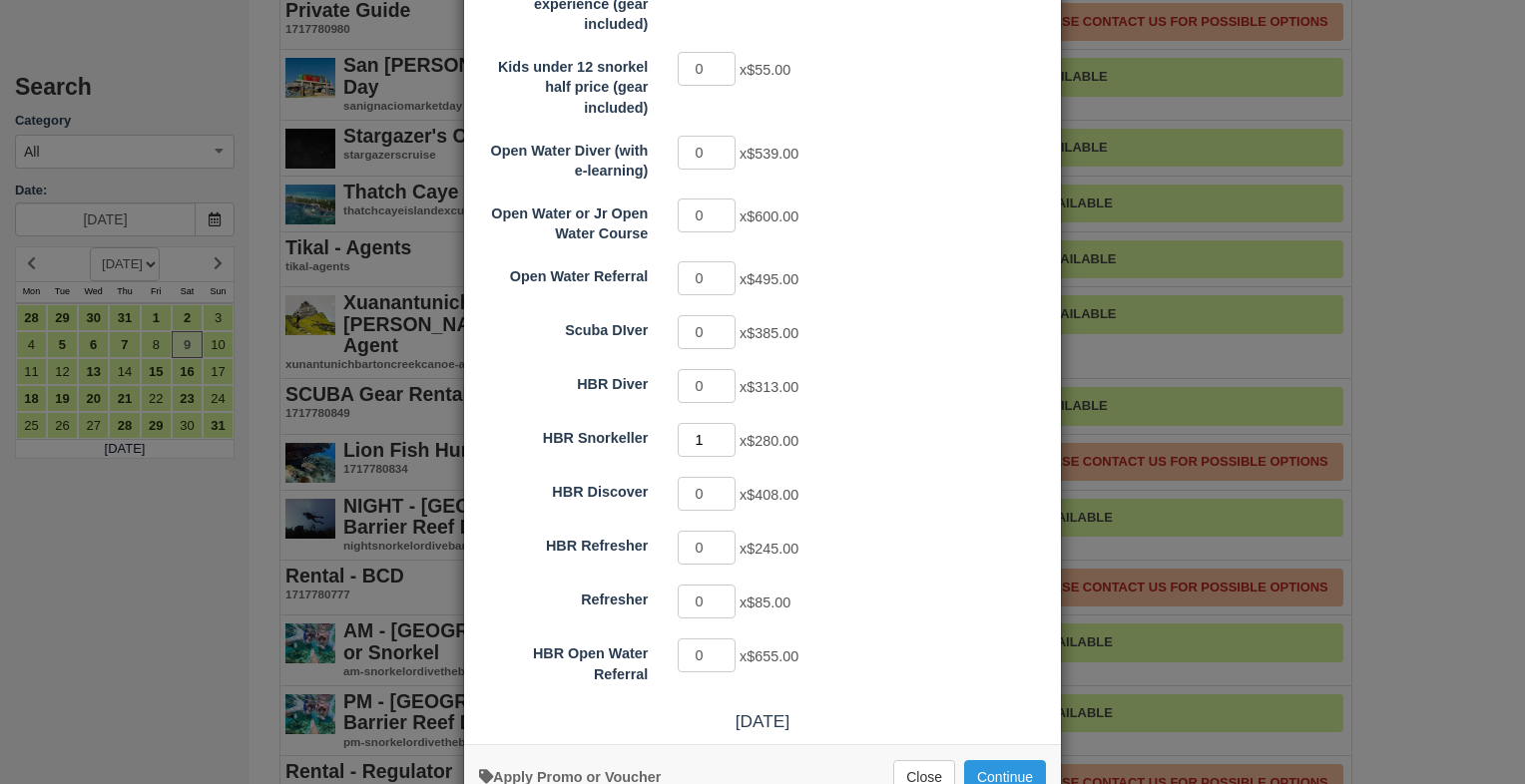 click on "1" at bounding box center [707, 440] 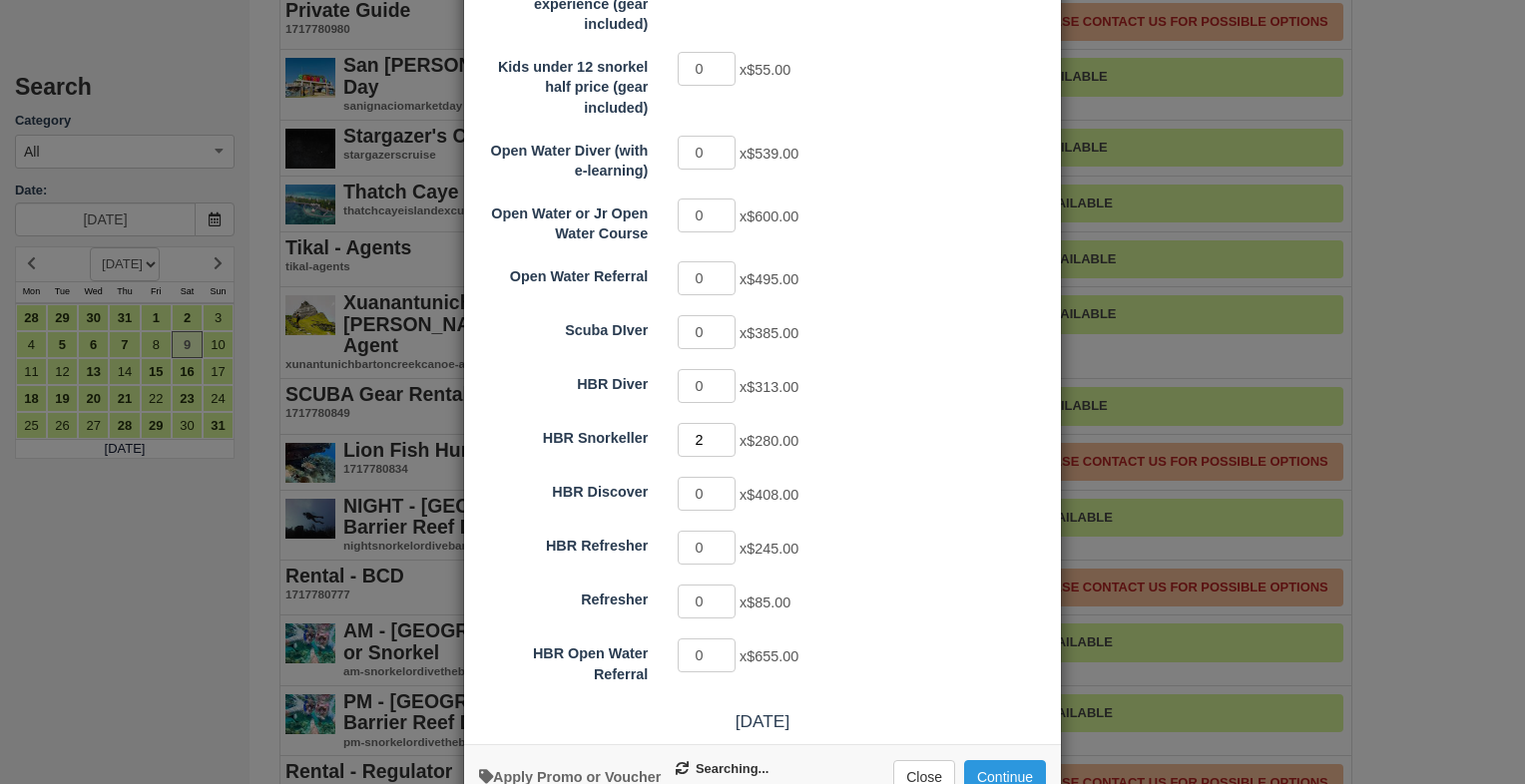 click on "2" at bounding box center (707, 440) 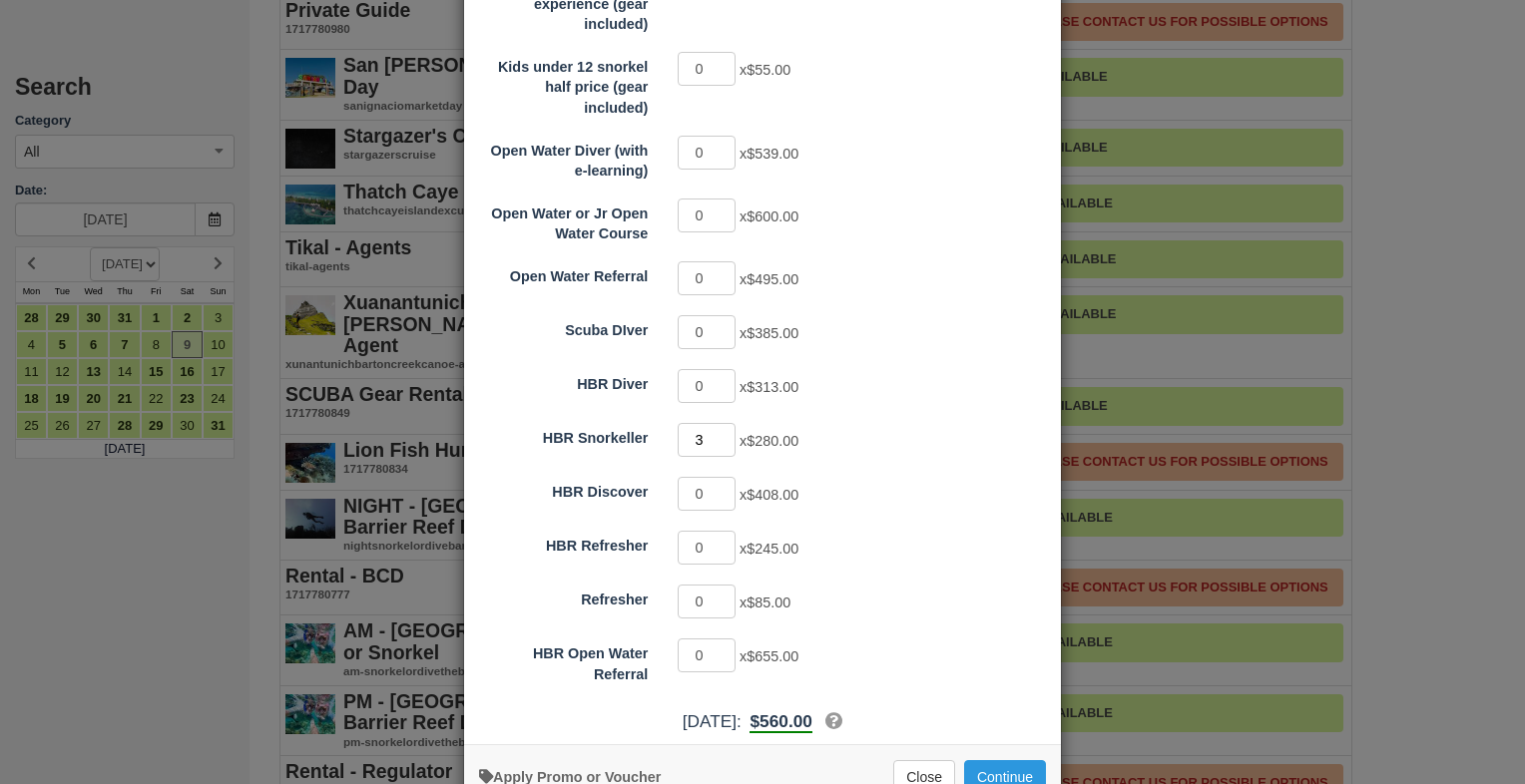 type on "3" 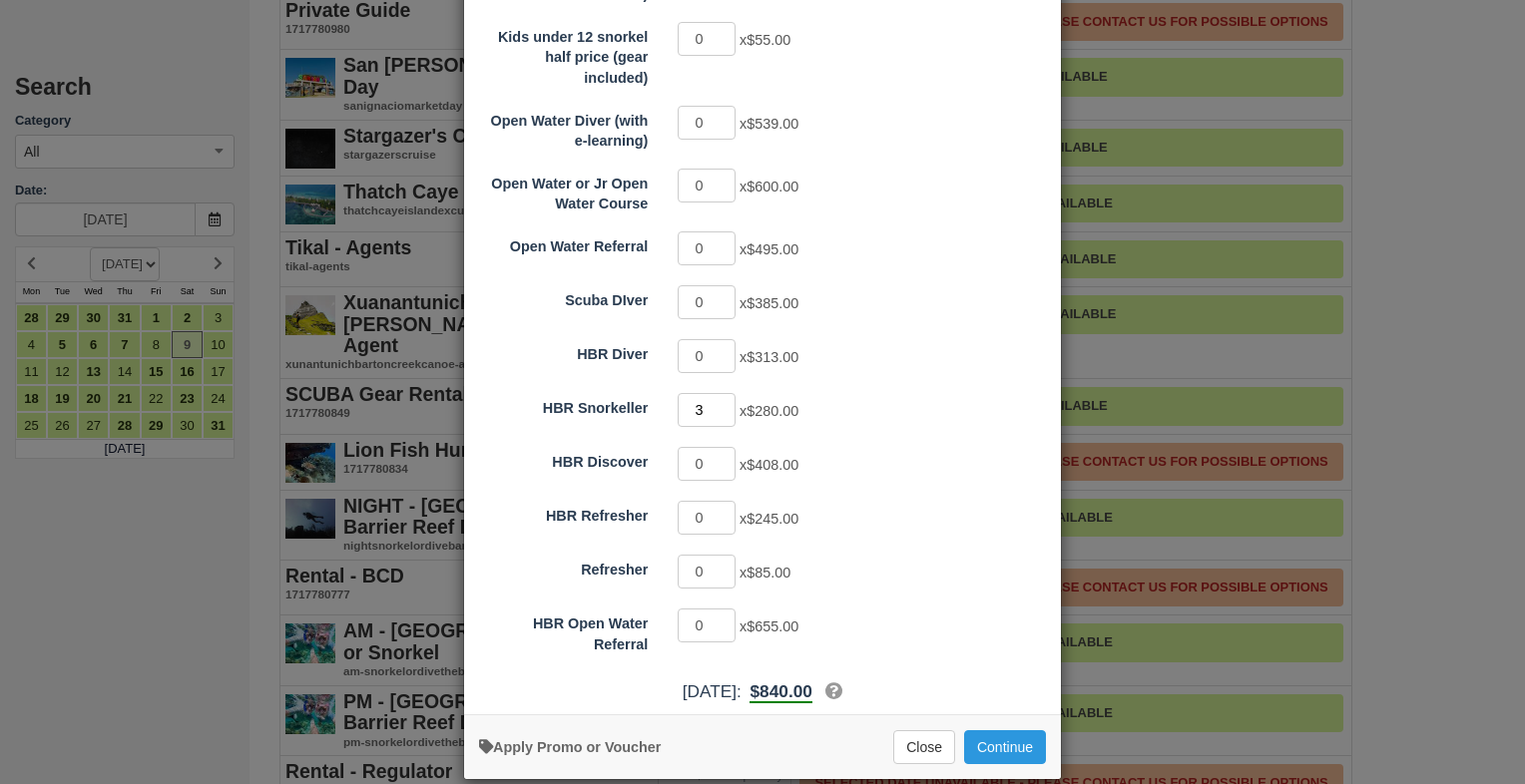 scroll, scrollTop: 472, scrollLeft: 0, axis: vertical 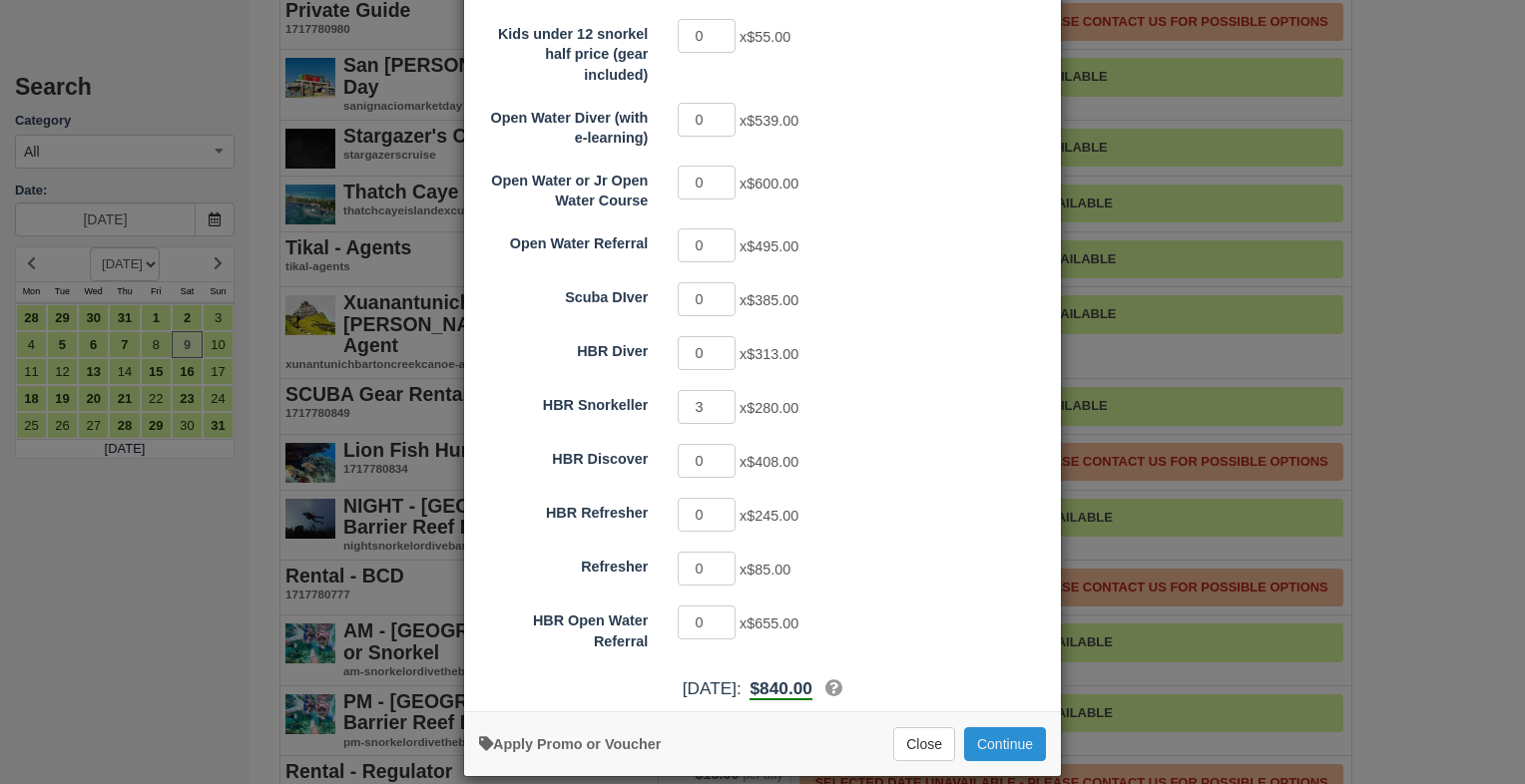 click on "Continue" at bounding box center [1005, 744] 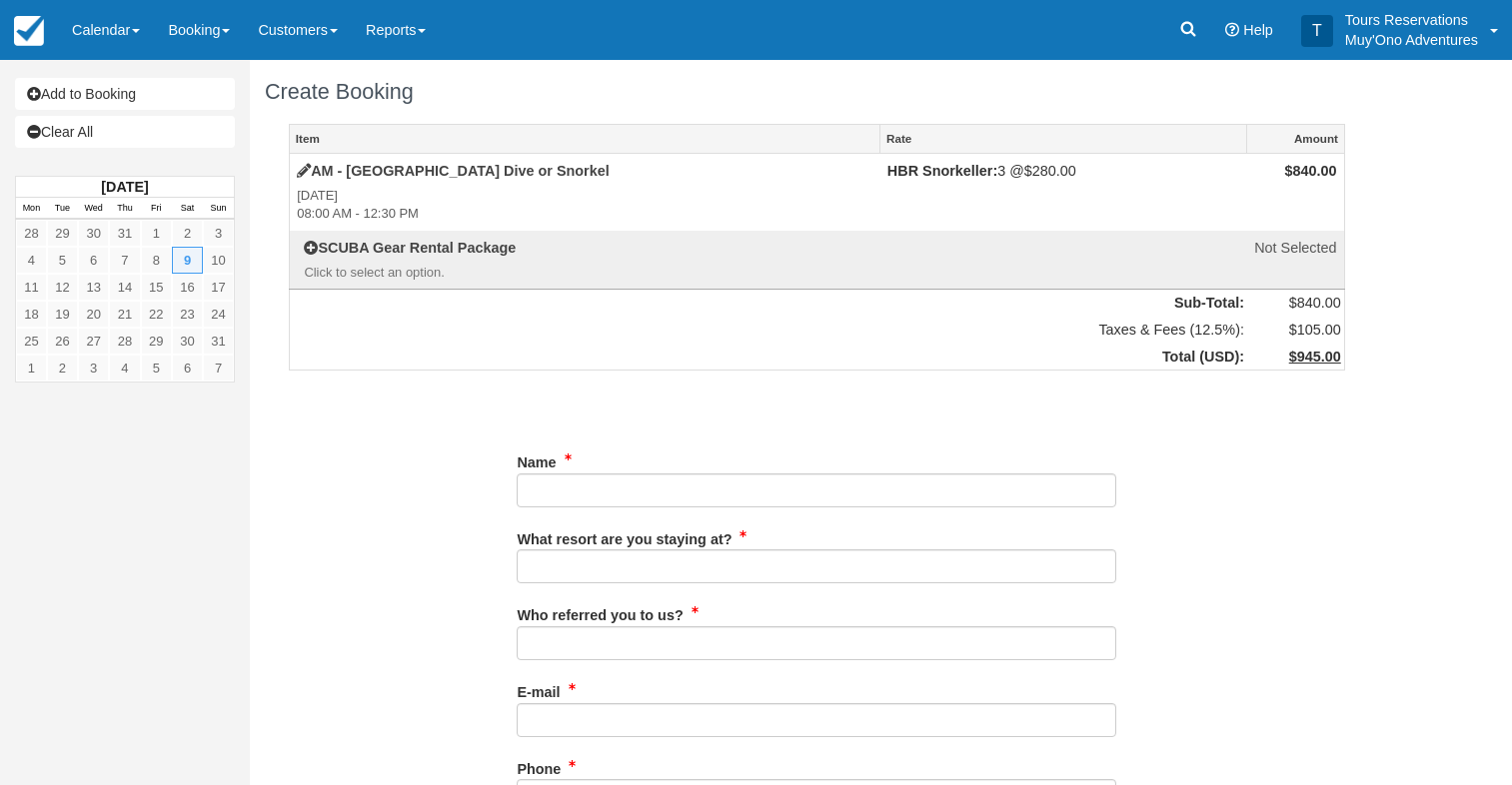 scroll, scrollTop: 0, scrollLeft: 0, axis: both 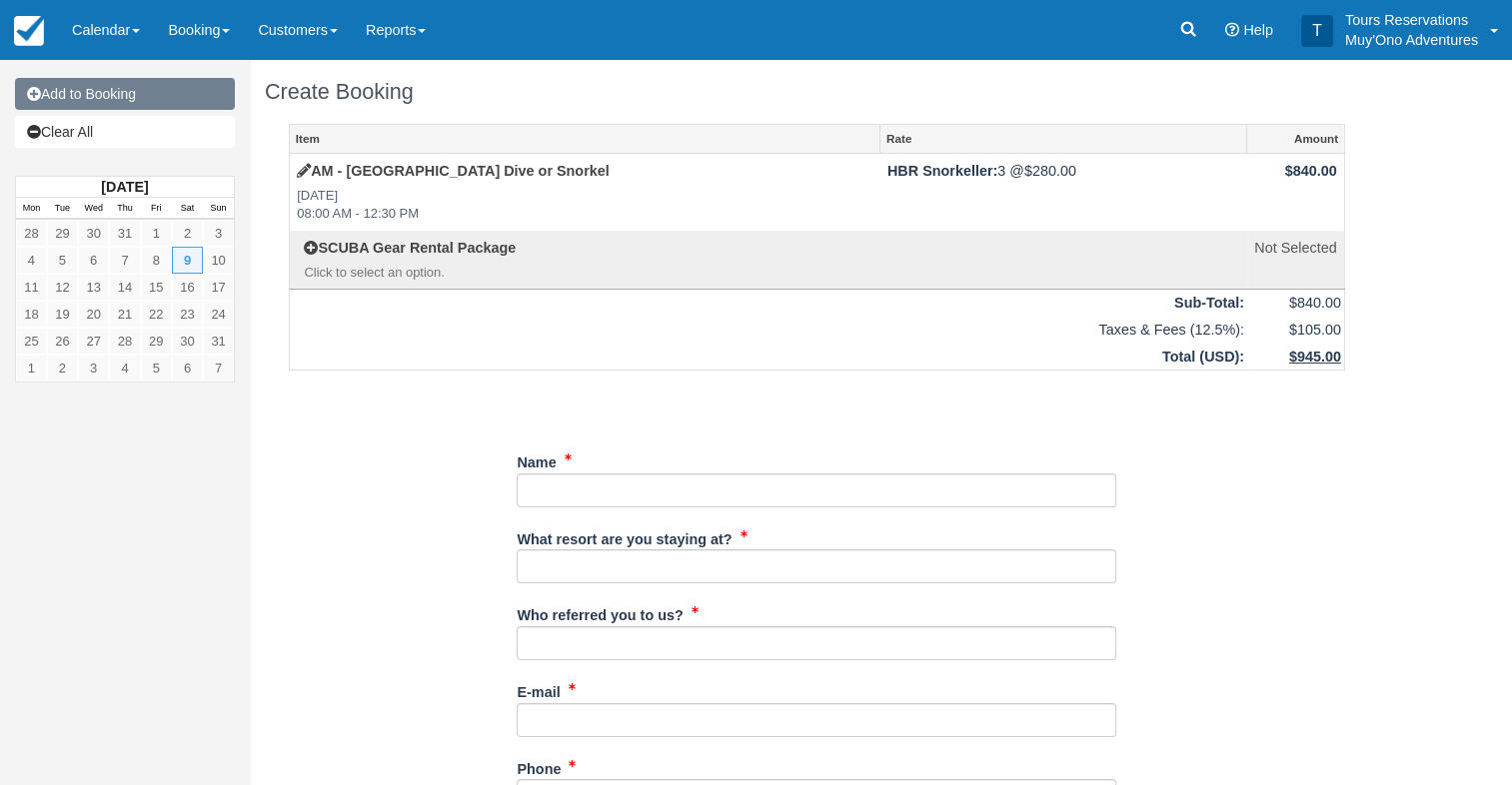 click on "Add to Booking" at bounding box center (125, 94) 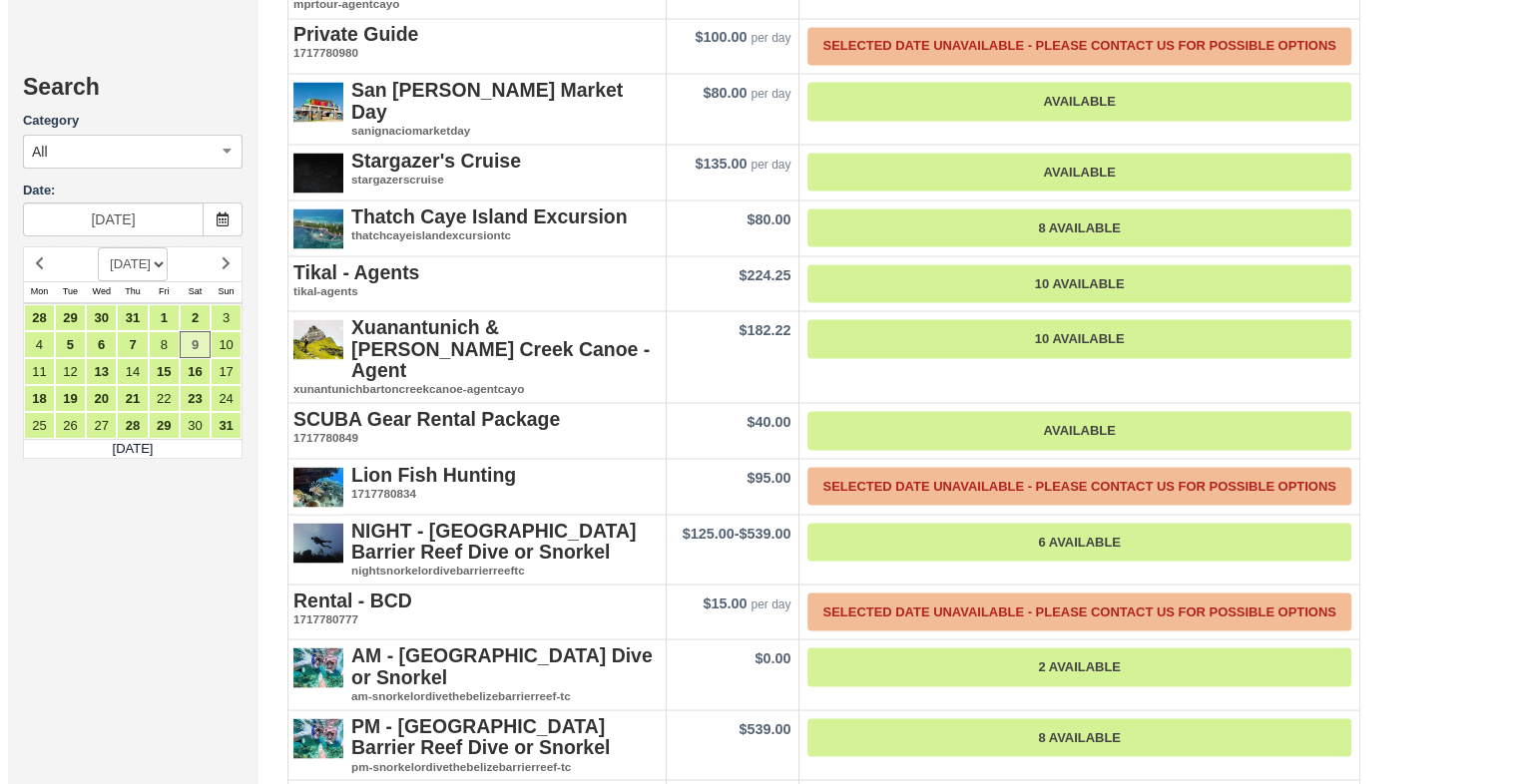 scroll, scrollTop: 3717, scrollLeft: 0, axis: vertical 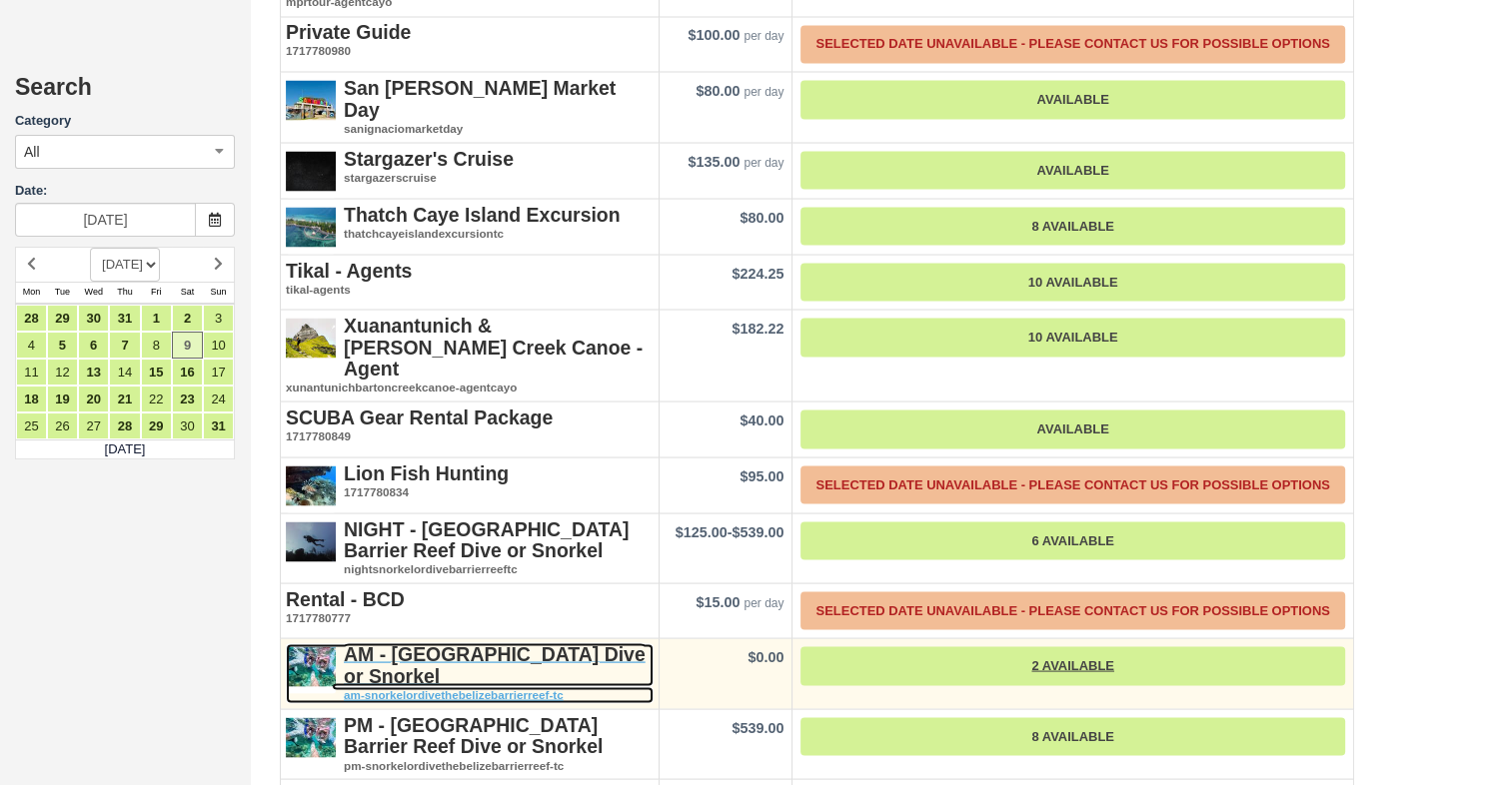 click on "AM - [GEOGRAPHIC_DATA] Dive or Snorkel" at bounding box center (470, 664) 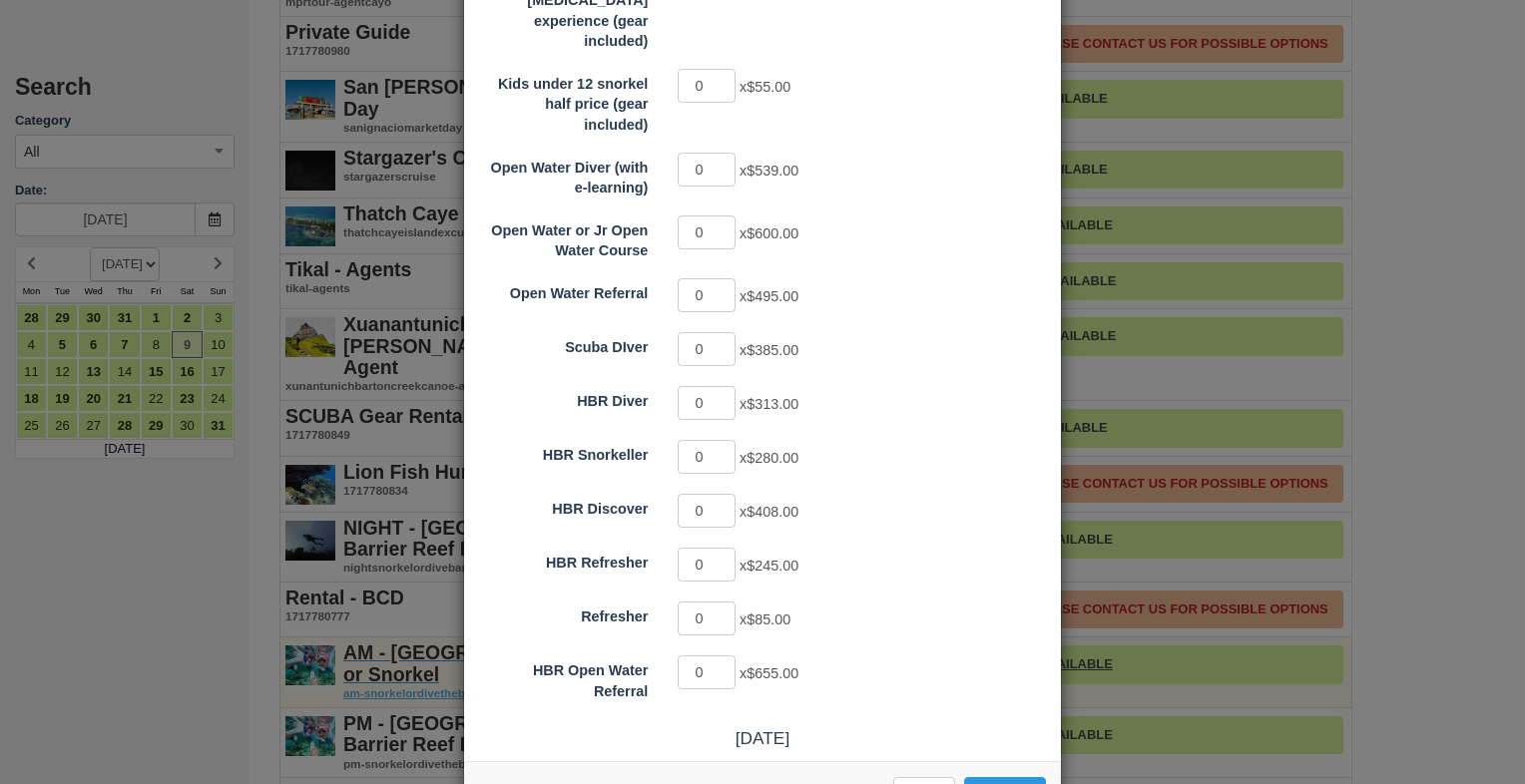 scroll, scrollTop: 423, scrollLeft: 0, axis: vertical 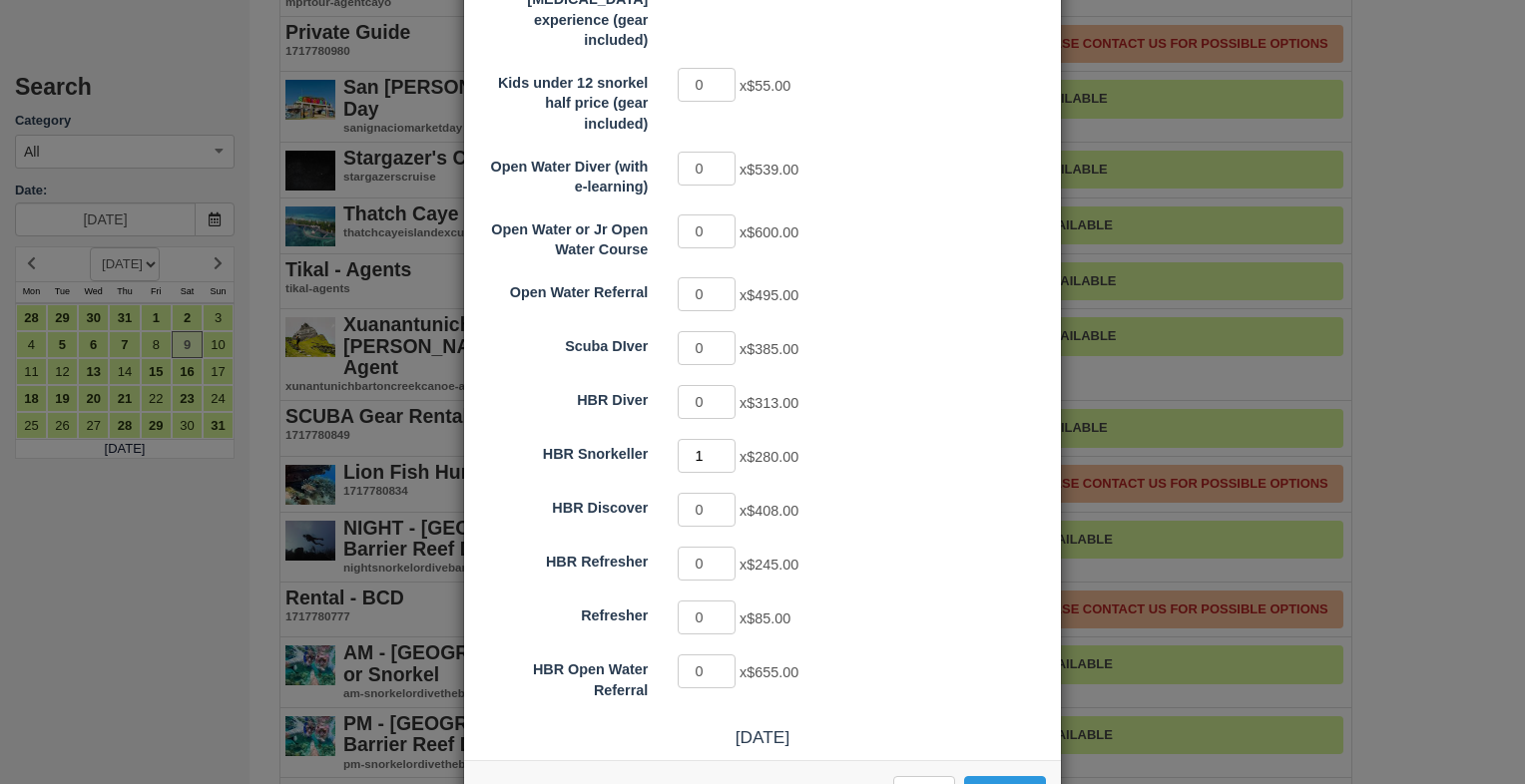 type on "1" 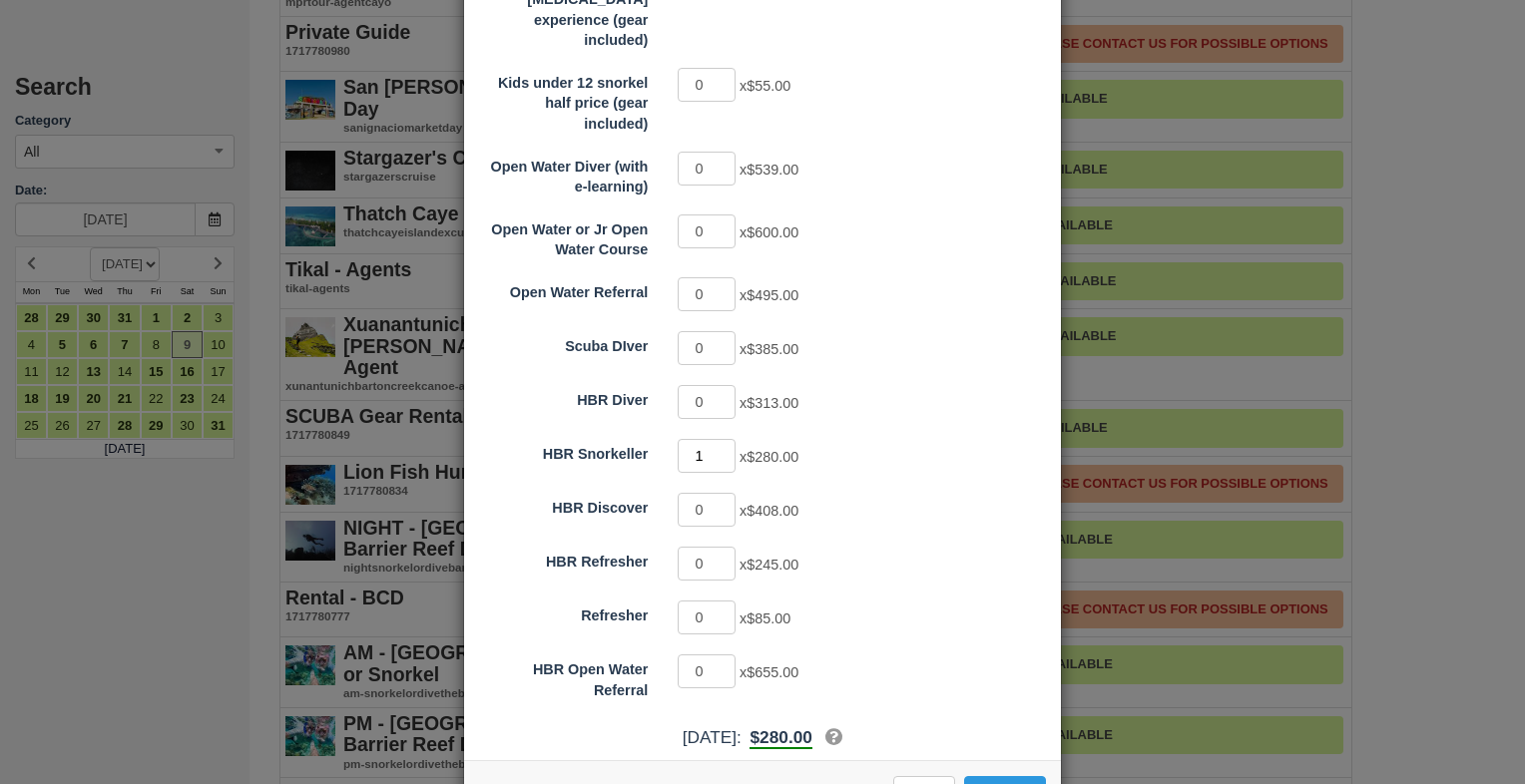 scroll, scrollTop: 472, scrollLeft: 0, axis: vertical 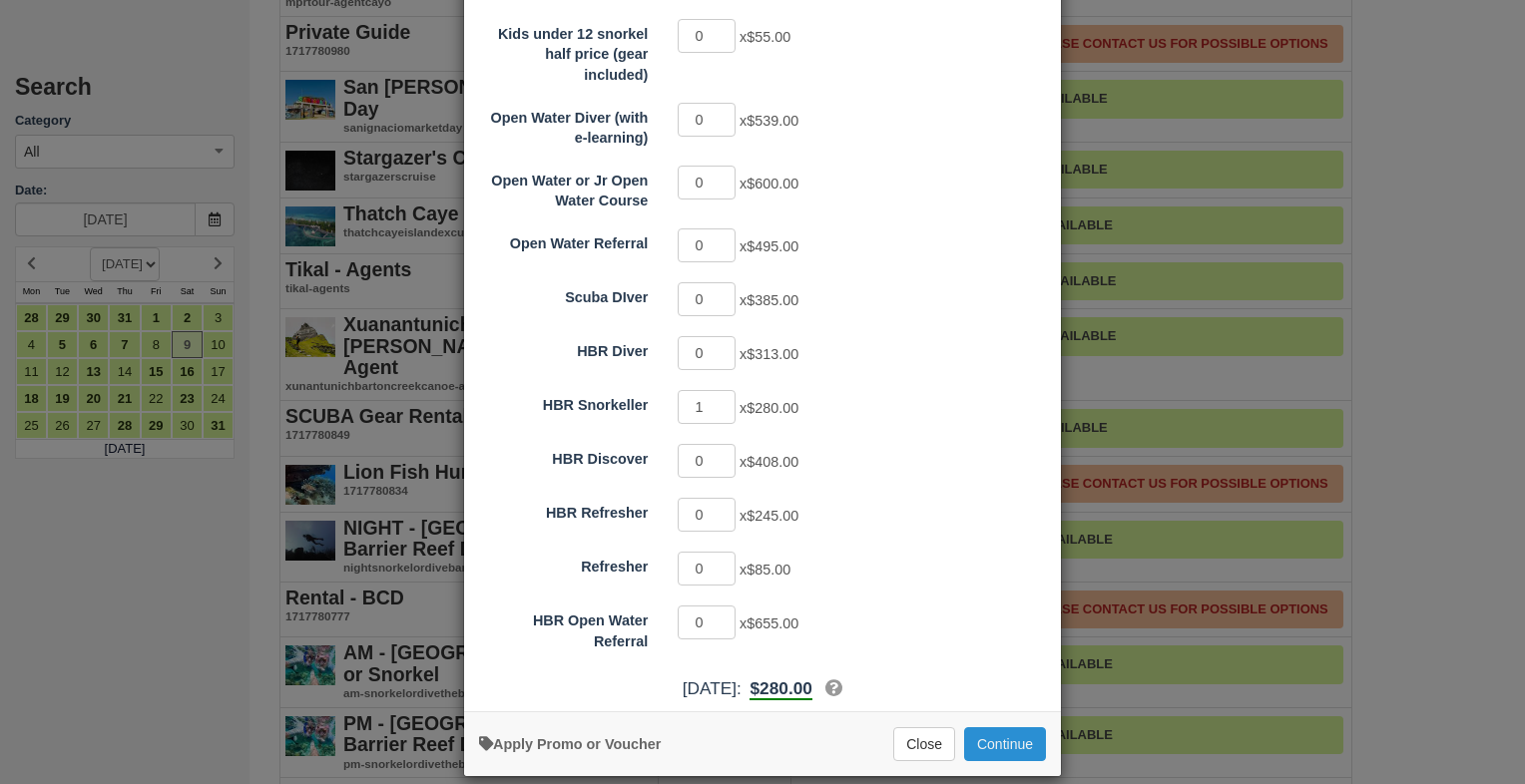 click on "Continue" at bounding box center [1005, 744] 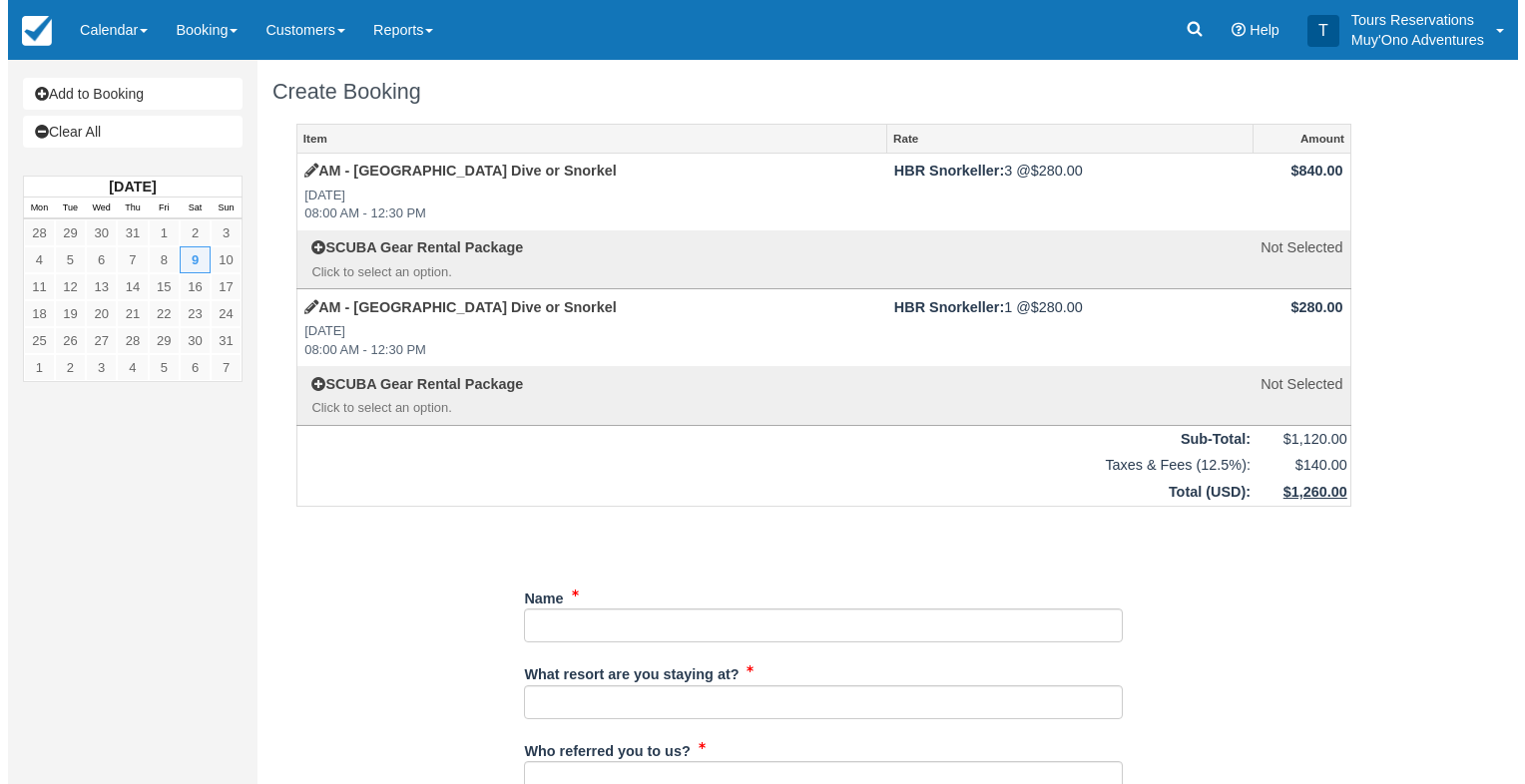 scroll, scrollTop: 0, scrollLeft: 0, axis: both 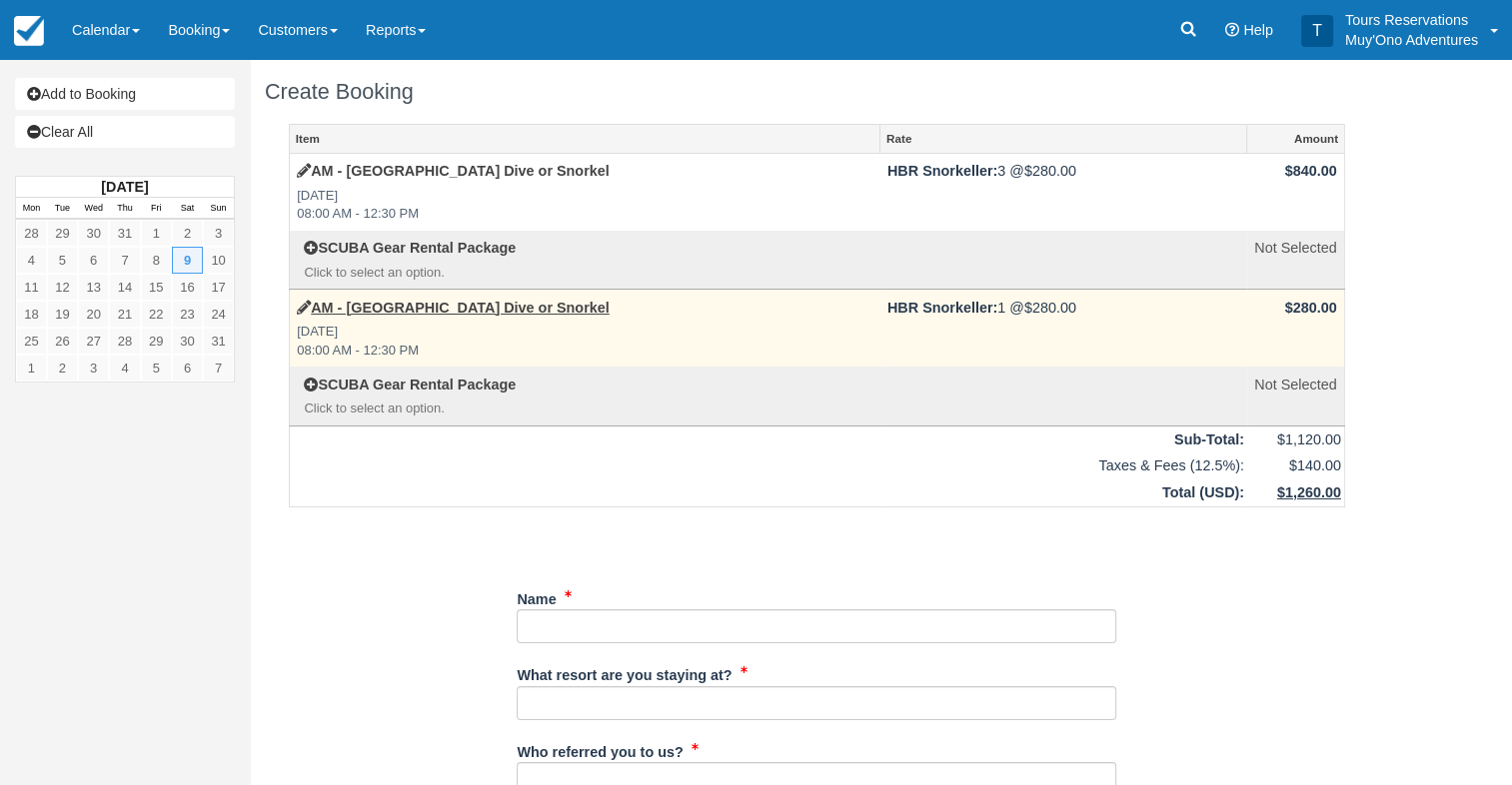 click on "$280.00" at bounding box center (1050, 308) 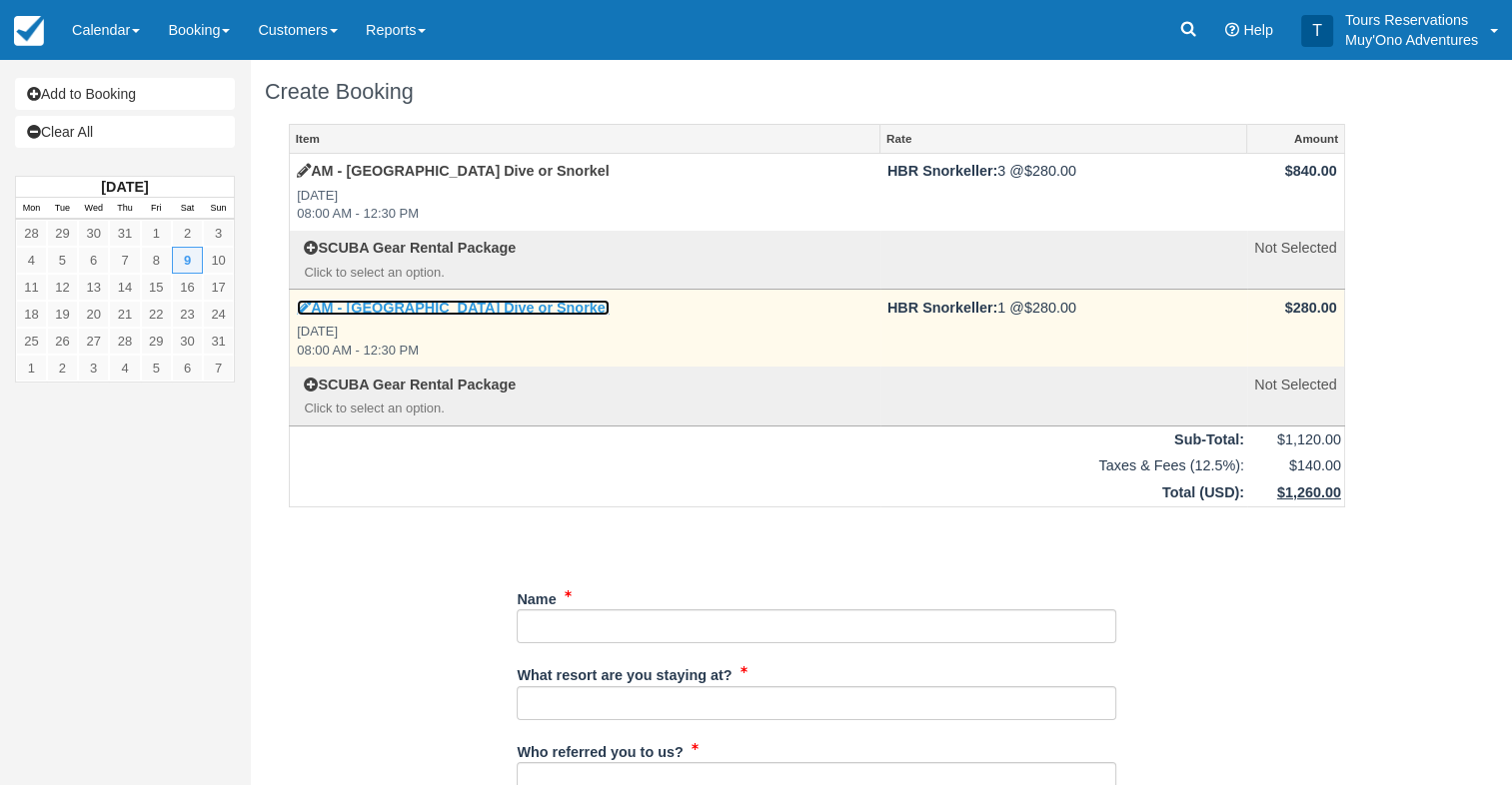 click on "AM - [GEOGRAPHIC_DATA] Dive or Snorkel" at bounding box center [453, 308] 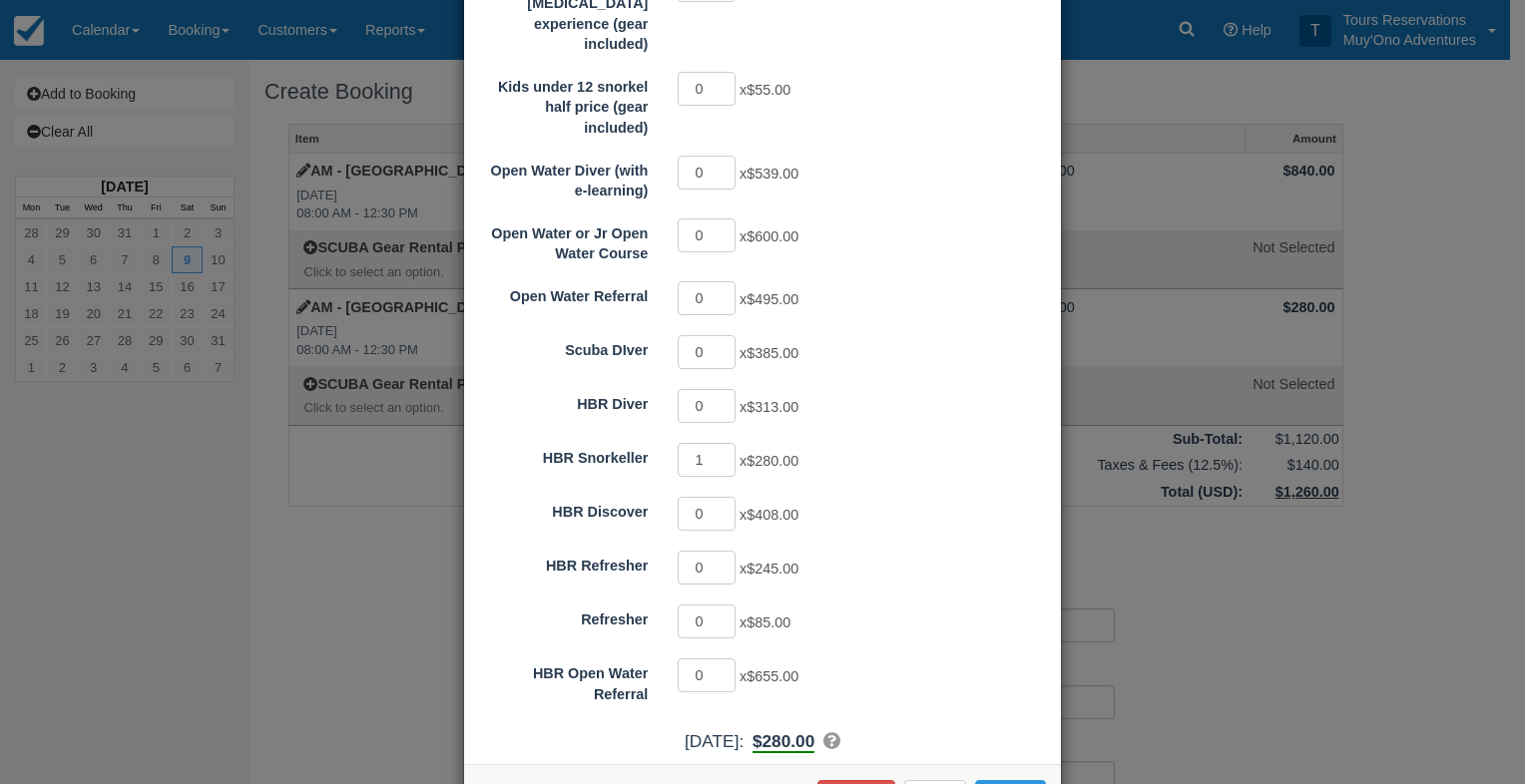 scroll, scrollTop: 472, scrollLeft: 0, axis: vertical 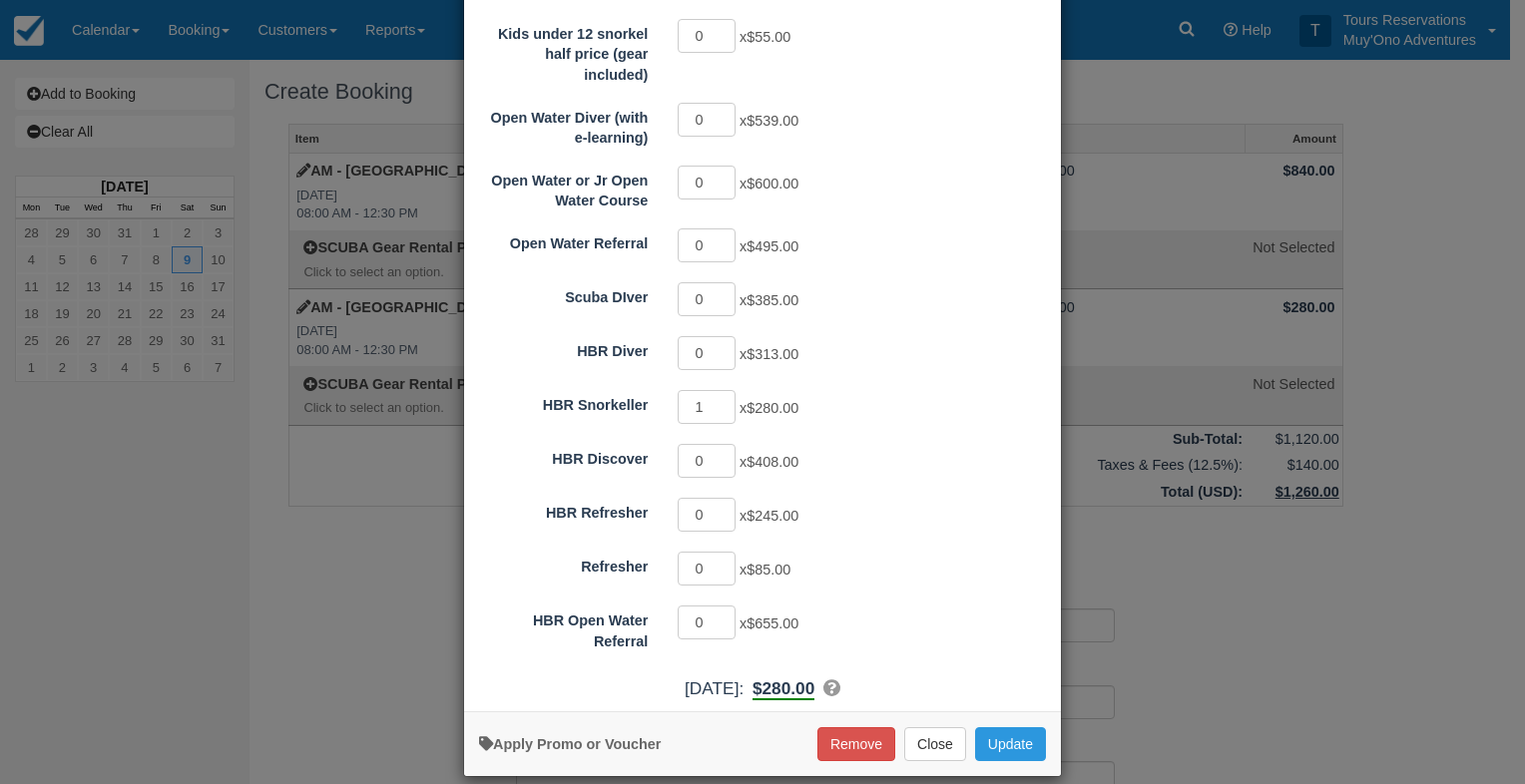 click on "$280.00" at bounding box center (783, 688) 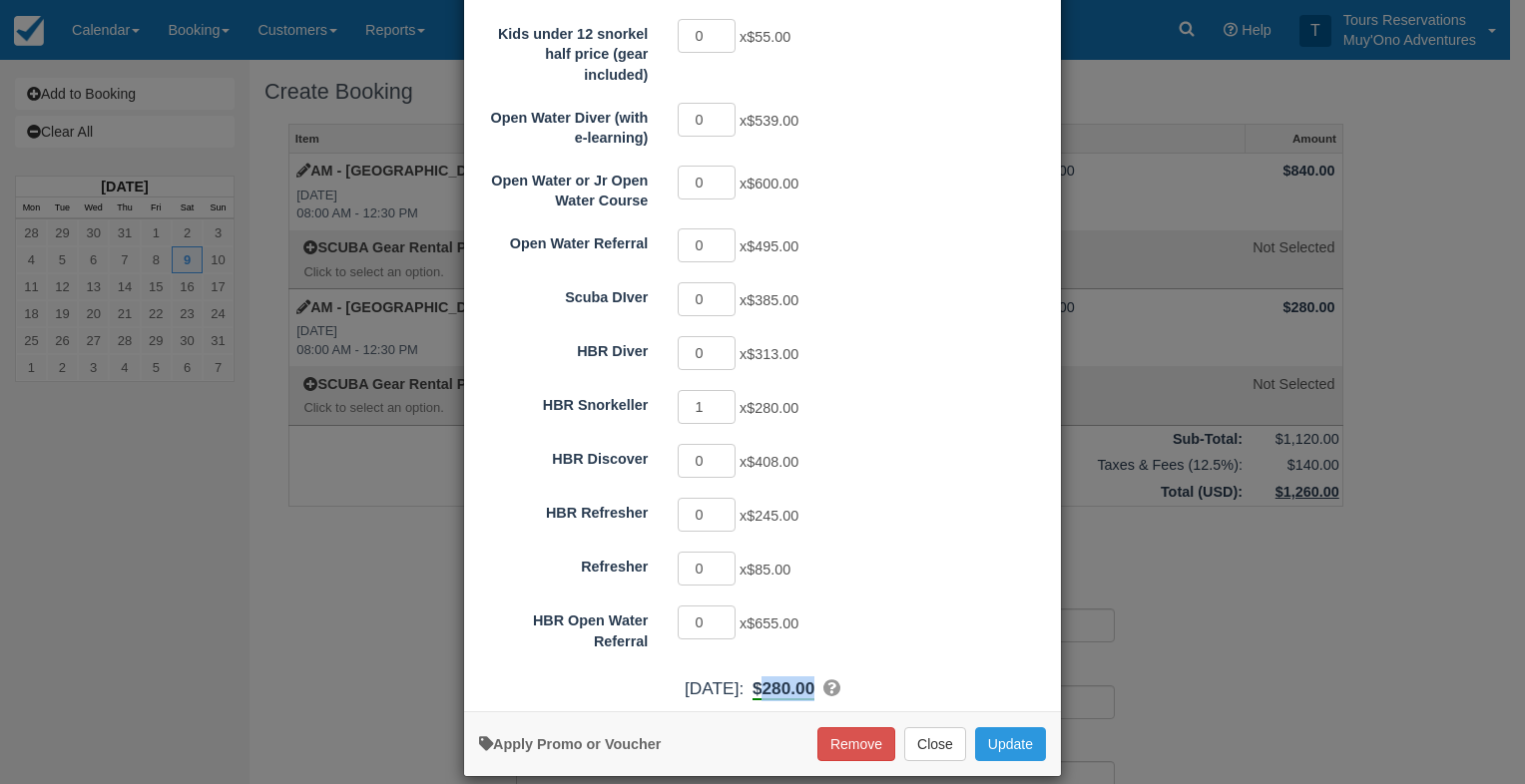 click on "$280.00" at bounding box center [783, 688] 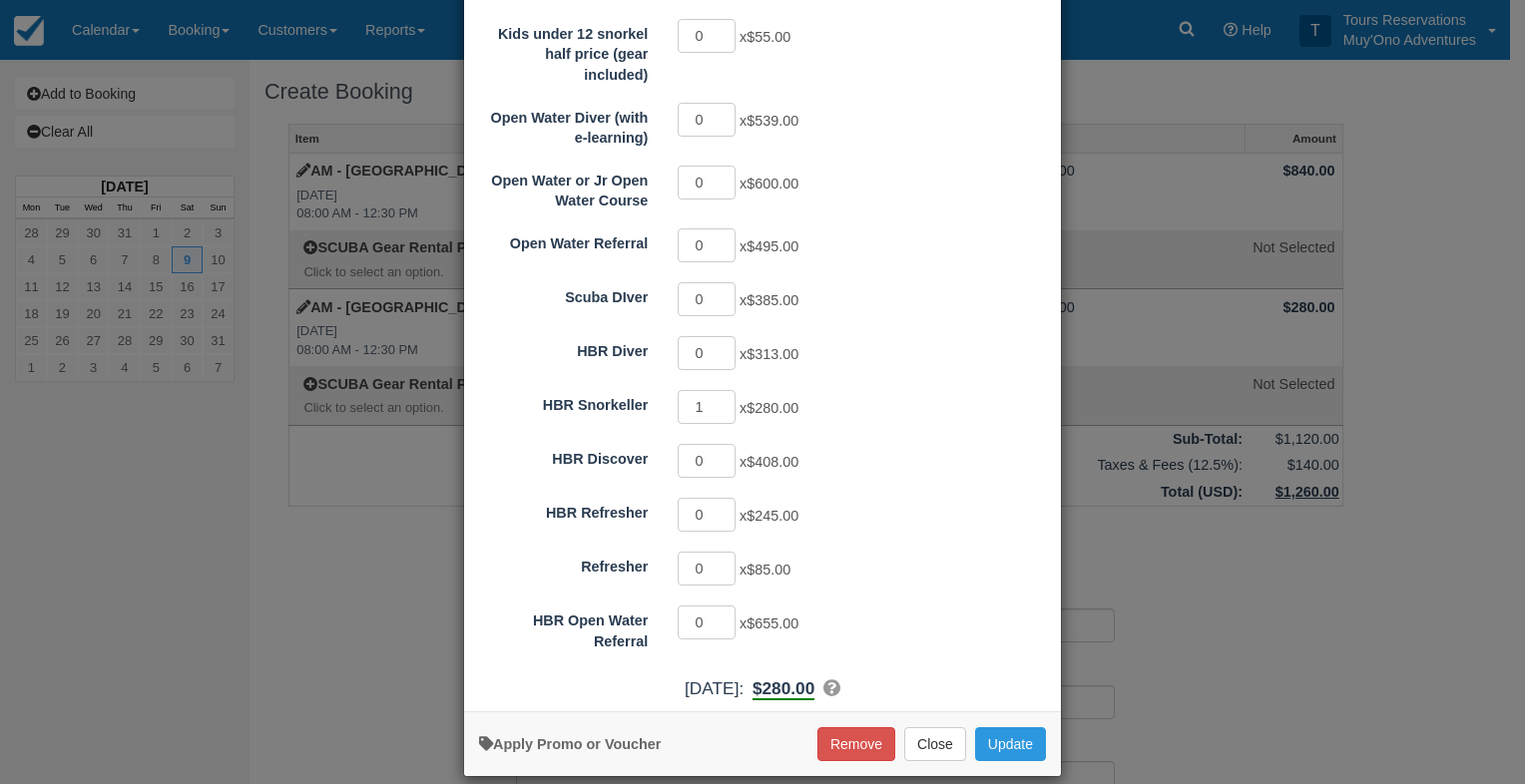 click on "Details
Availability
Photos
Map
Book Now
AM - [GEOGRAPHIC_DATA] Dive or Snorkel
The [GEOGRAPHIC_DATA],
the largest barrier reef in the western [MEDICAL_DATA], is a world-class dive destination that should be to the top of every diver’s bucket list. A trip to
the [GEOGRAPHIC_DATA] is suitable for both novice and experienced divers,
with dive sites ranging from 35-65 feet deep. Each dive is a drift dive where you can relax
and enjoy the mild current as you dive along multicolored walls and steep ridges teeming with remarkable sea life.
This tour includes licensed & experienced local tour guides & PADI dive masters, food & beverages, and marine park entrance fees. ***PLEASE NOTE***
30" at bounding box center (762, 392) 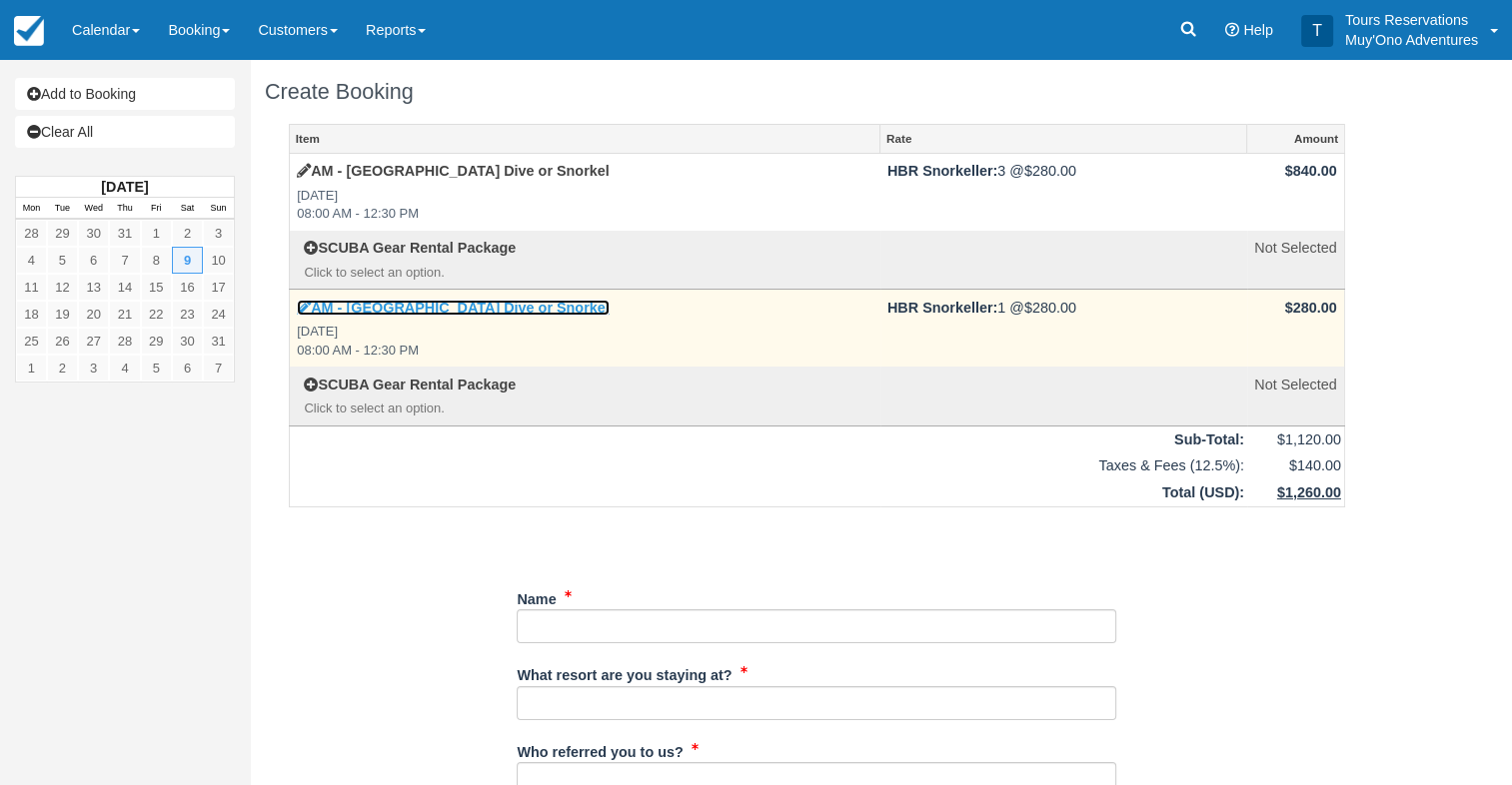 click at bounding box center (304, 308) 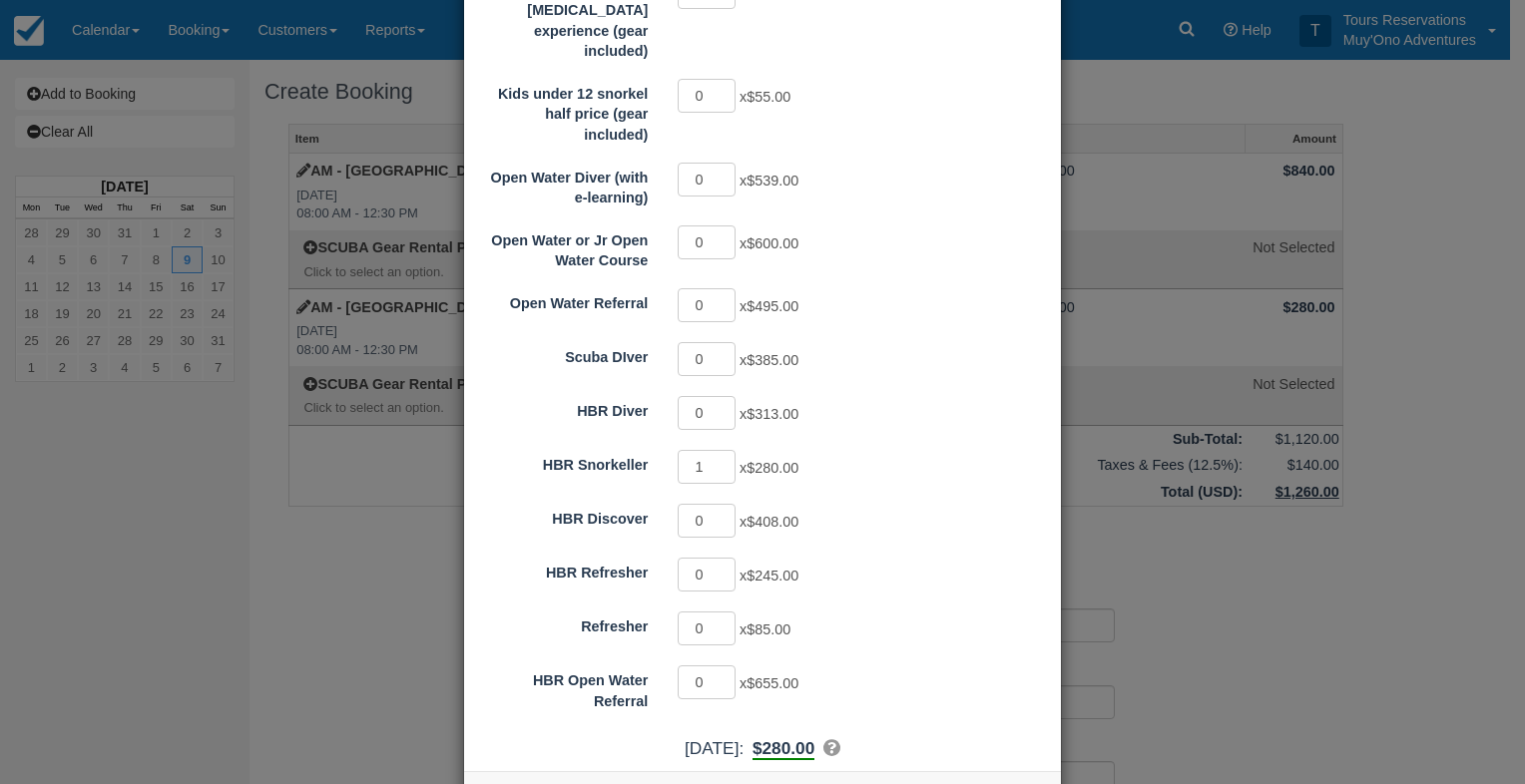 scroll, scrollTop: 472, scrollLeft: 0, axis: vertical 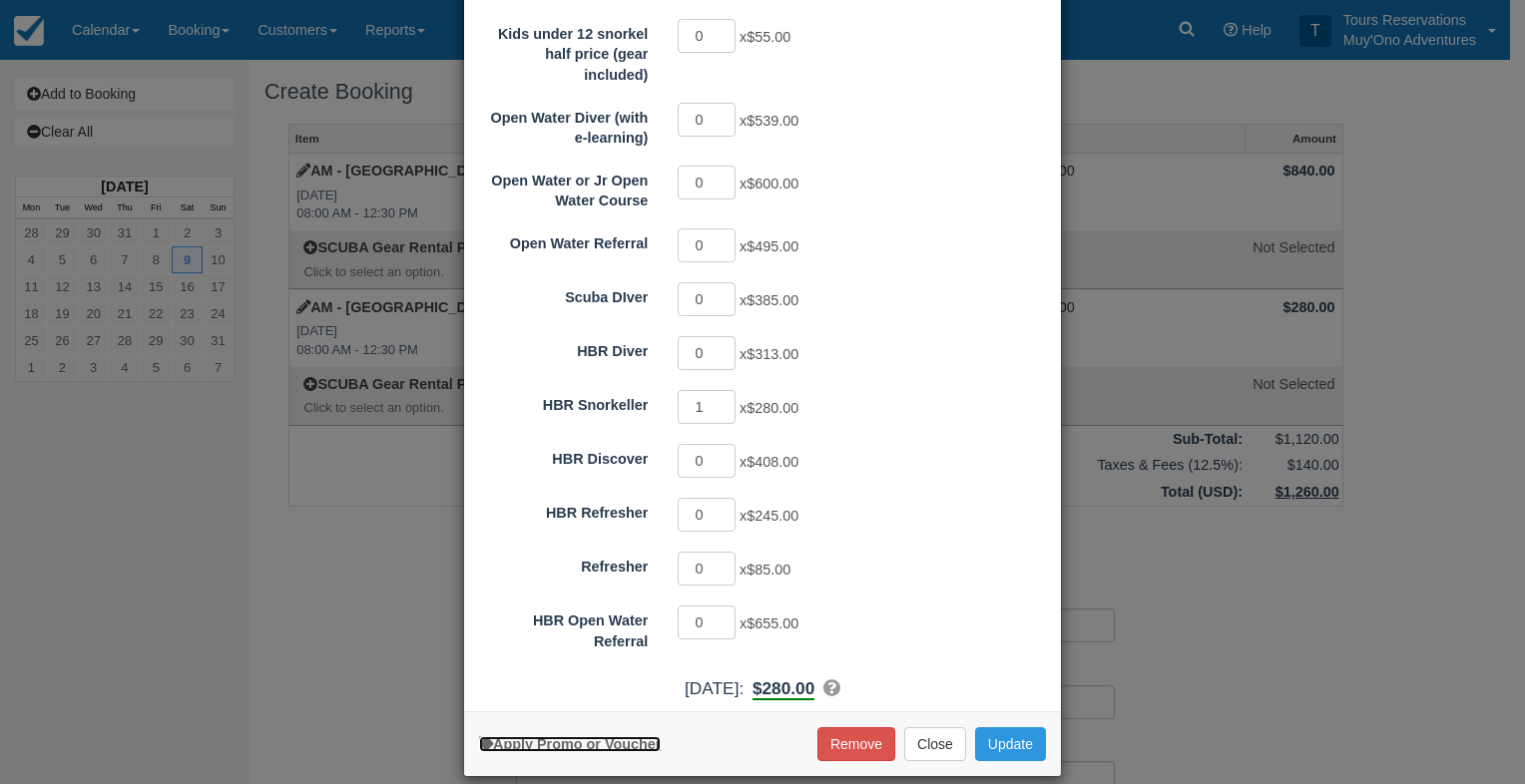 click on "Apply Promo or Voucher" at bounding box center [570, 744] 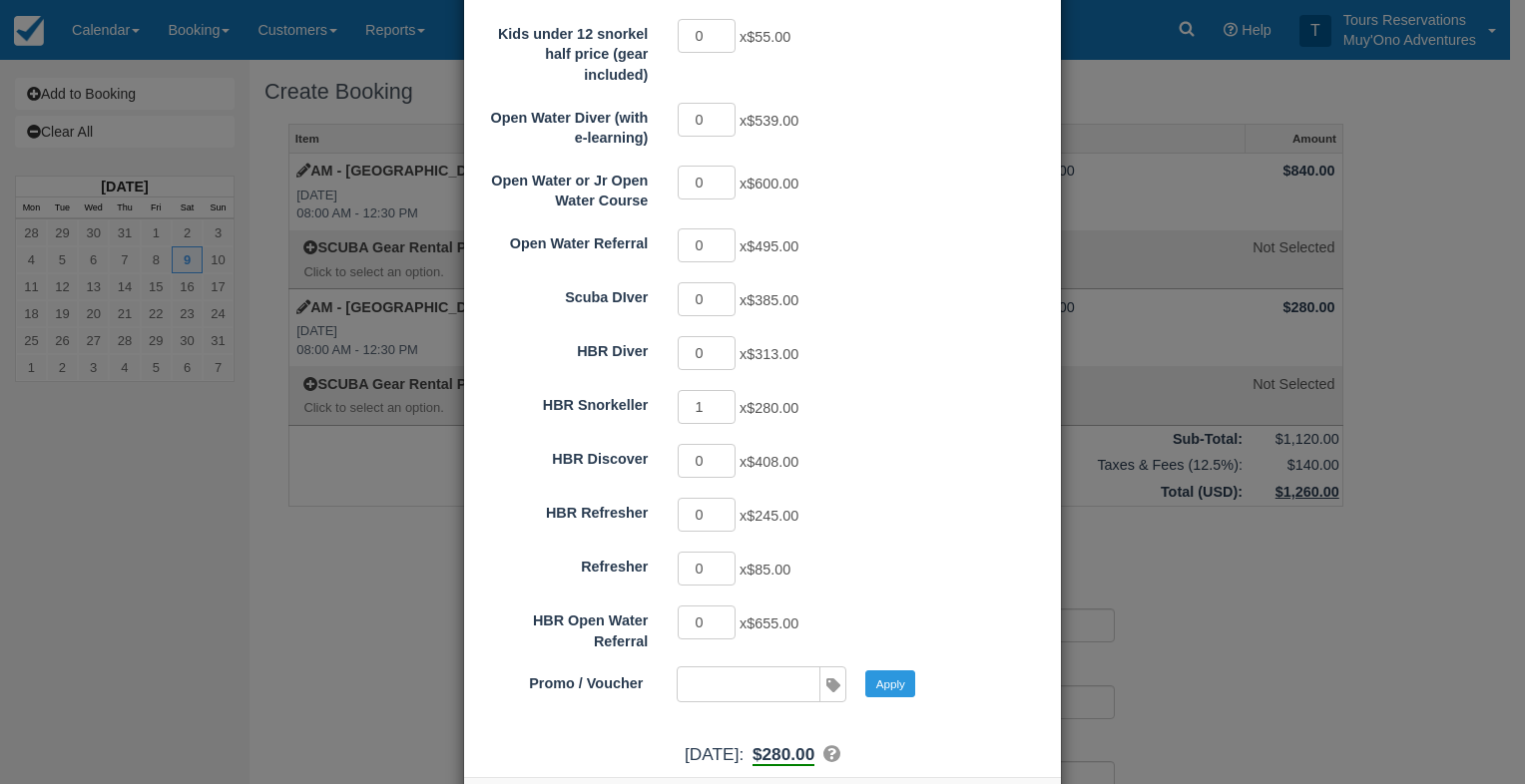 scroll, scrollTop: 538, scrollLeft: 0, axis: vertical 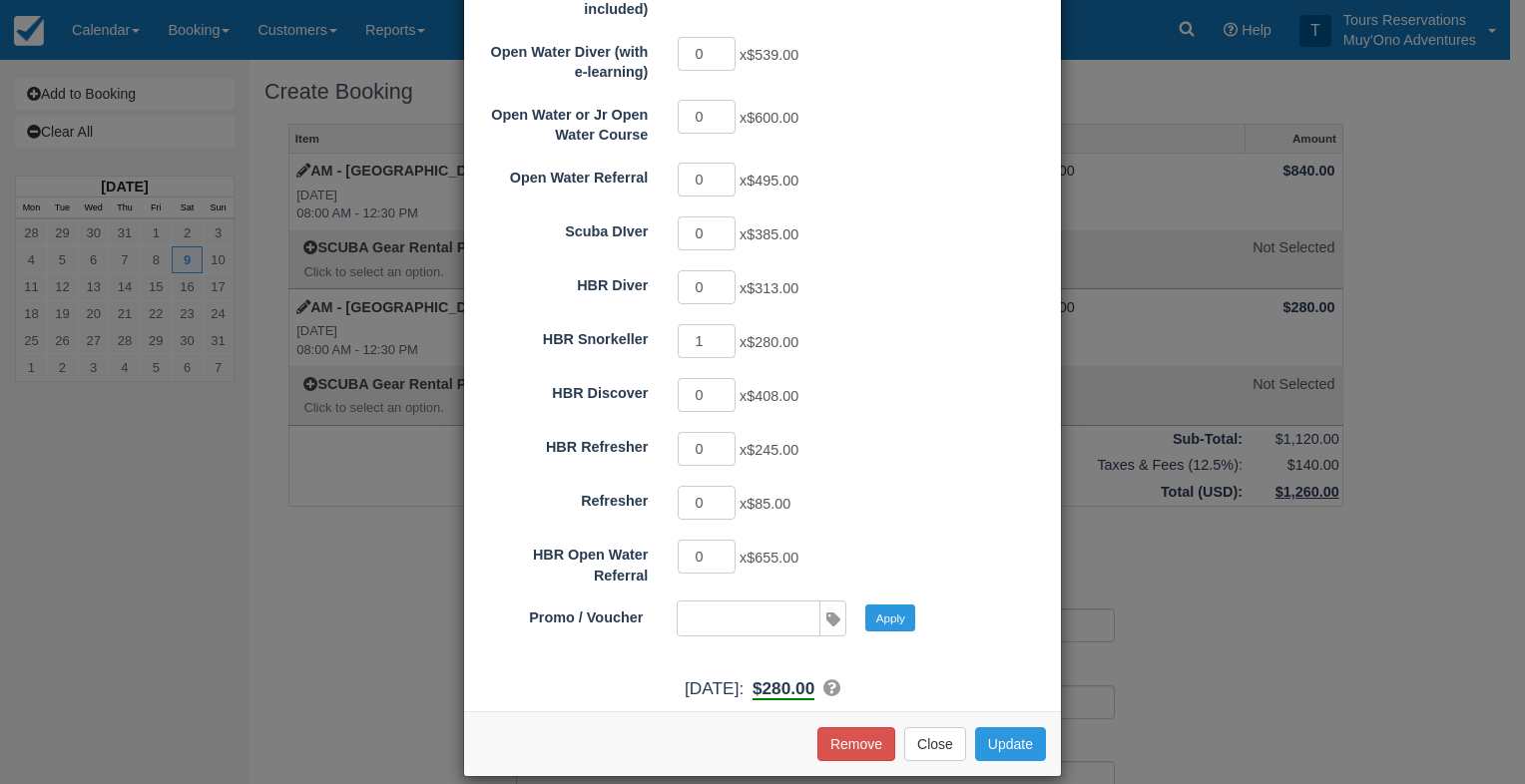 click on "Promo / Voucher" at bounding box center [748, 618] 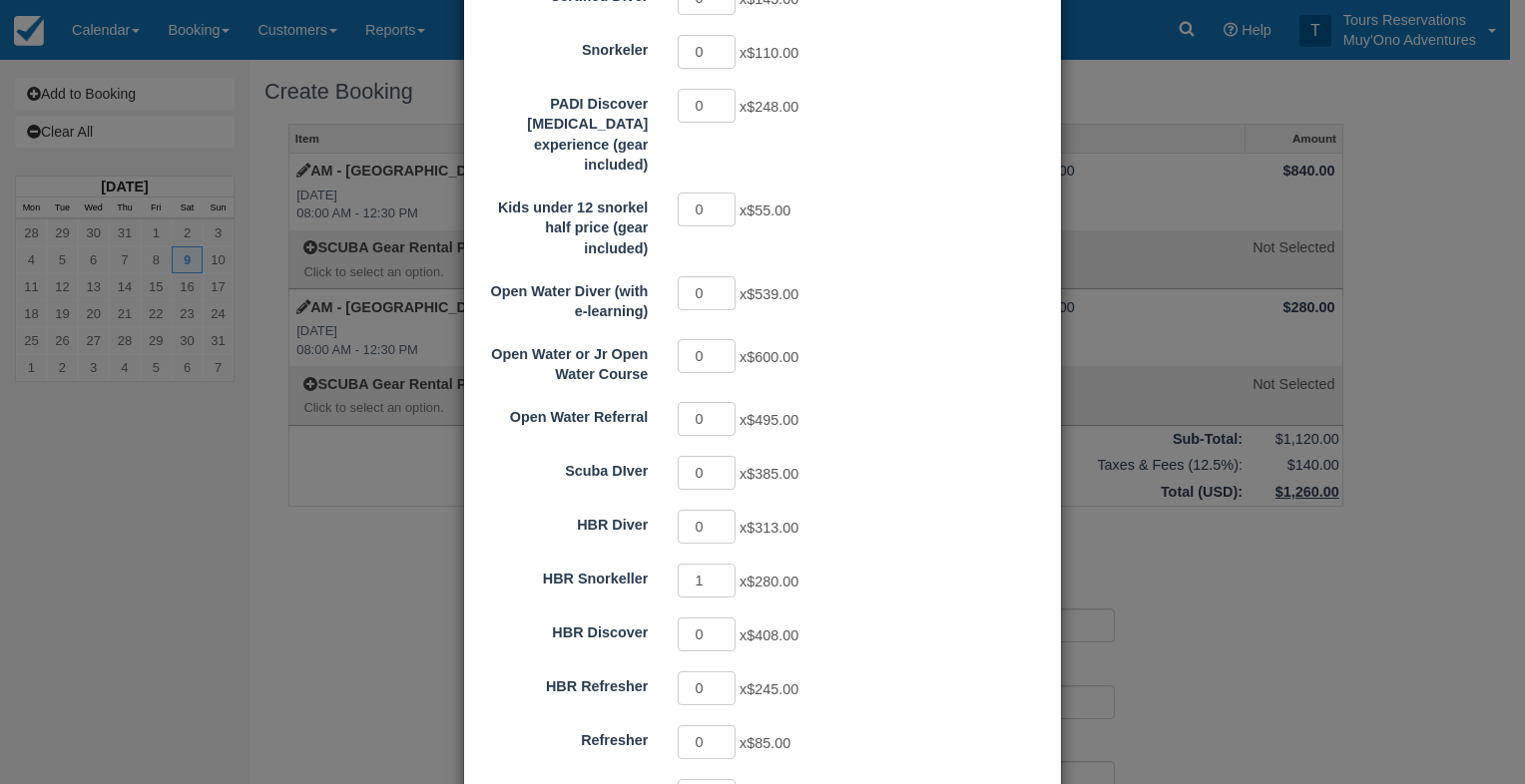 scroll, scrollTop: 391, scrollLeft: 0, axis: vertical 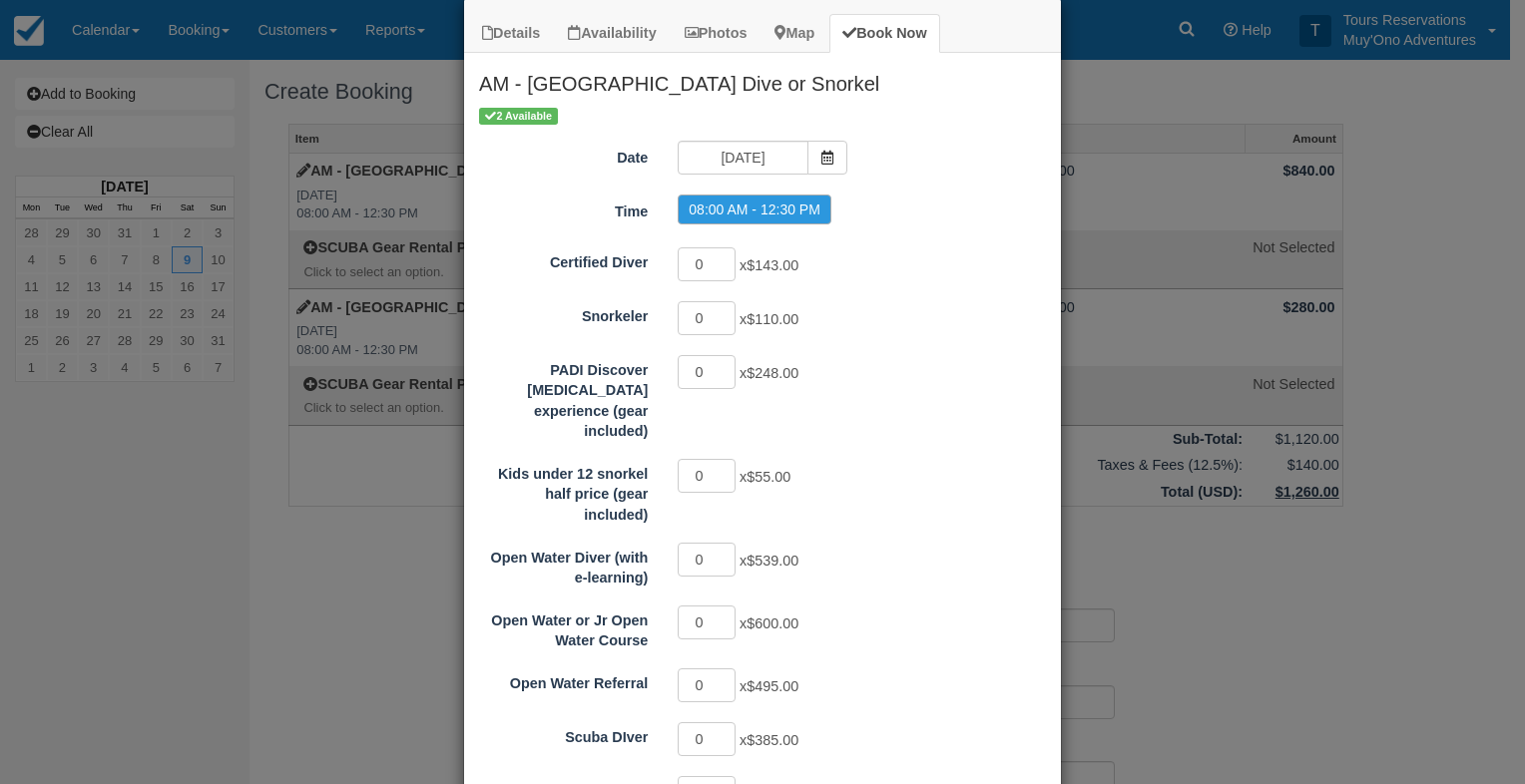 click on "Details
Availability
Photos
Map
Book Now
AM - [GEOGRAPHIC_DATA] Dive or Snorkel
The [GEOGRAPHIC_DATA],
the largest barrier reef in the western [MEDICAL_DATA], is a world-class dive destination that should be to the top of every diver’s bucket list. A trip to
the [GEOGRAPHIC_DATA] is suitable for both novice and experienced divers,
with dive sites ranging from 35-65 feet deep. Each dive is a drift dive where you can relax
and enjoy the mild current as you dive along multicolored walls and steep ridges teeming with remarkable sea life.
This tour includes licensed & experienced local tour guides & PADI dive masters, food & beverages, and marine park entrance fees. ***PLEASE NOTE***
30" at bounding box center [762, 392] 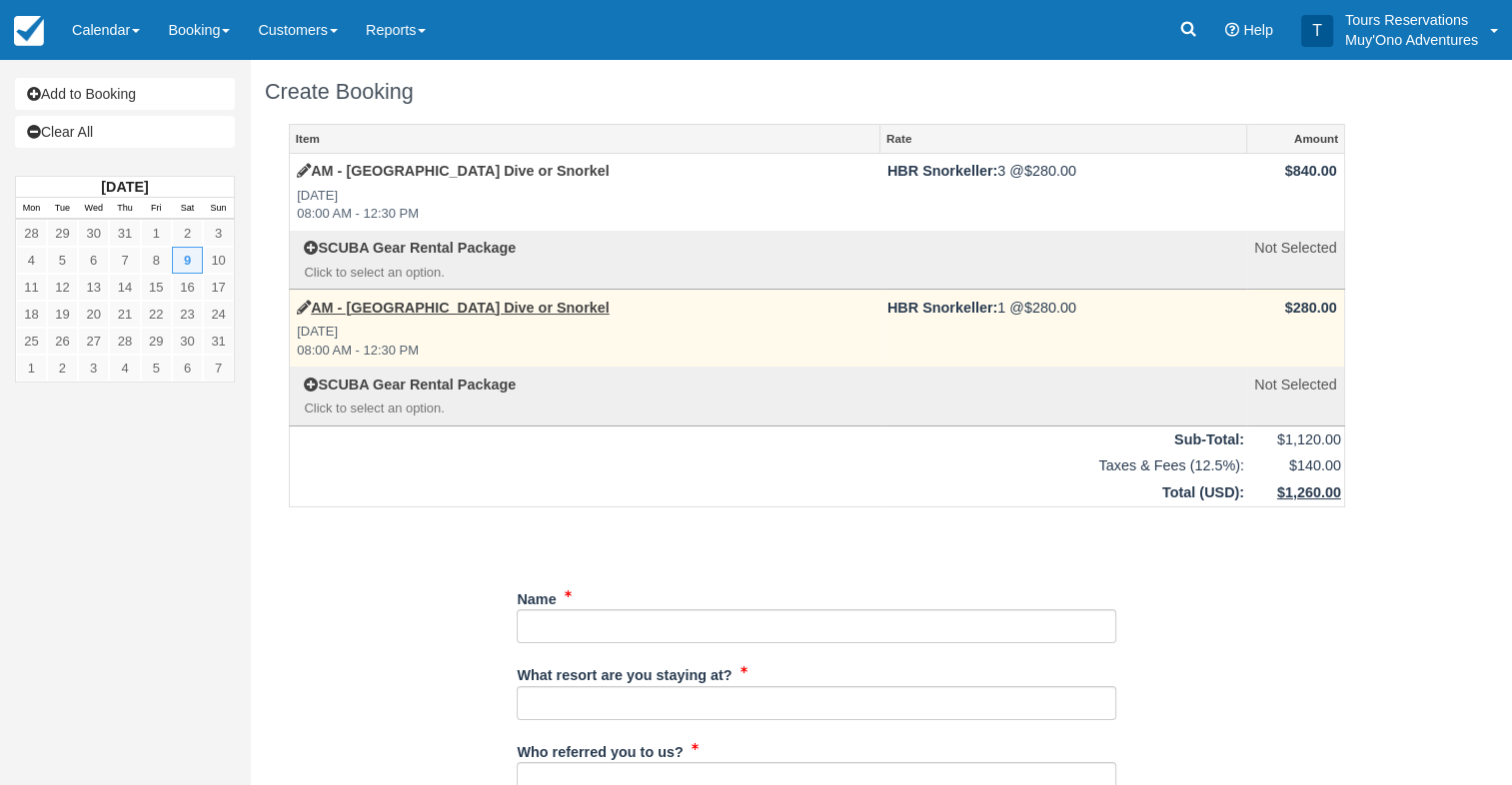 click on "Sat Aug 9, 2025 08:00 AM - 12:30 PM" at bounding box center [585, 341] 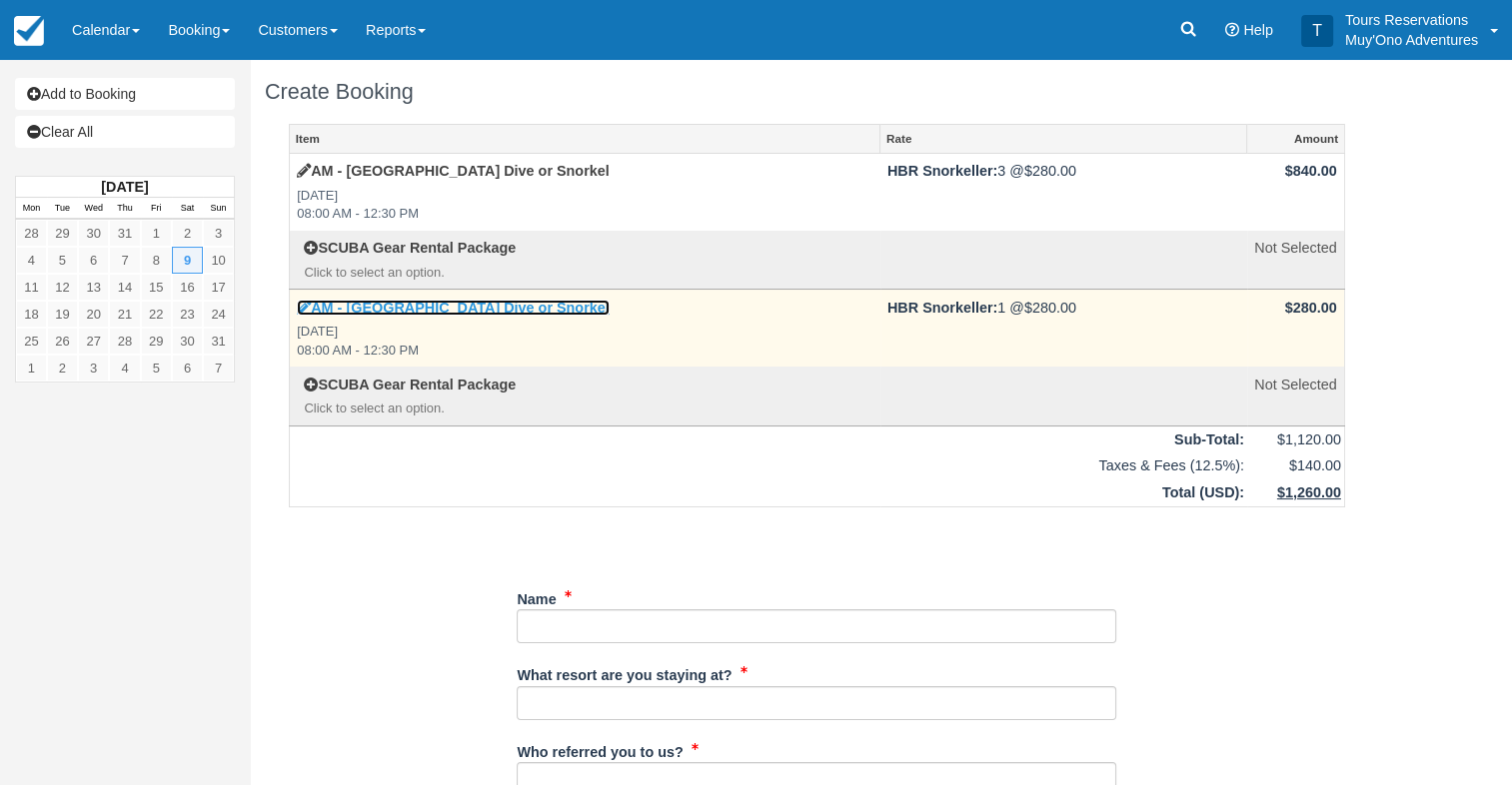 click on "AM - [GEOGRAPHIC_DATA] Dive or Snorkel" at bounding box center (453, 308) 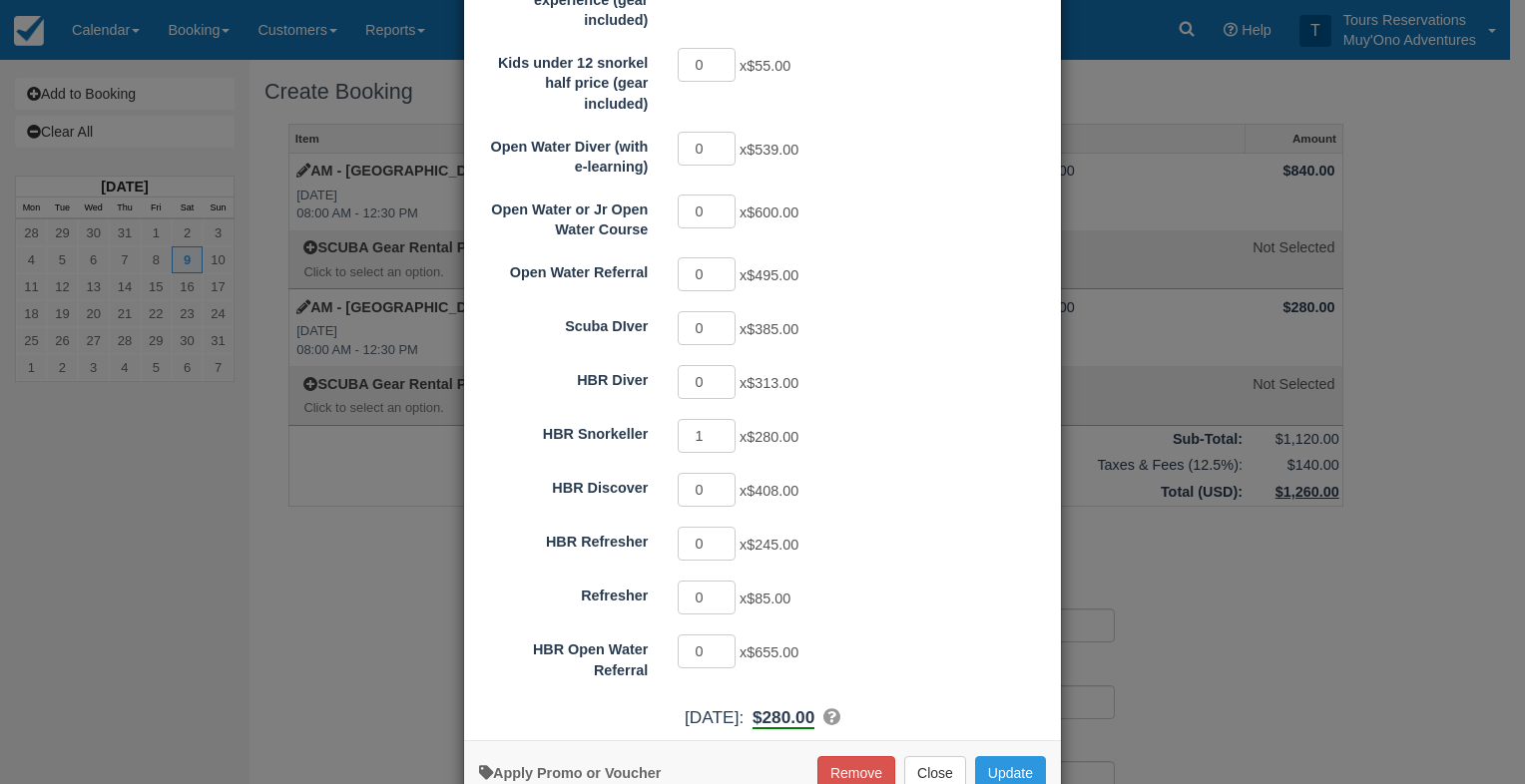 scroll, scrollTop: 472, scrollLeft: 0, axis: vertical 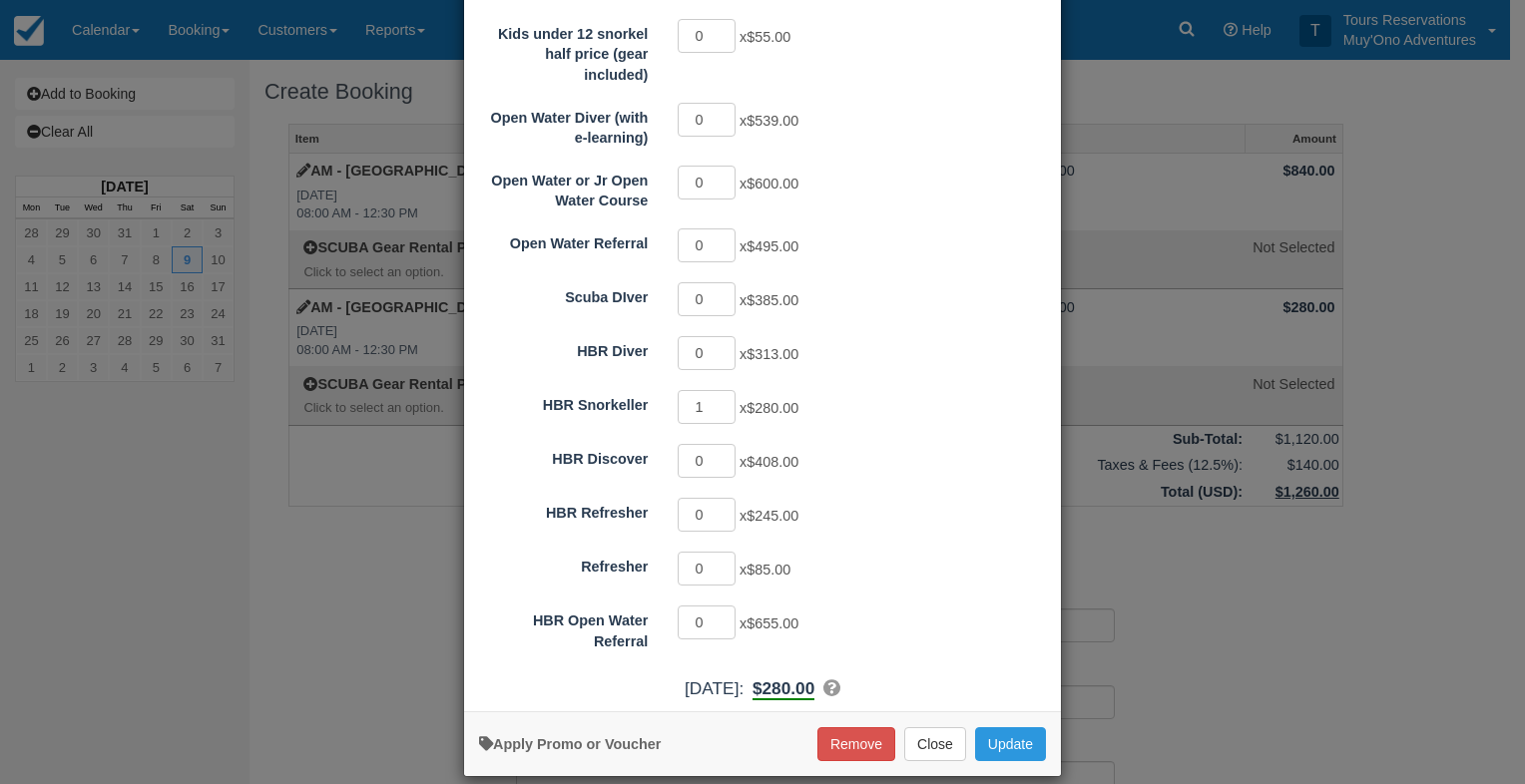 click on "Details
Availability
Photos
Map
Book Now
AM - Belize Barrier Reef Dive or Snorkel
The Belize Barrier Reef,
the largest barrier reef in the western hemisphere, is a world-class dive destination that should be to the top of every diver’s bucket list. A trip to
the Belize Barrier Reef is suitable for both novice and experienced divers,
with dive sites ranging from 35-65 feet deep. Each dive is a drift dive where you can relax
and enjoy the mild current as you dive along multicolored walls and steep ridges teeming with remarkable sea life.
This tour includes licensed & experienced local tour guides & PADI dive masters, food & beverages, and marine park entrance fees. ***PLEASE NOTE***
30" at bounding box center (762, 392) 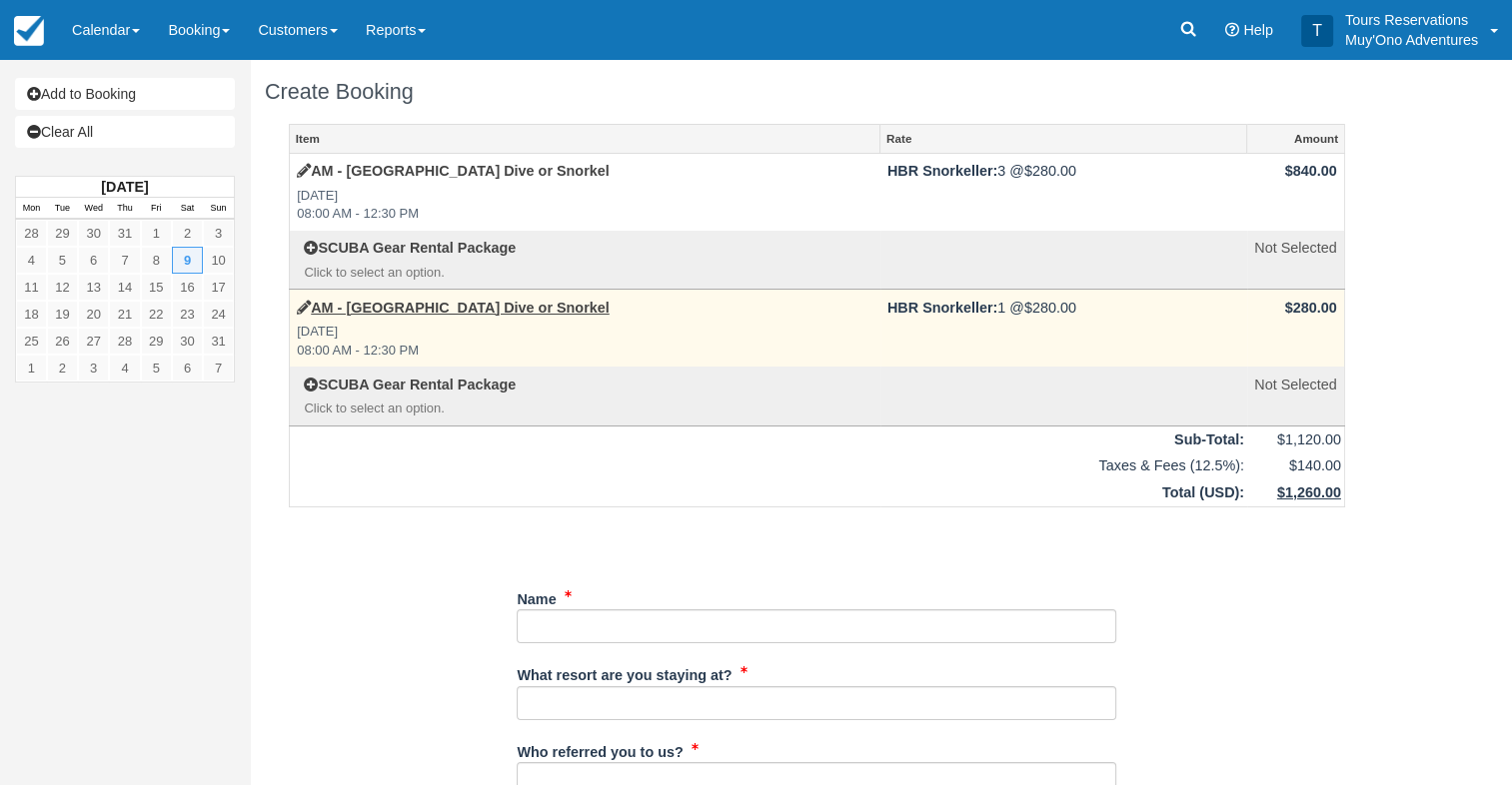 click on "HBR Snorkeller:" at bounding box center [942, 308] 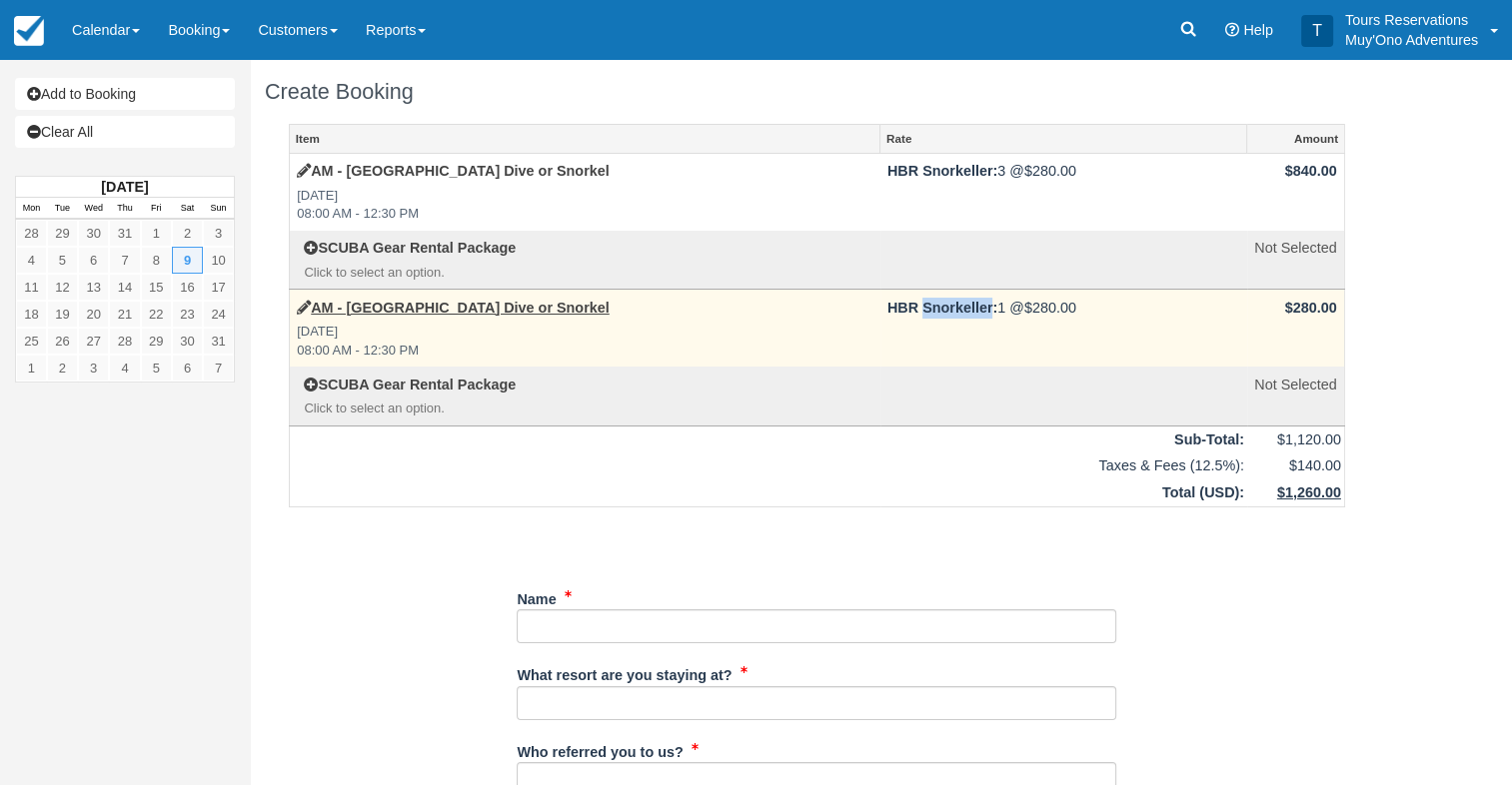 click on "HBR Snorkeller:" at bounding box center [942, 308] 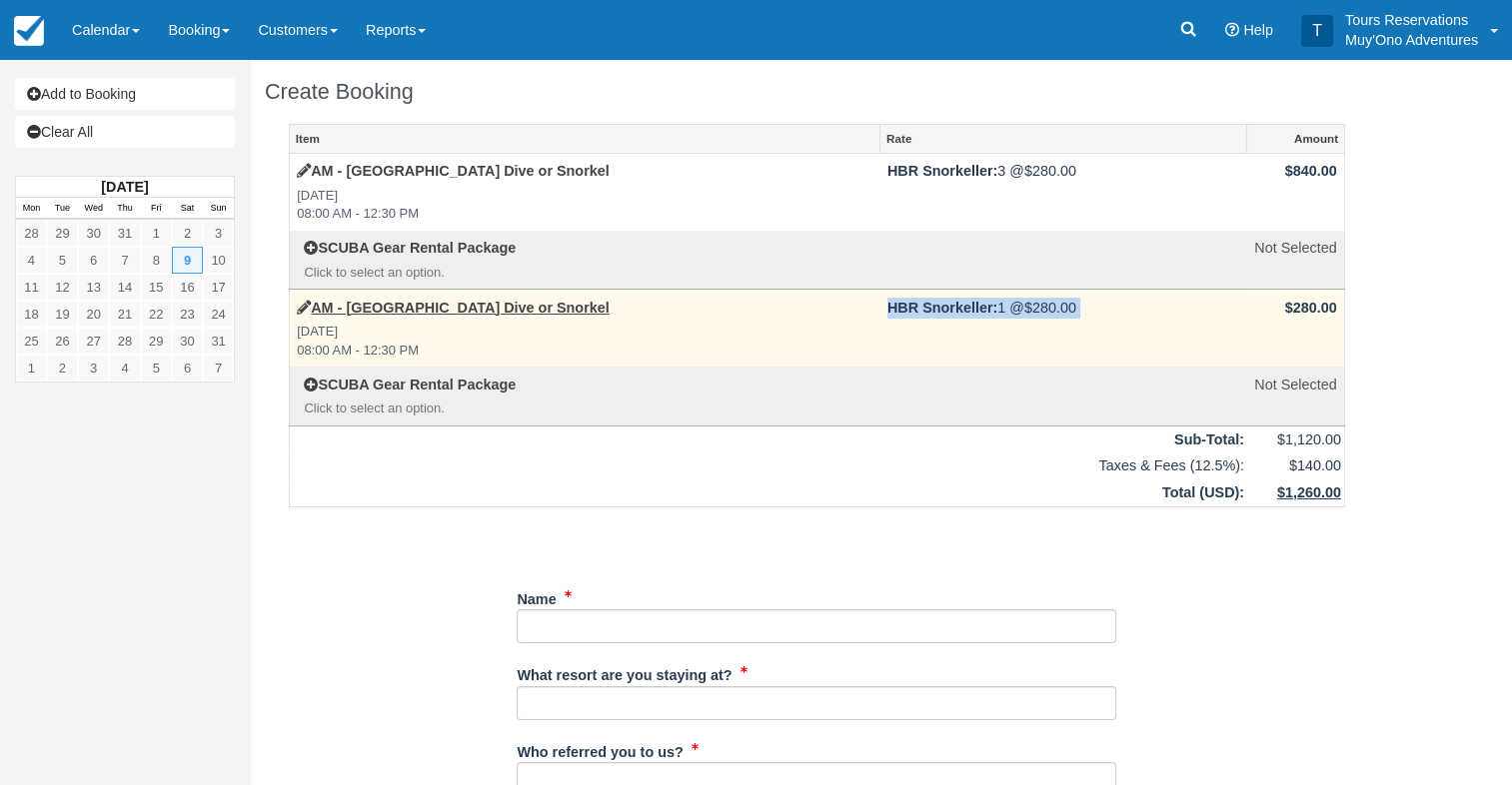 click on "HBR Snorkeller:" at bounding box center [942, 308] 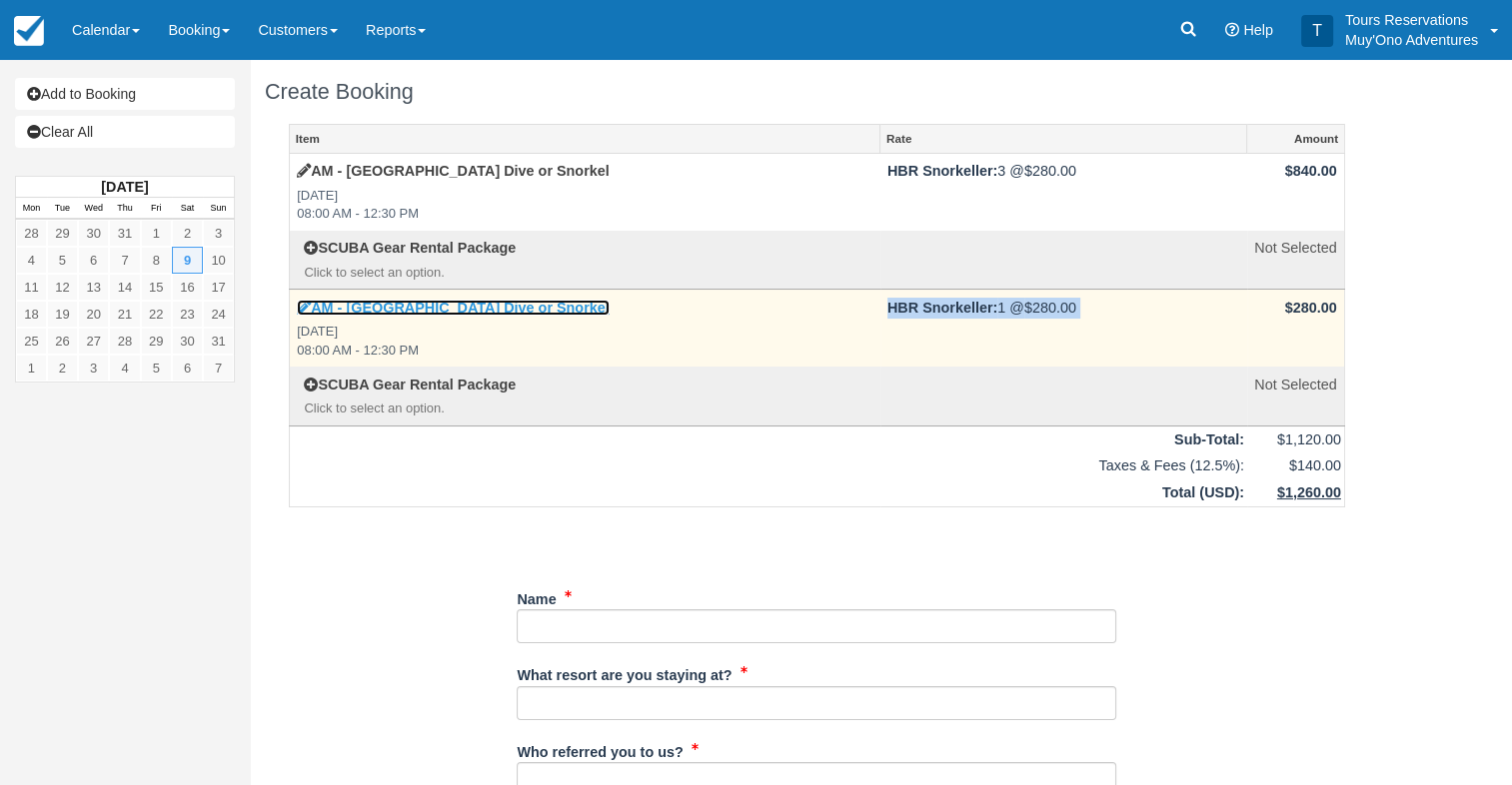 click on "AM - Belize Barrier Reef Dive or Snorkel" at bounding box center [453, 308] 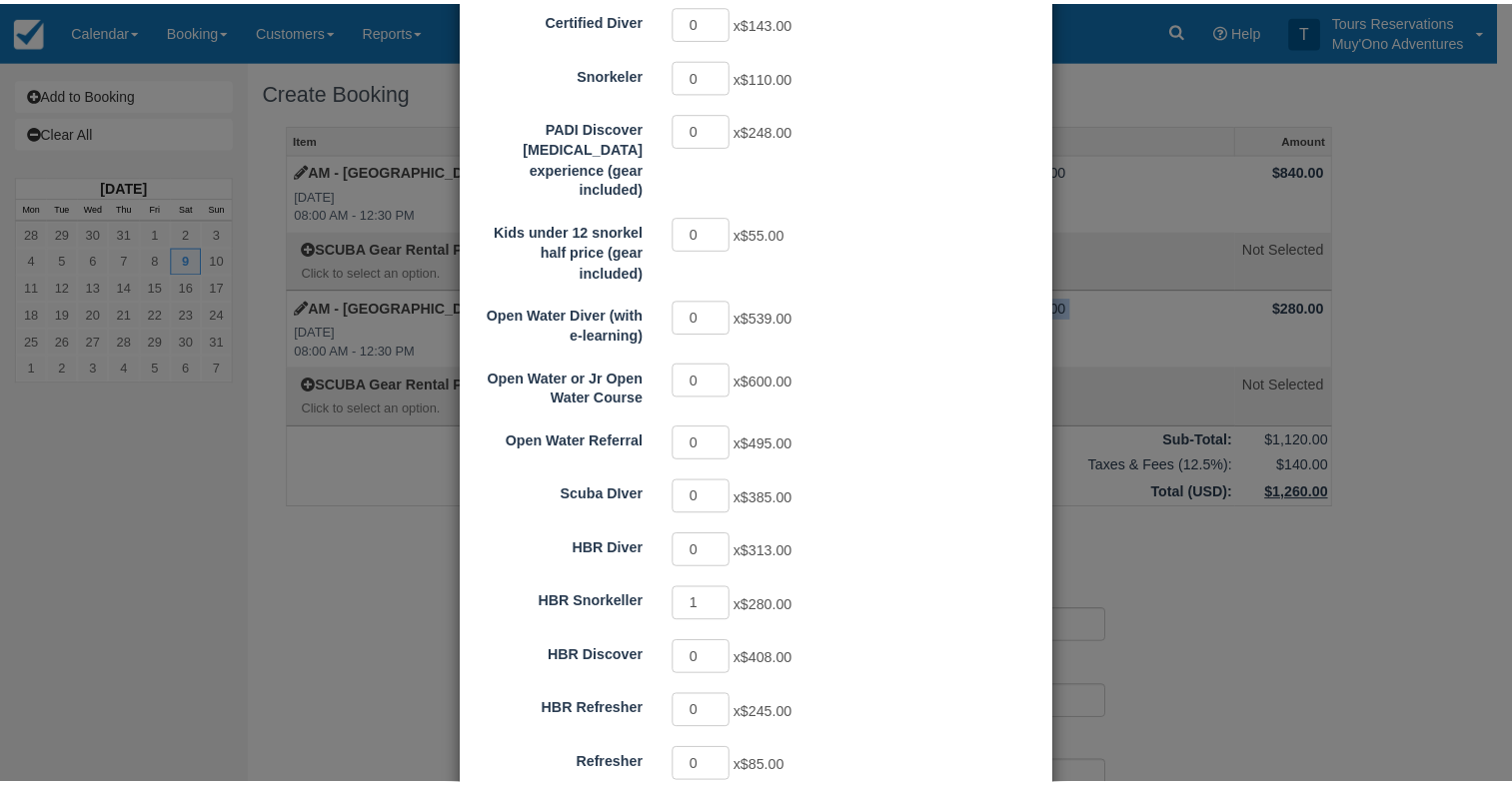 scroll, scrollTop: 472, scrollLeft: 0, axis: vertical 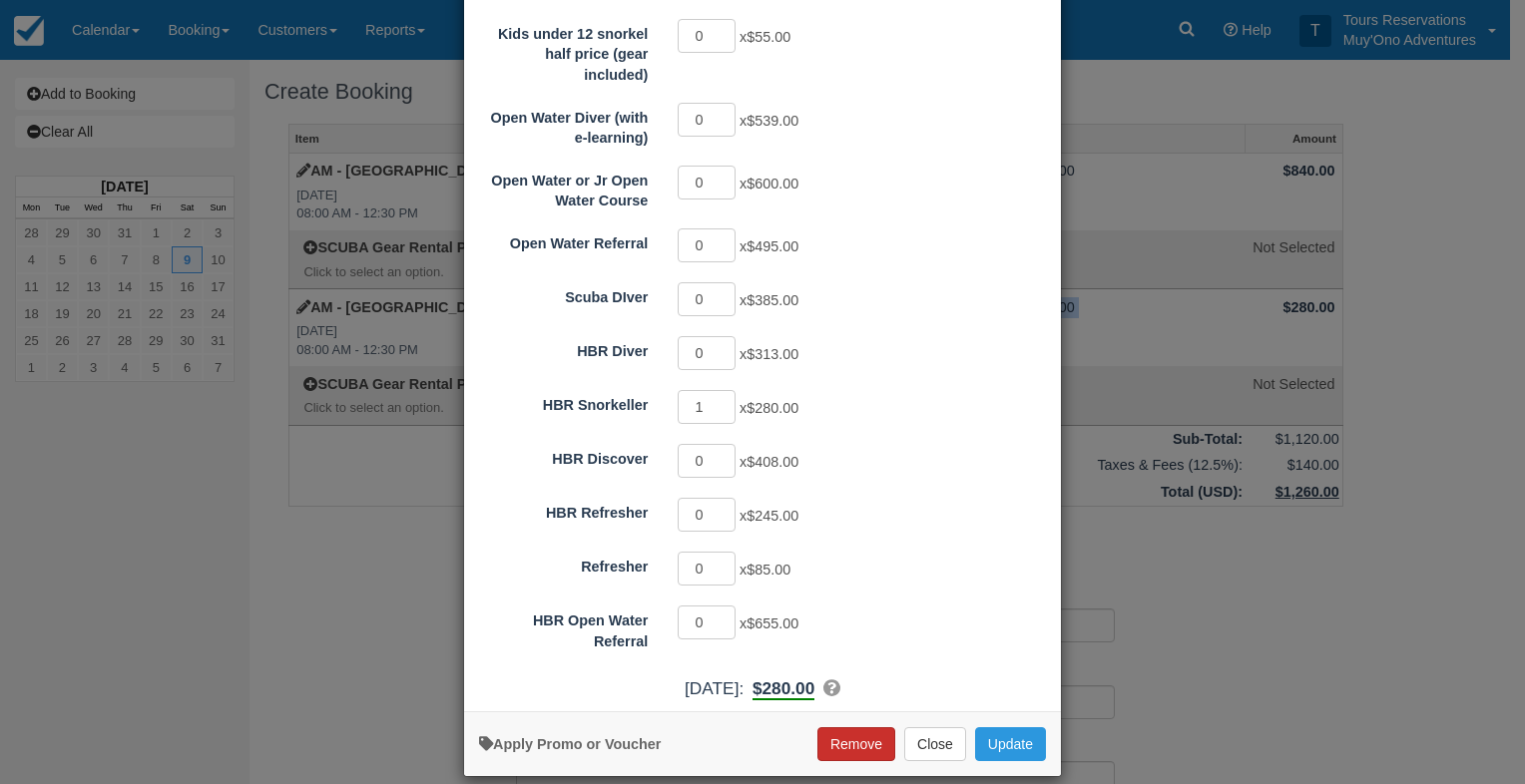 click on "Remove" at bounding box center (856, 744) 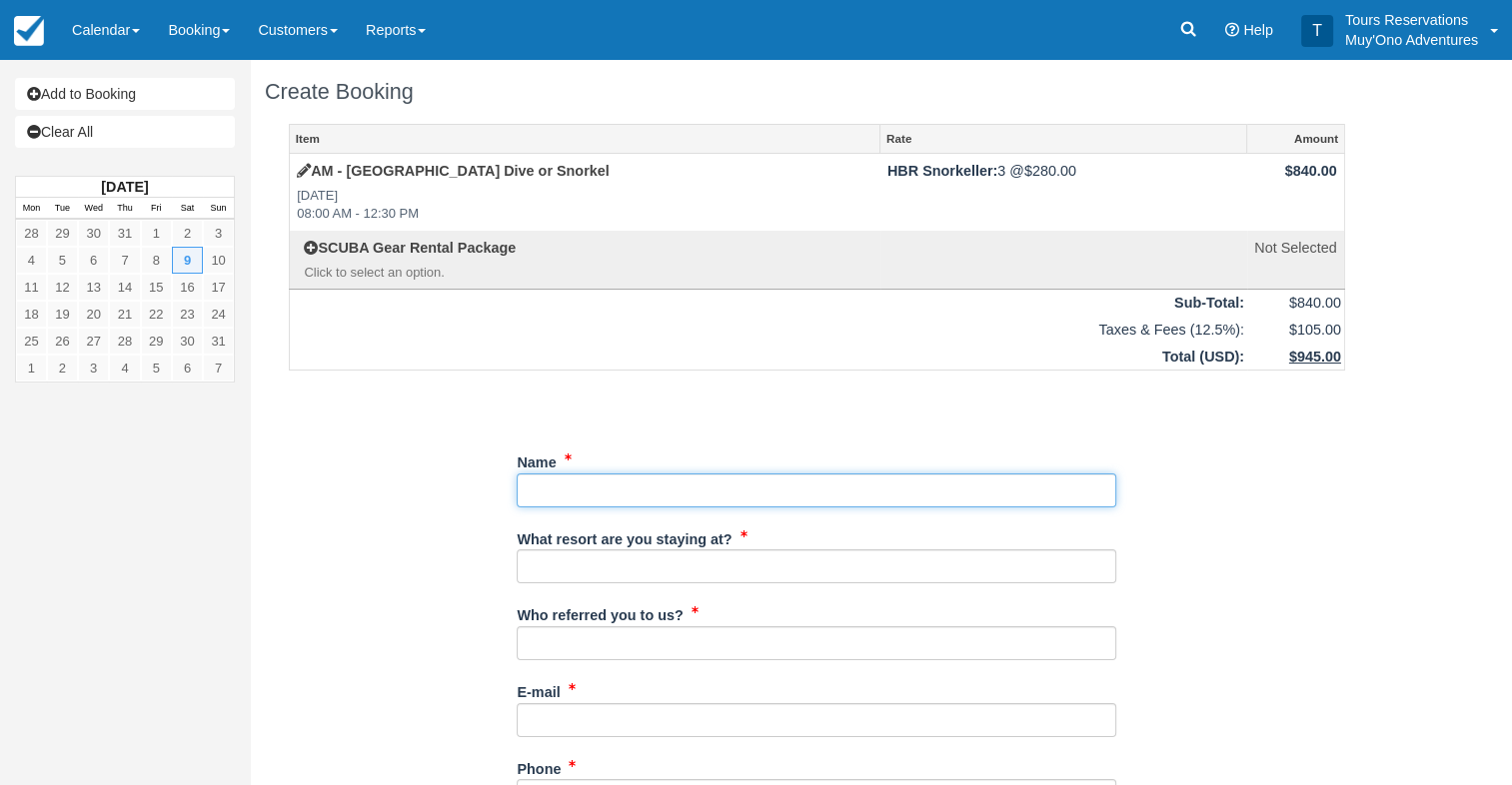 click on "Name" at bounding box center [816, 490] 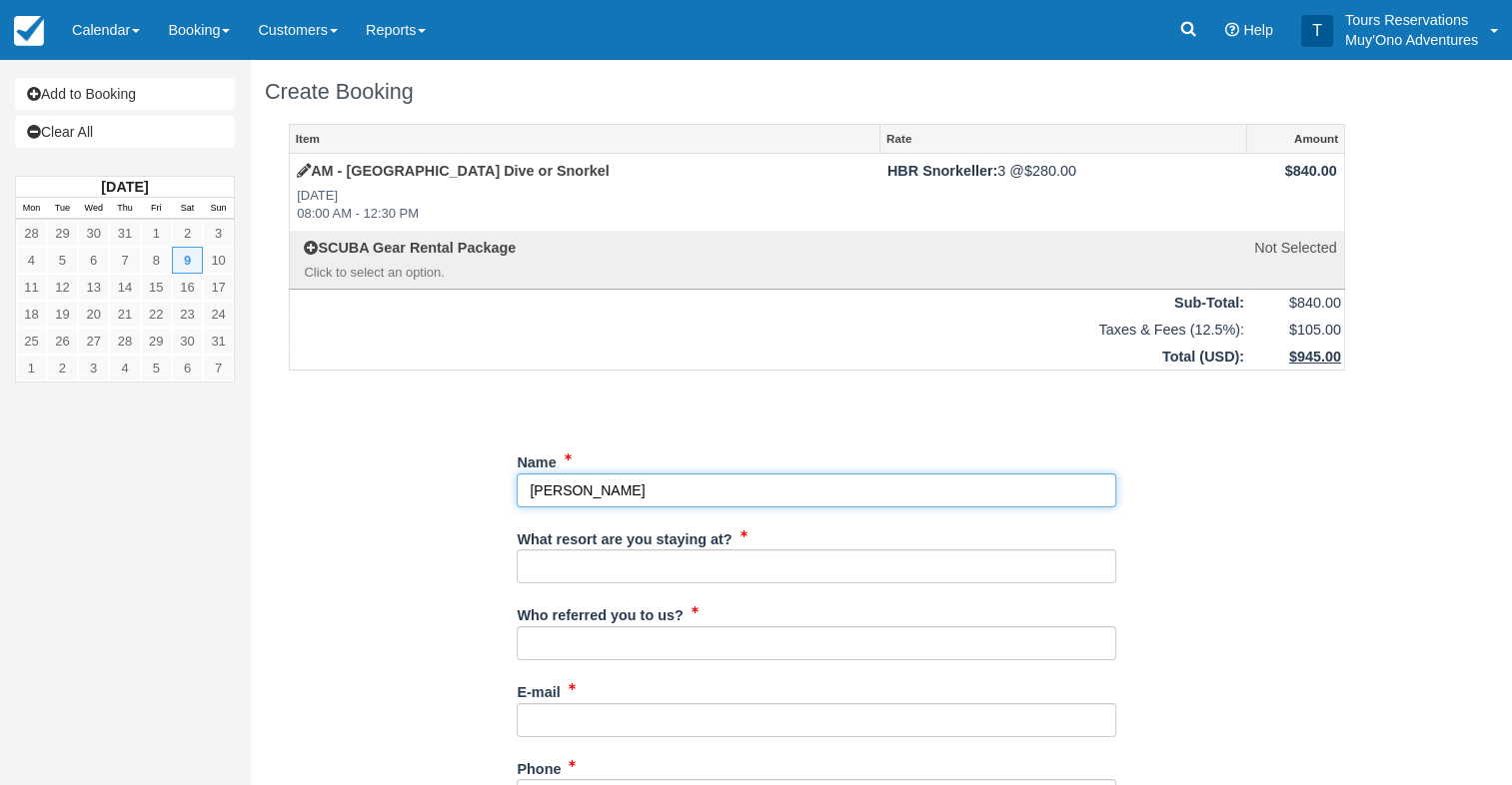 type on "[PERSON_NAME]" 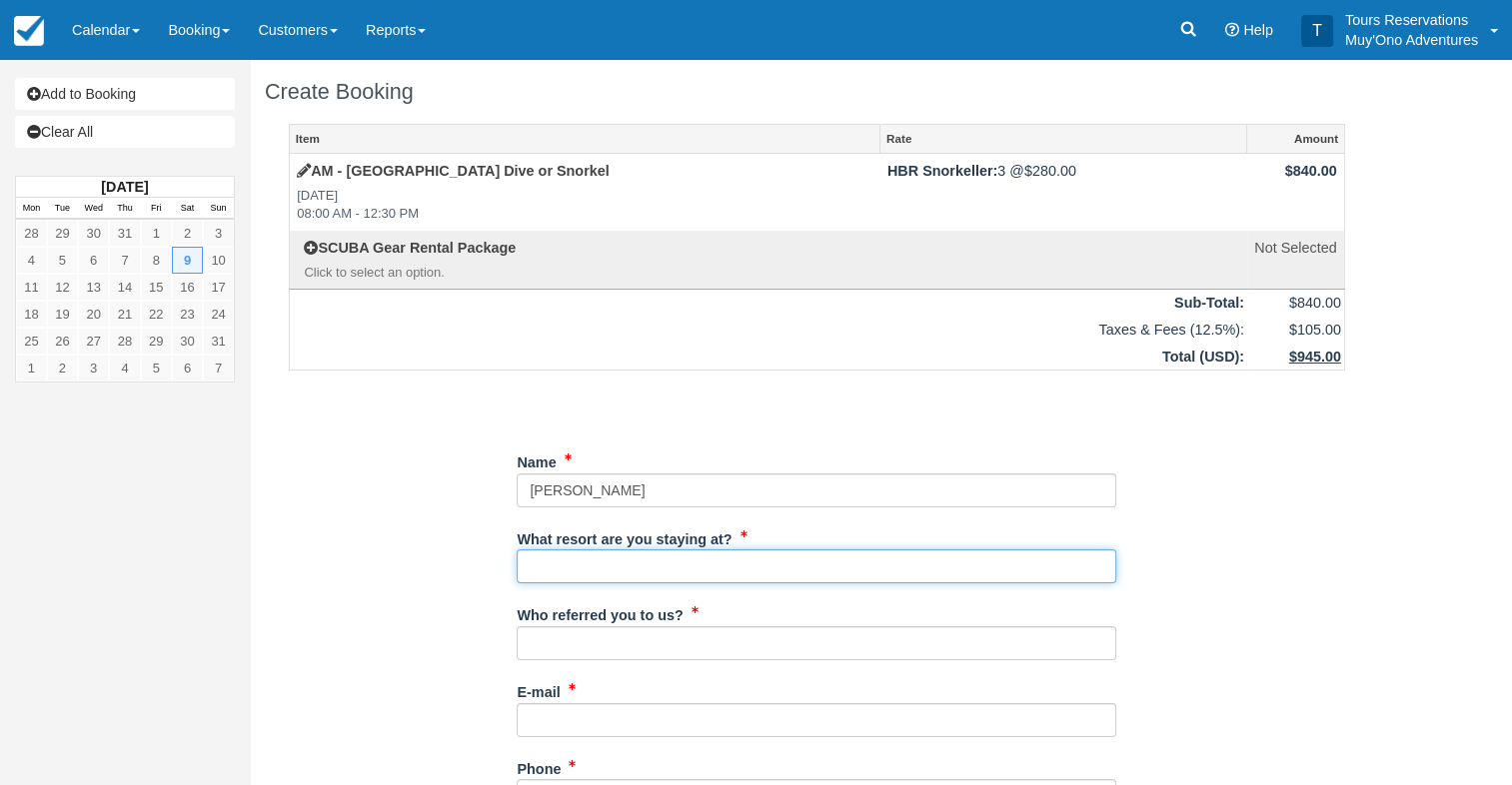 click on "What resort are you staying at?" at bounding box center [816, 566] 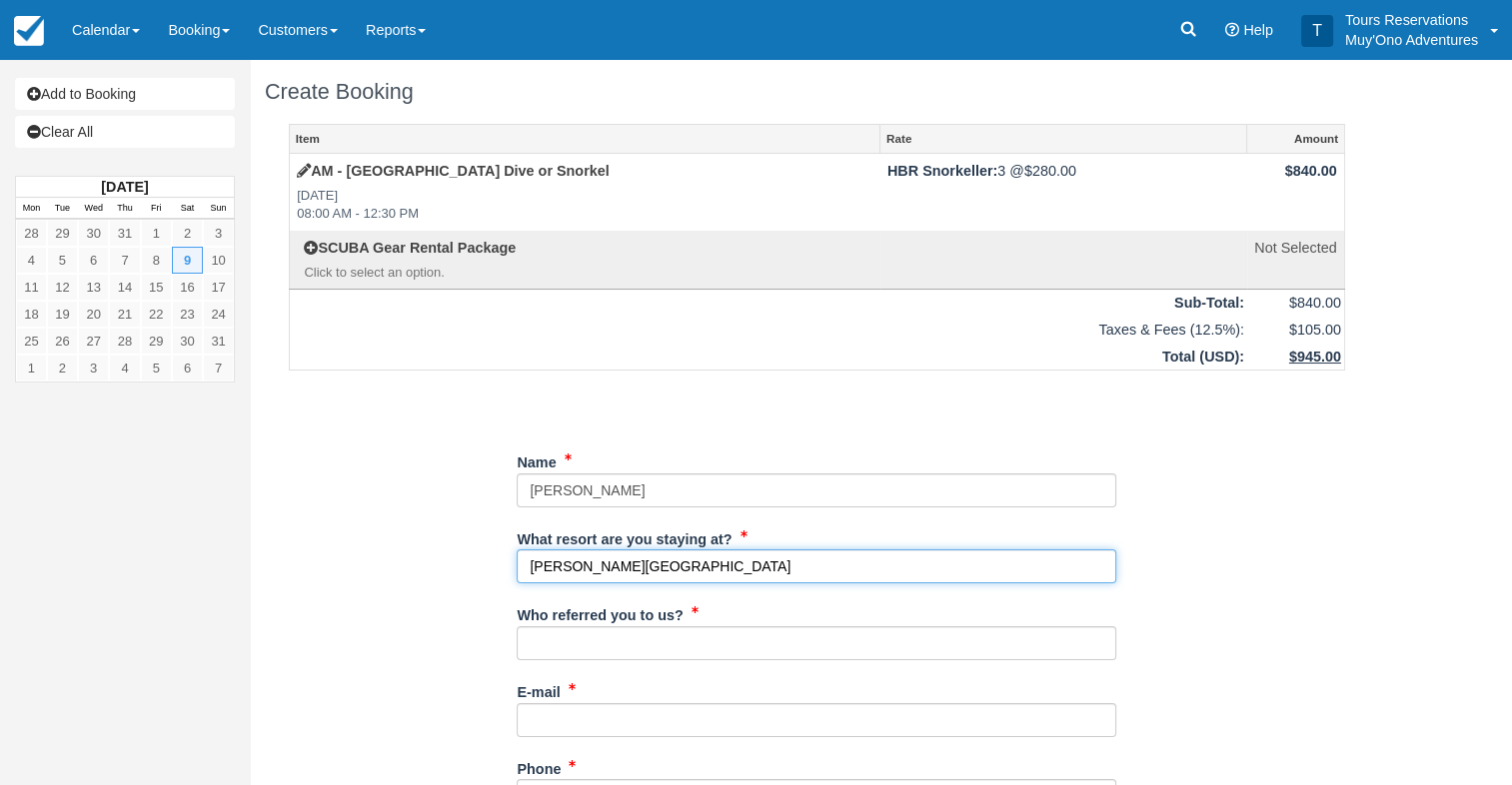type on "Hopkins Bay Resort" 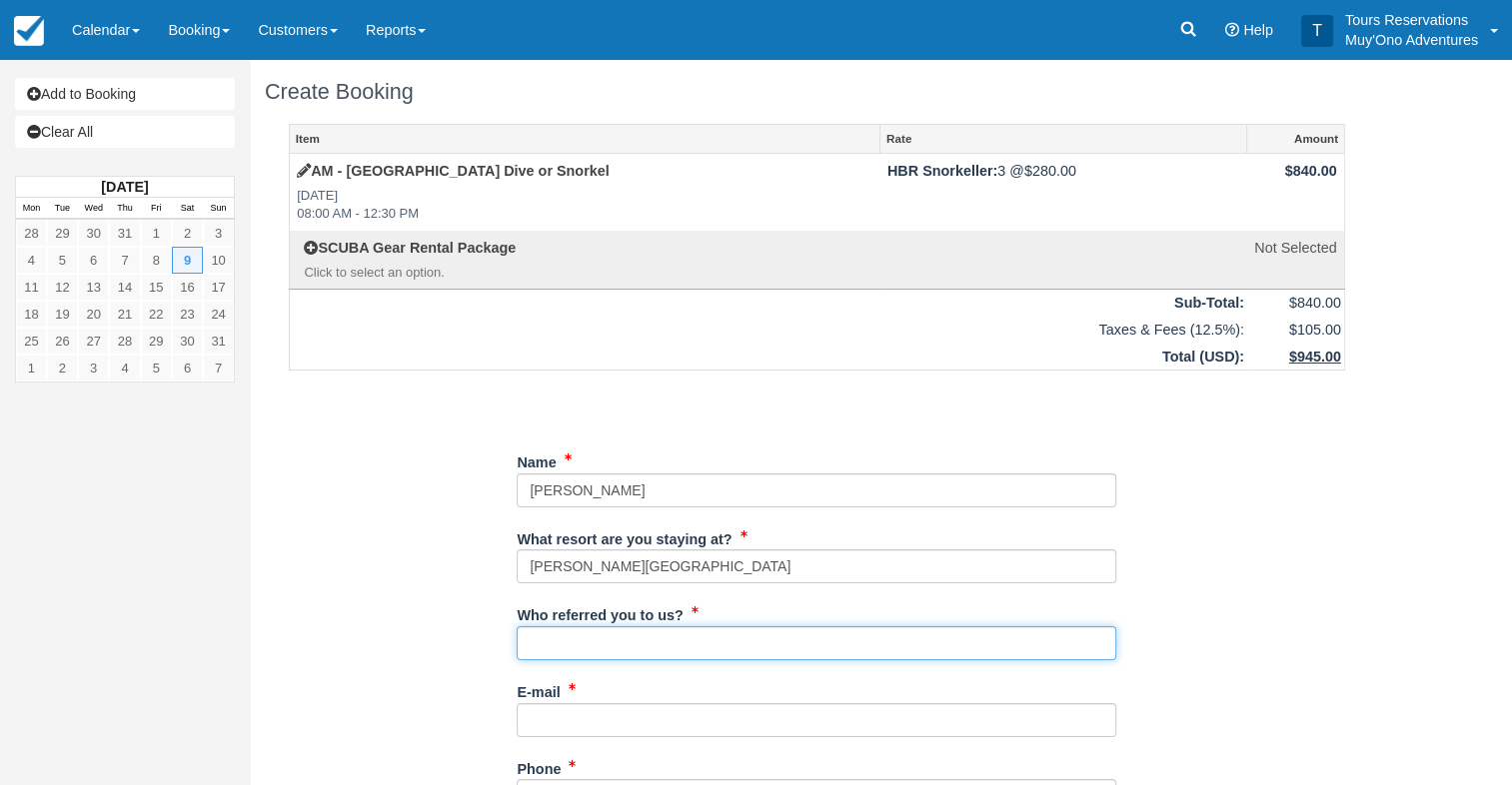click on "Who referred you to us?" at bounding box center (816, 643) 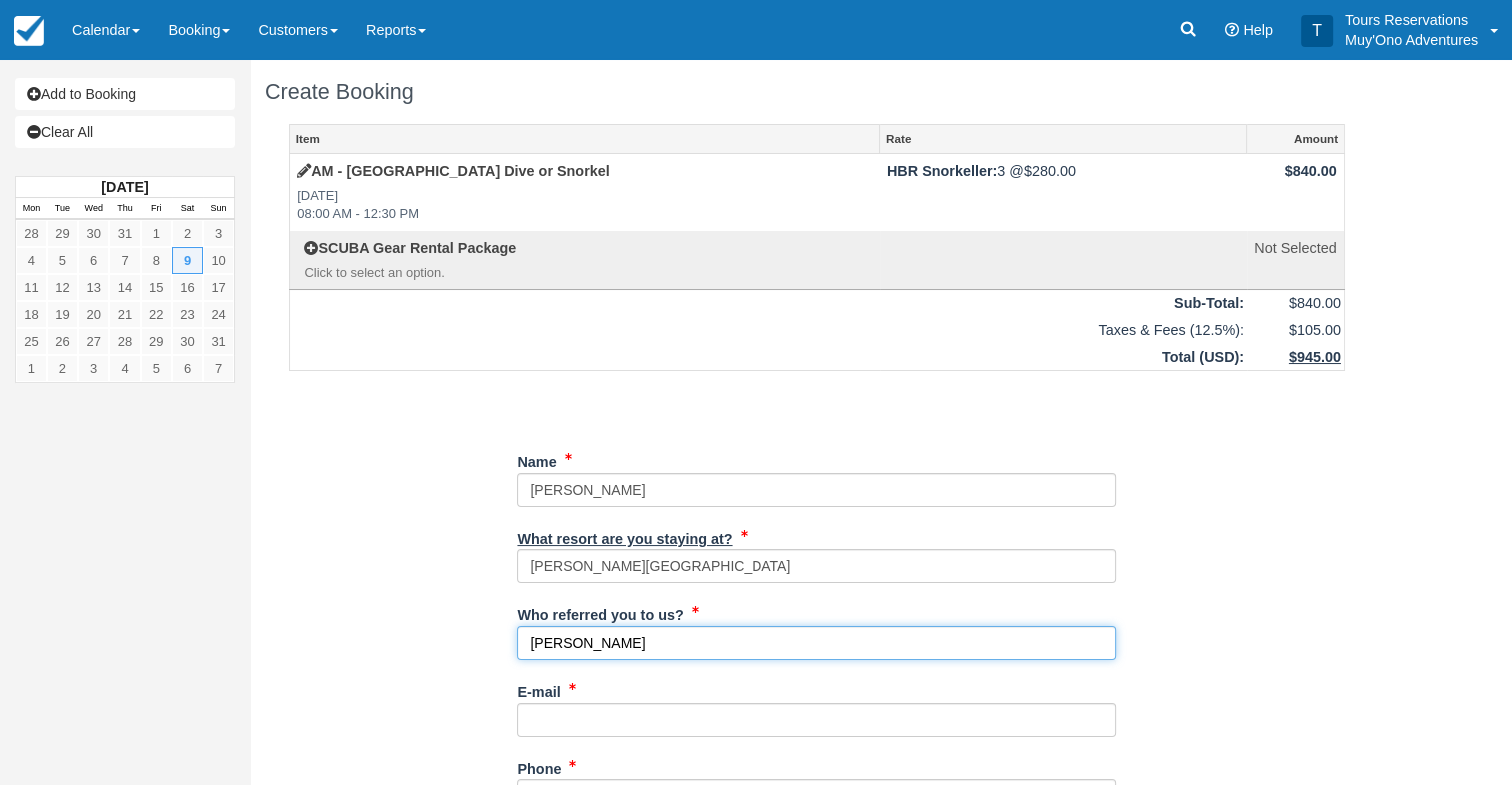 scroll, scrollTop: 124, scrollLeft: 0, axis: vertical 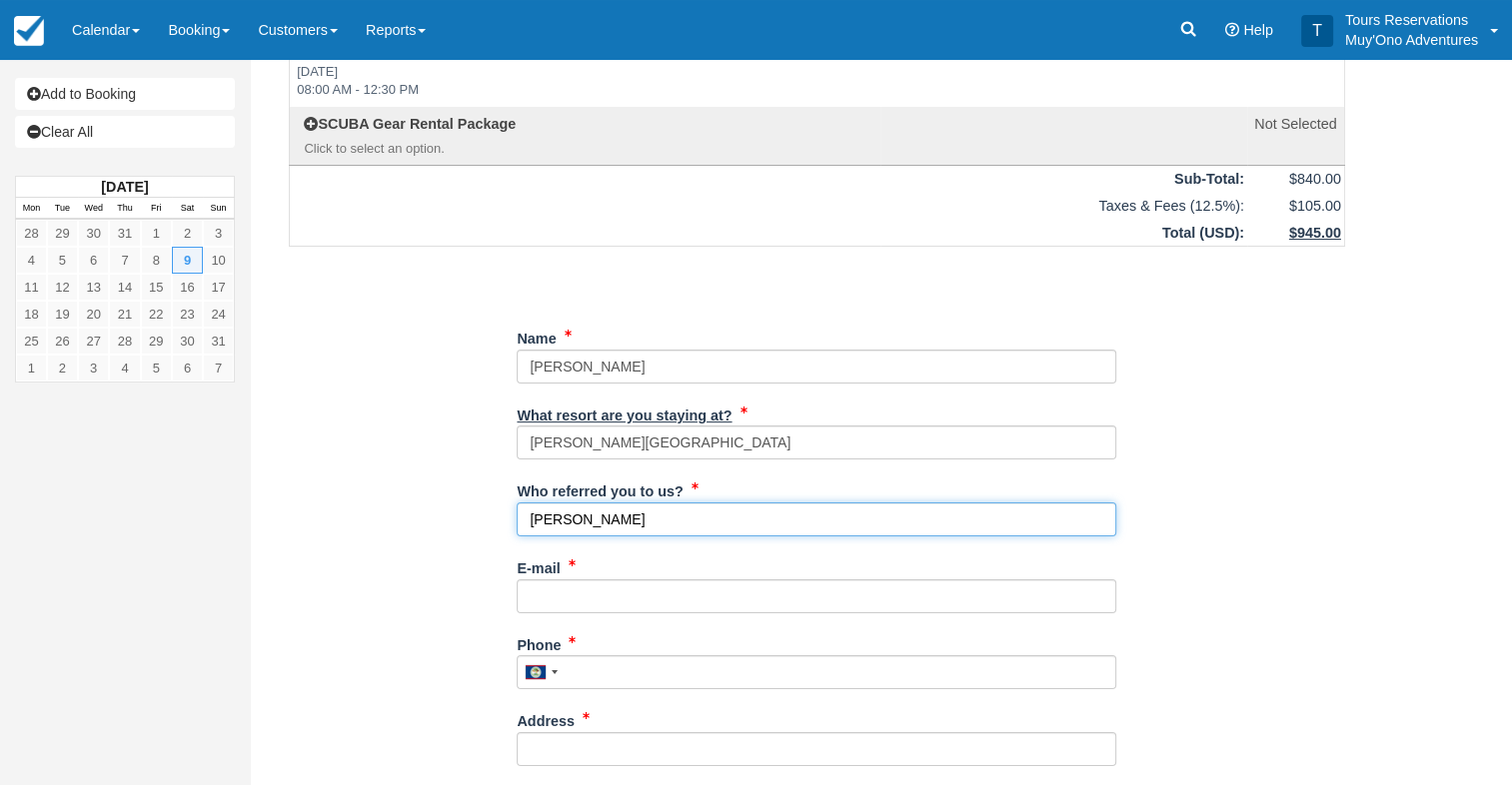 type on "Eduar Burns" 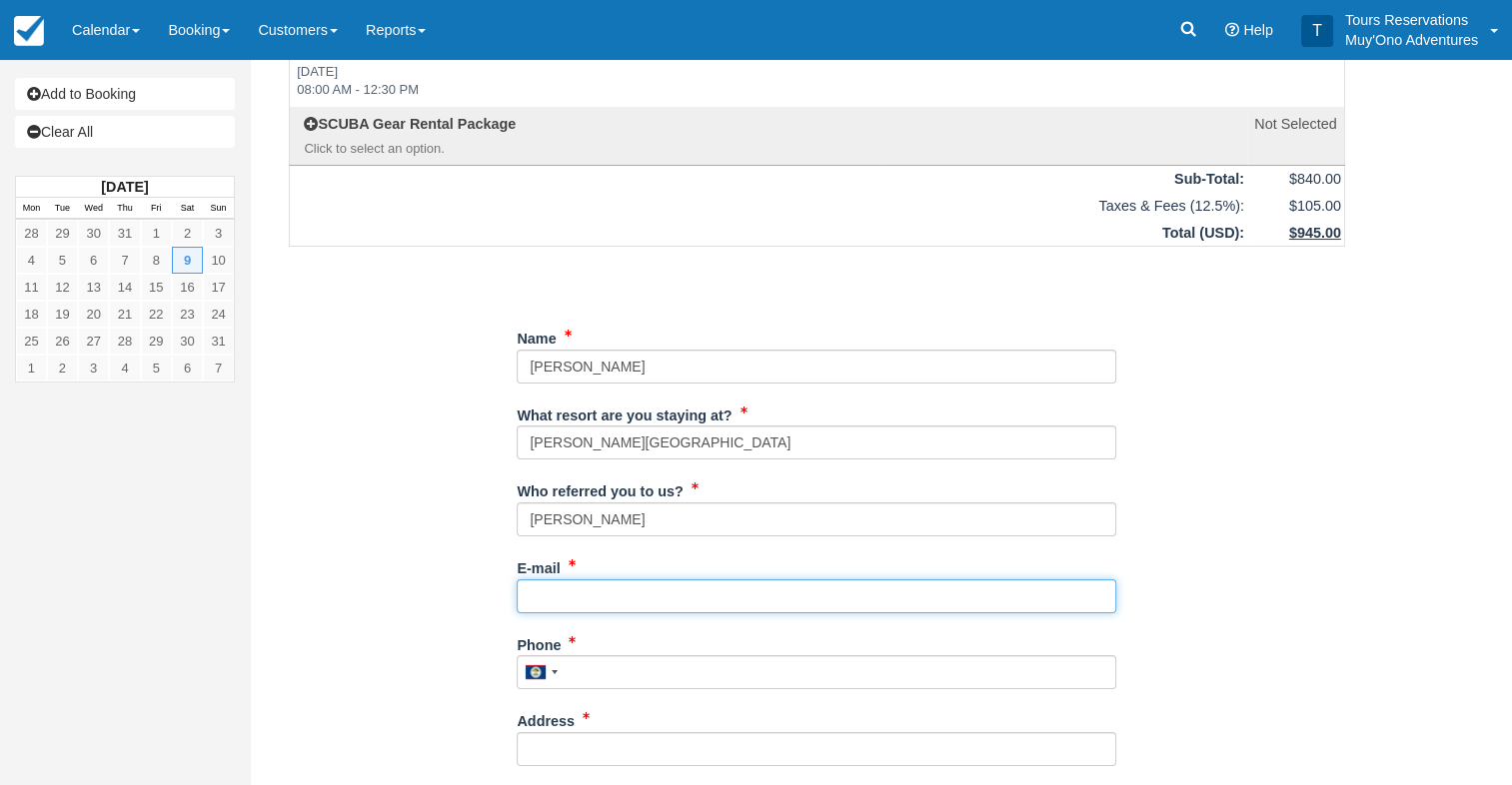 click on "E-mail" at bounding box center [816, 596] 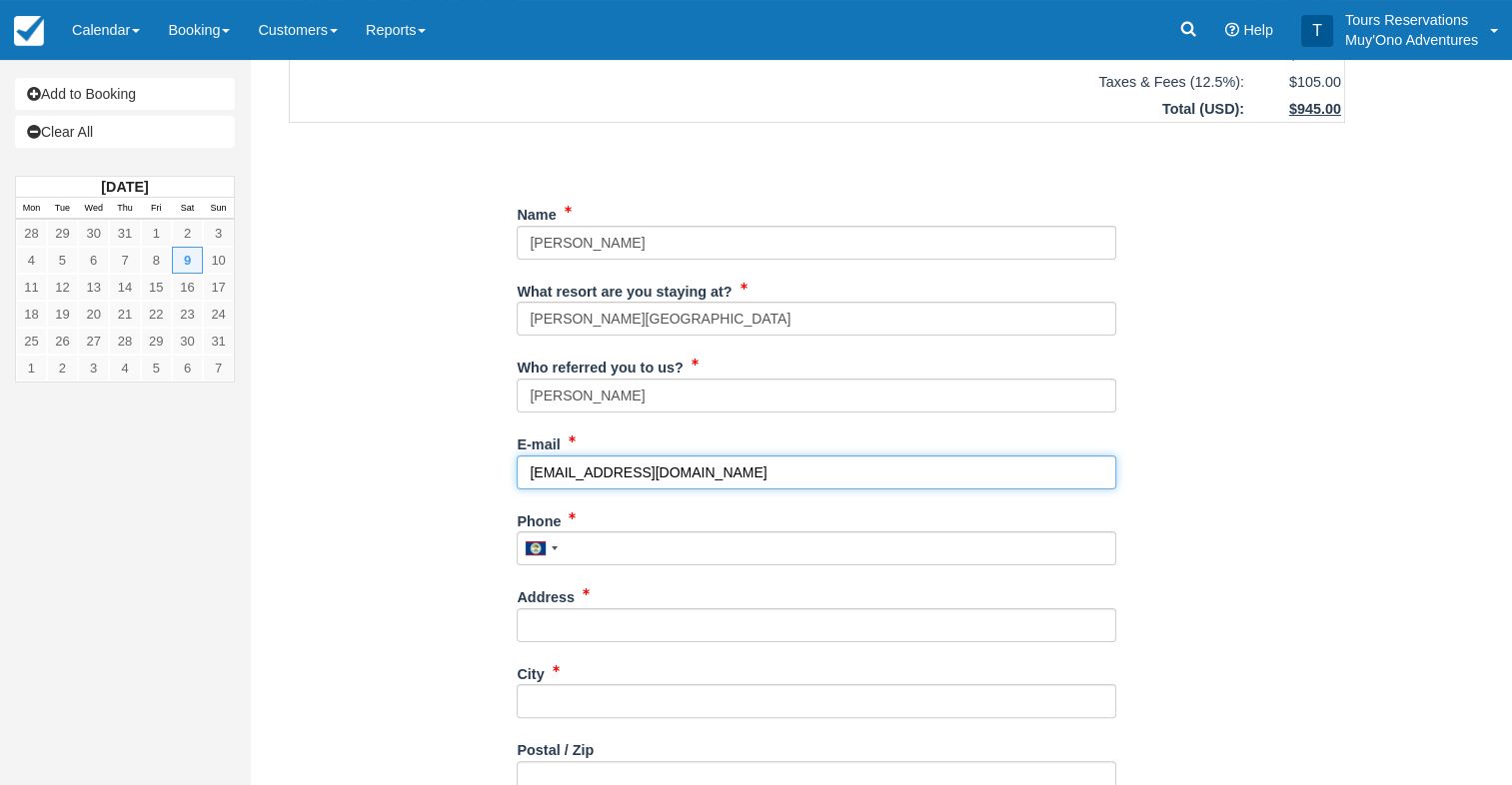 scroll, scrollTop: 256, scrollLeft: 0, axis: vertical 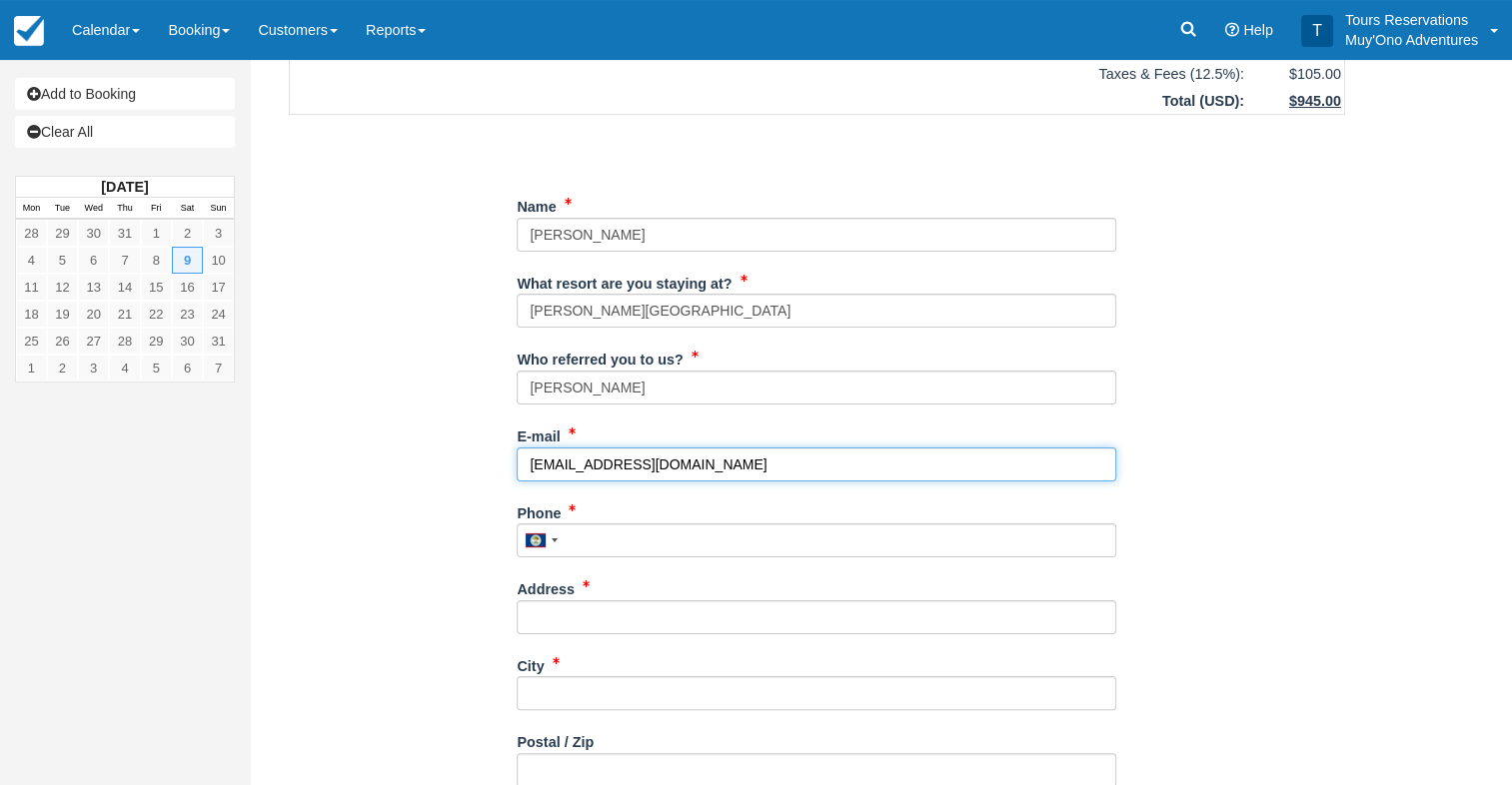 type on "[EMAIL_ADDRESS][DOMAIN_NAME]" 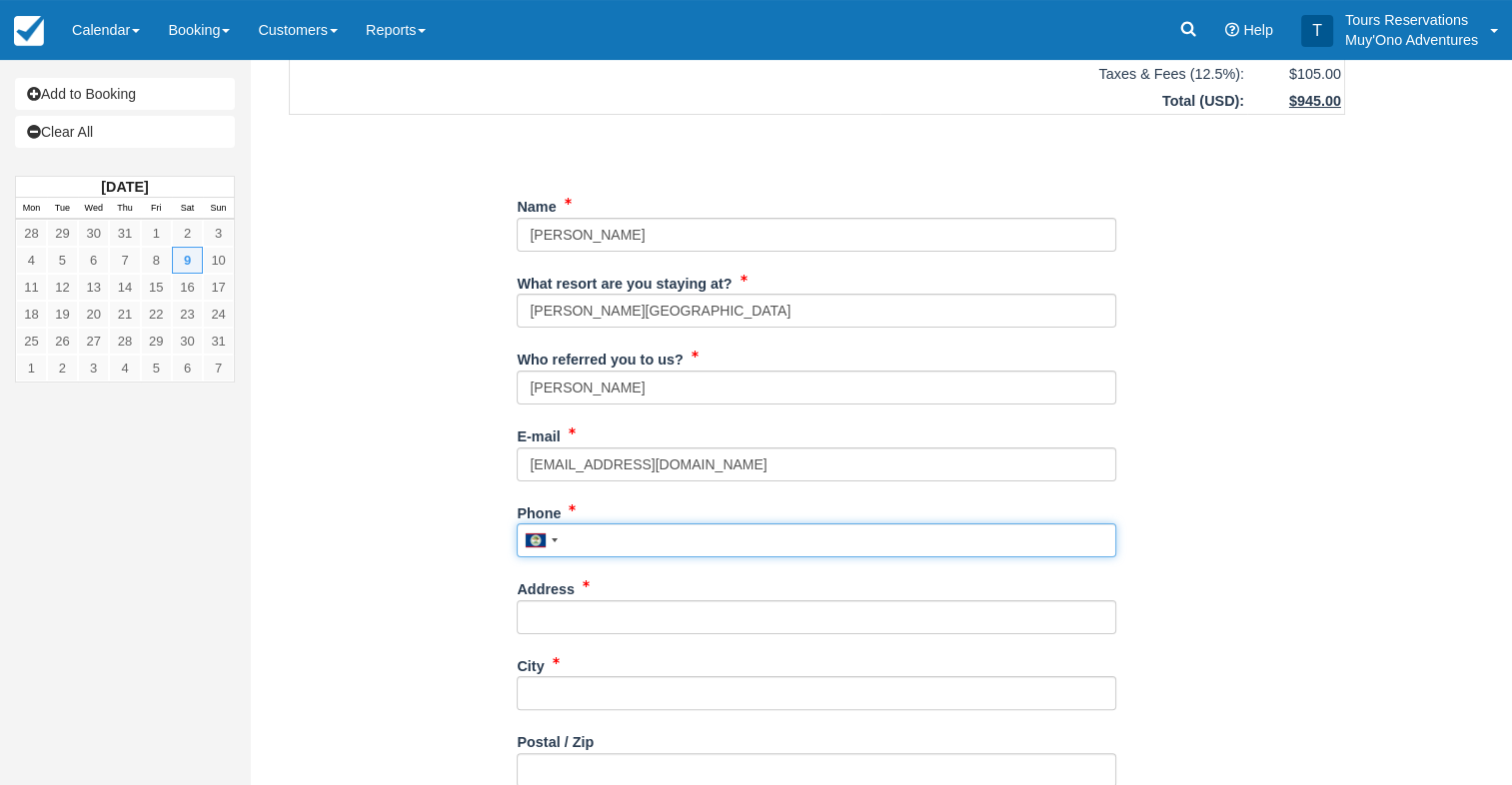 click on "Phone" at bounding box center (816, 540) 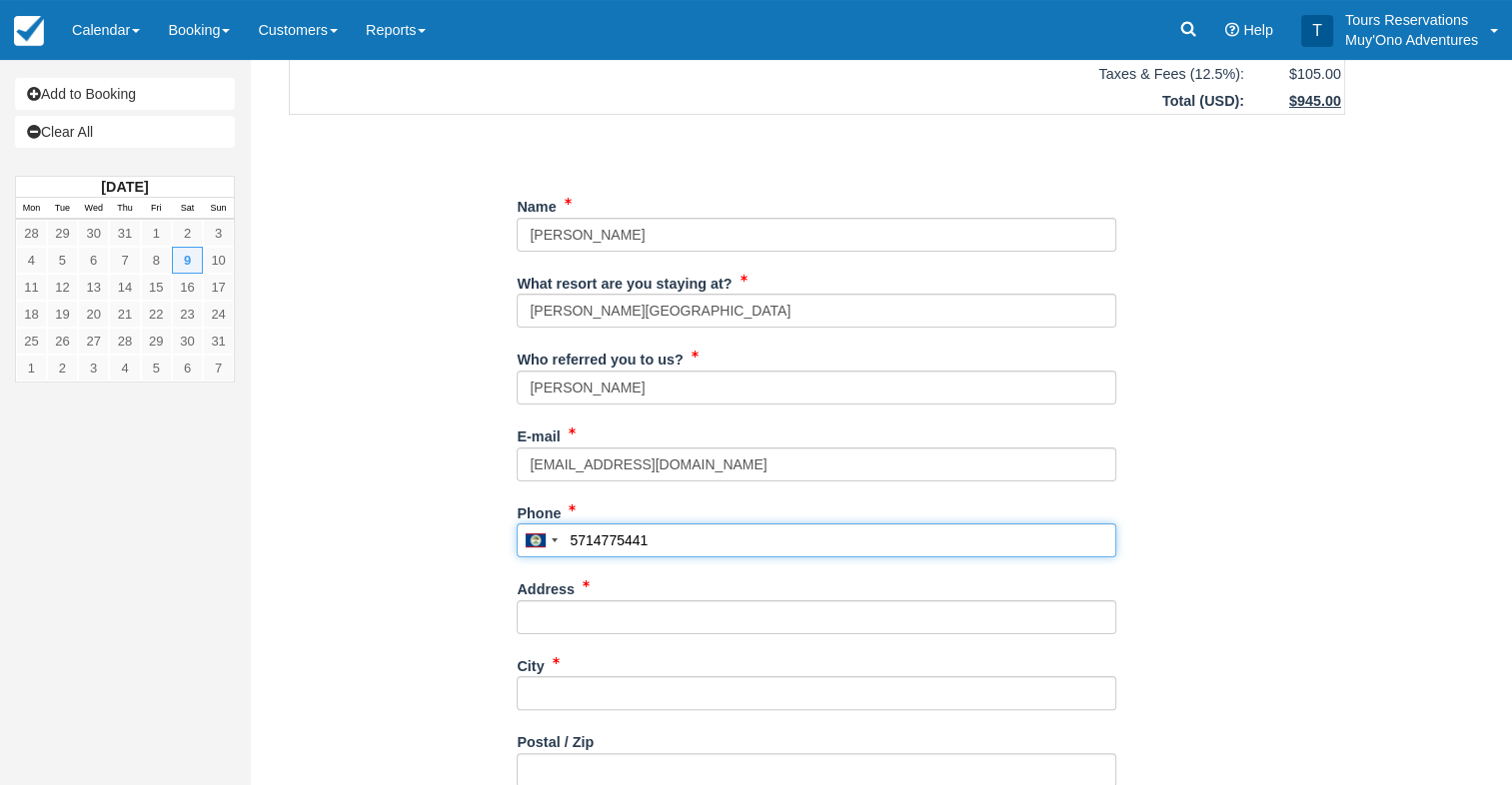 type on "5714775441" 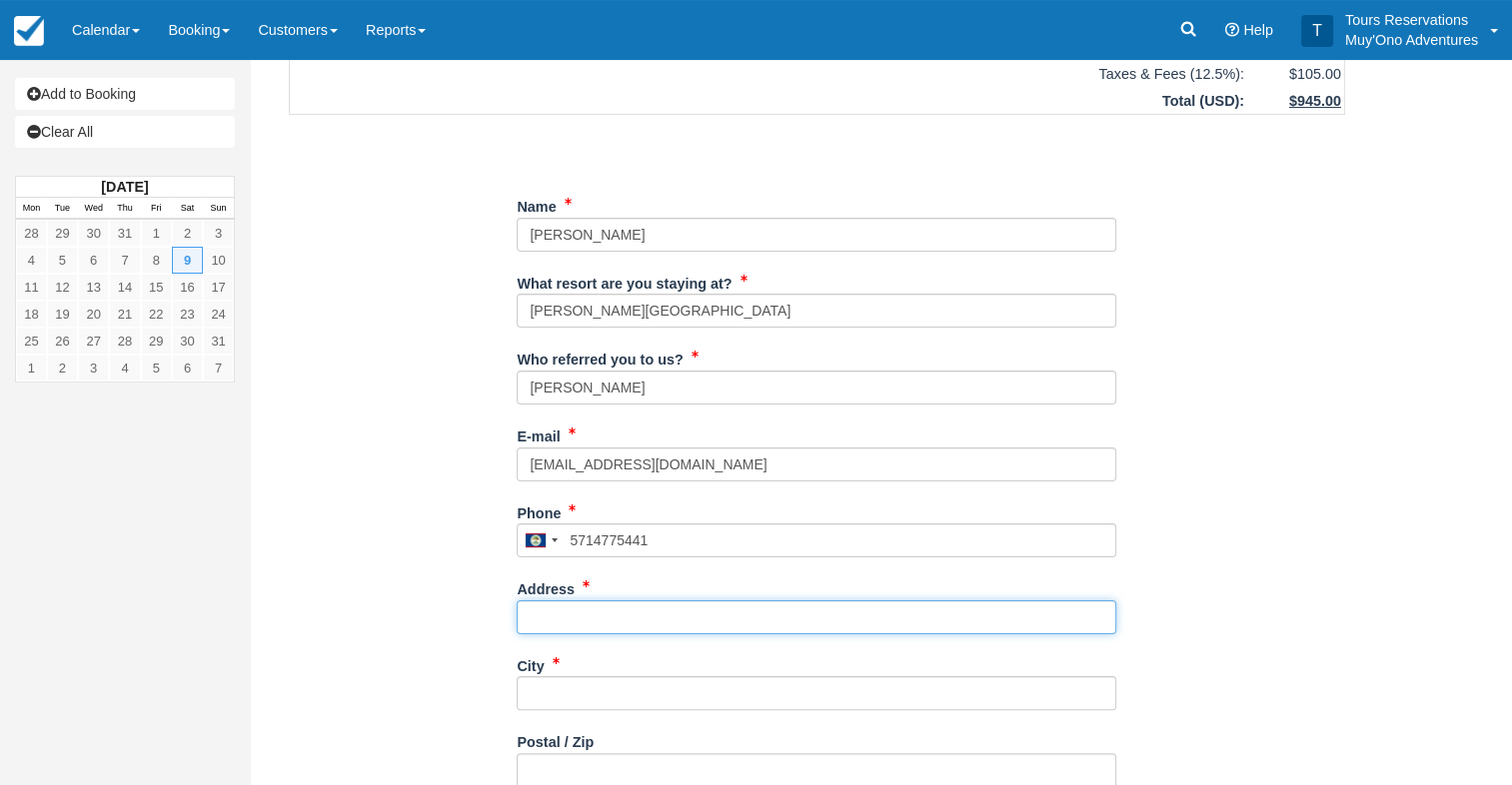 click on "Address" at bounding box center (816, 617) 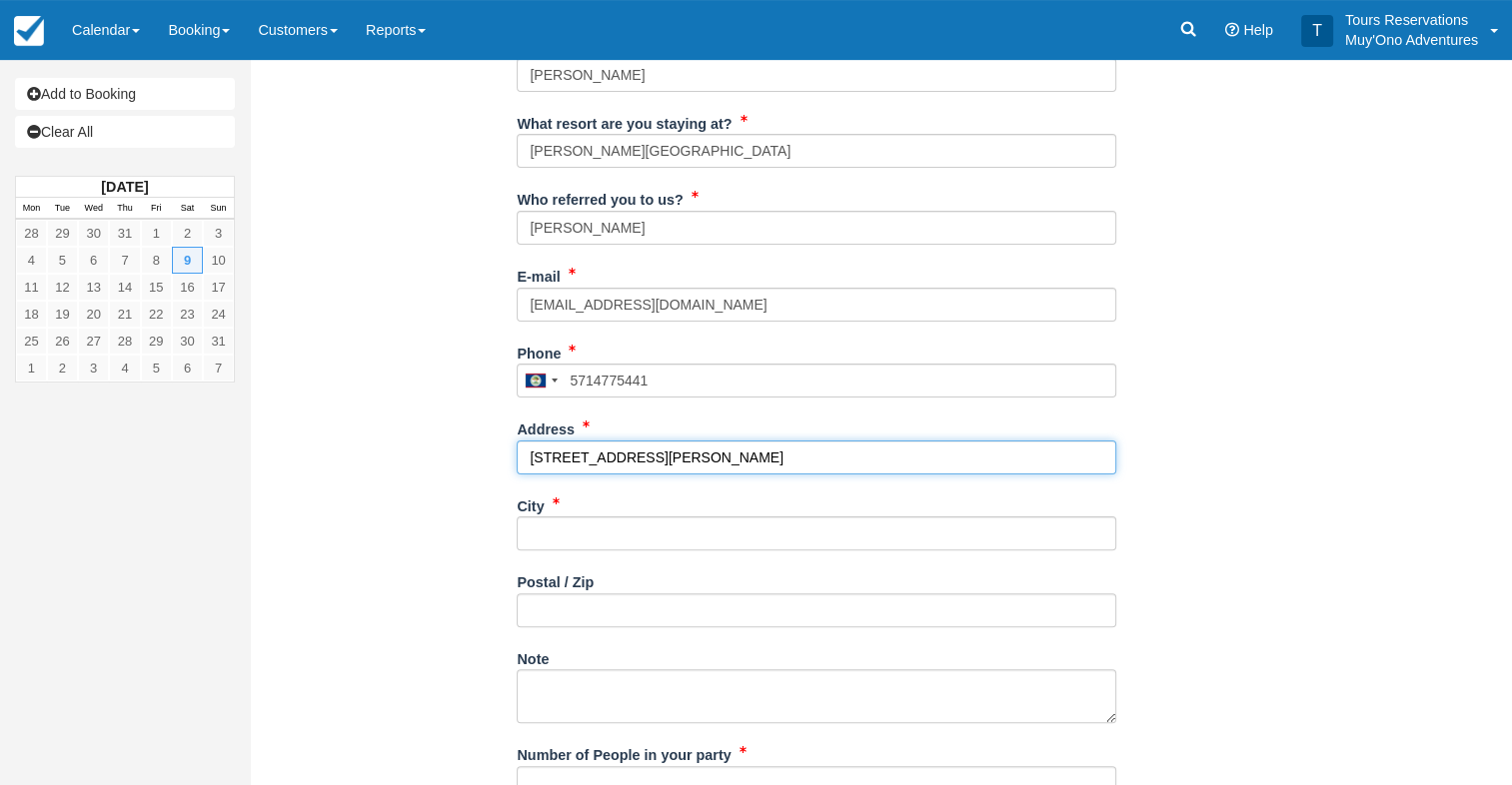 scroll, scrollTop: 415, scrollLeft: 0, axis: vertical 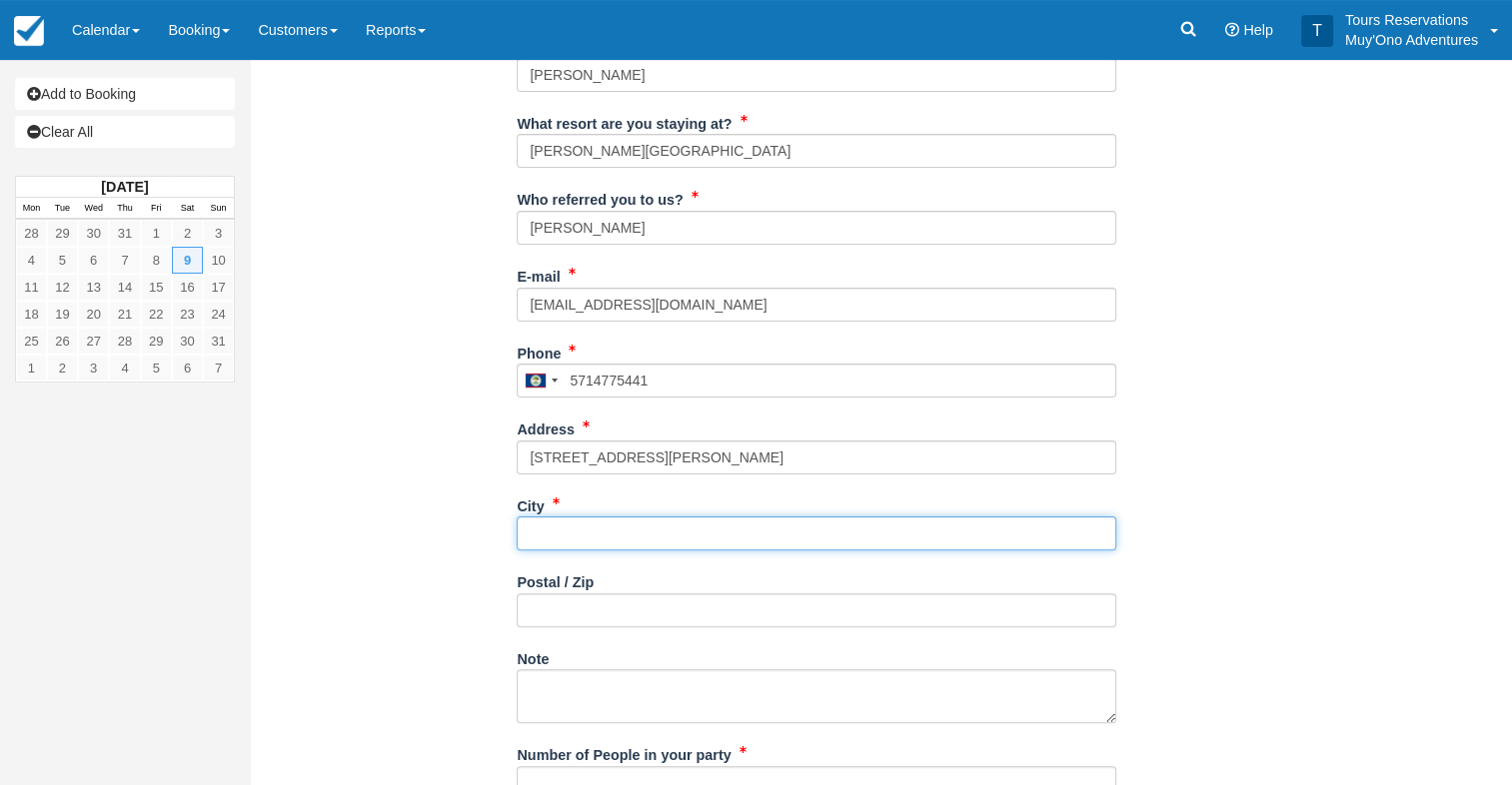click on "City" at bounding box center [816, 533] 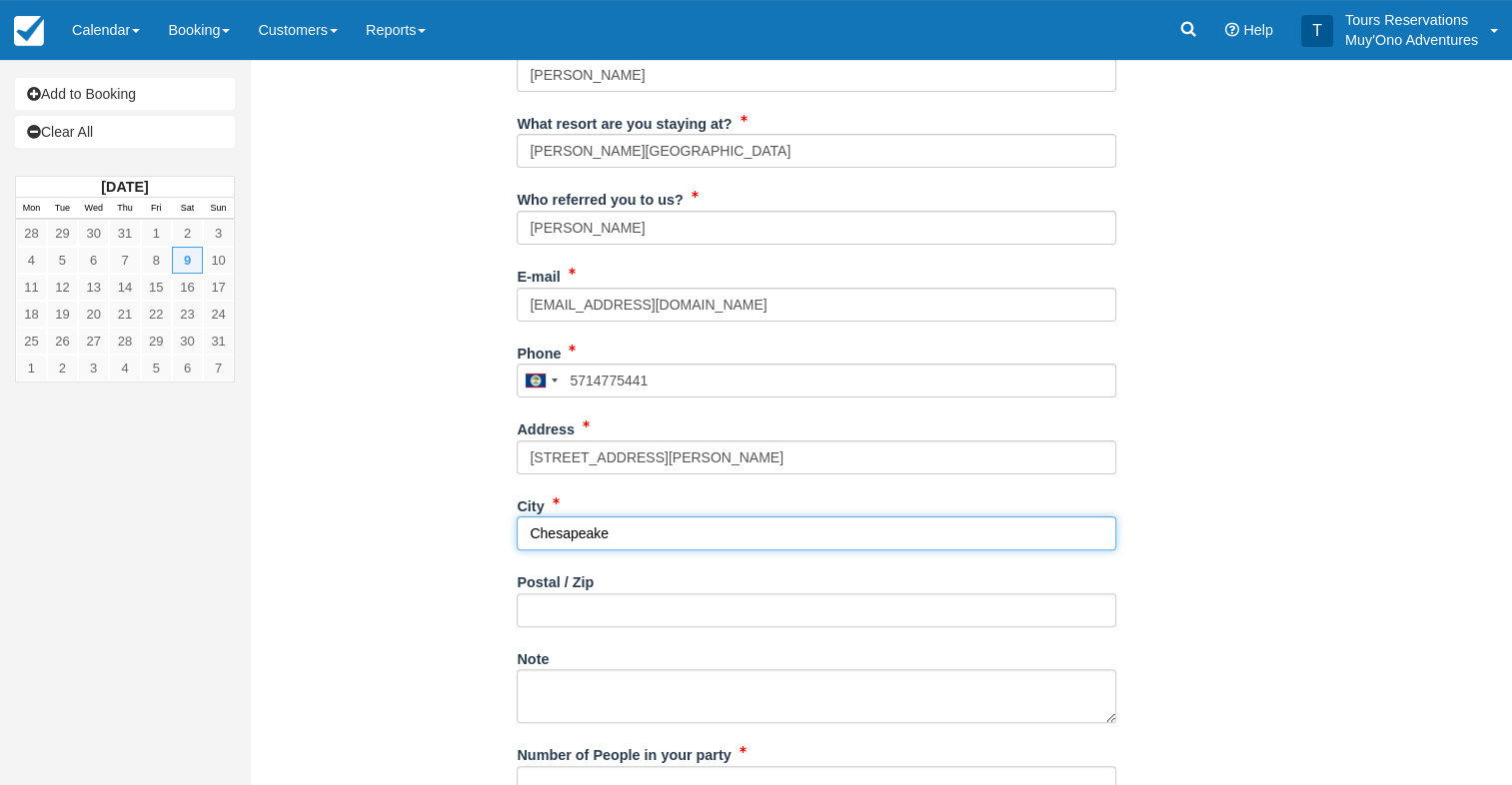 type on "Chesapeake" 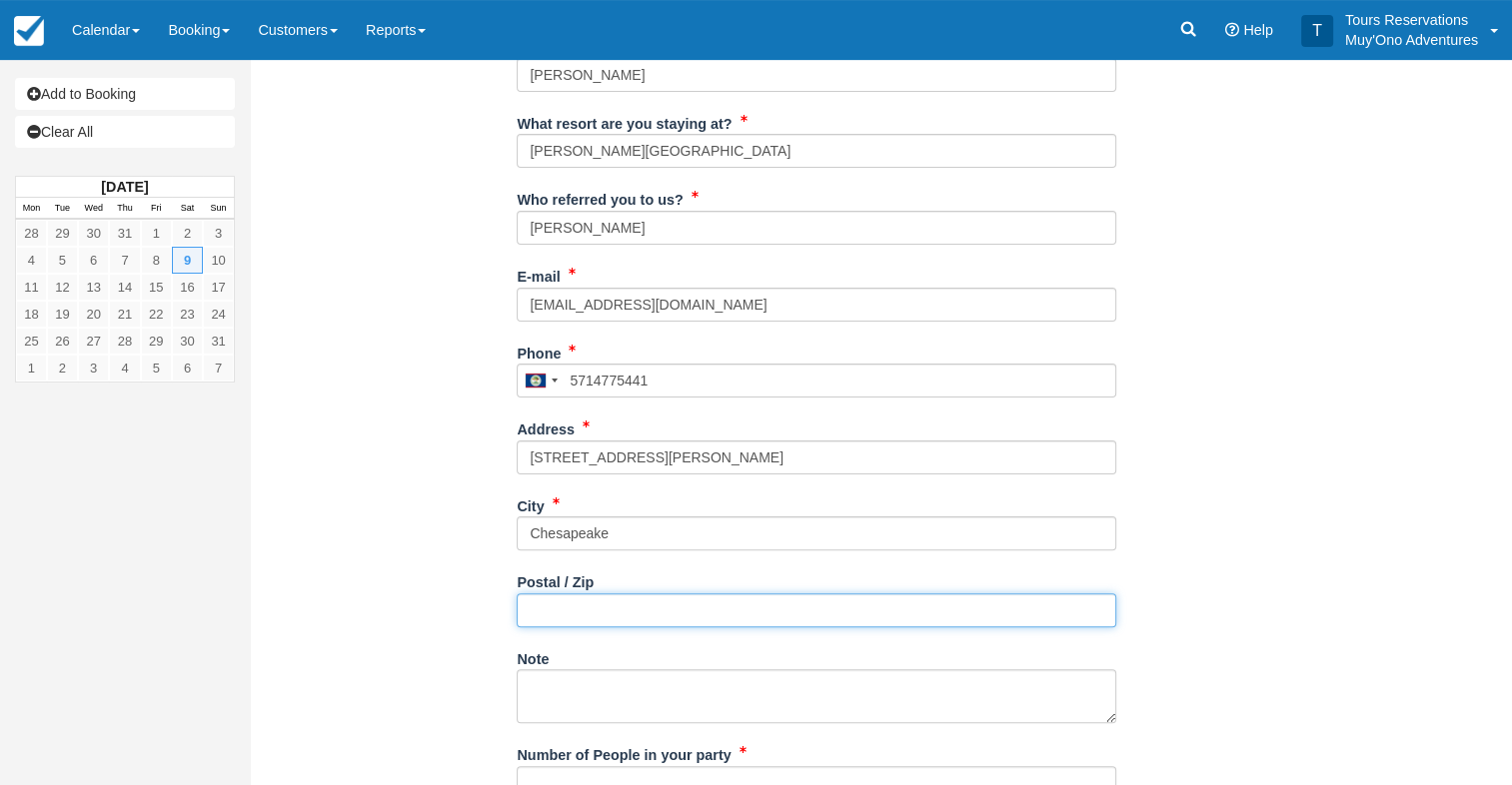 click on "Postal / Zip" at bounding box center [816, 610] 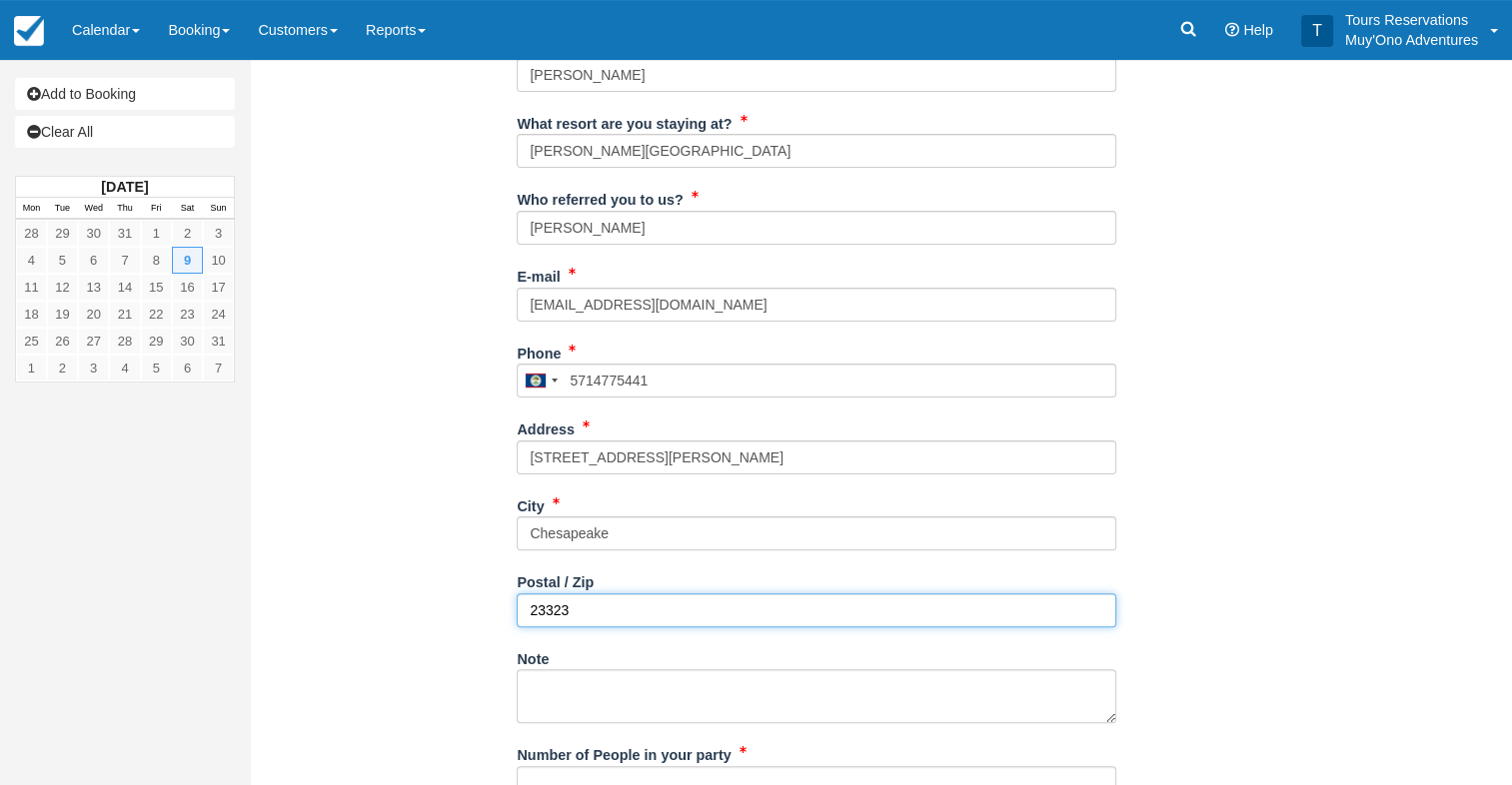 type on "23323" 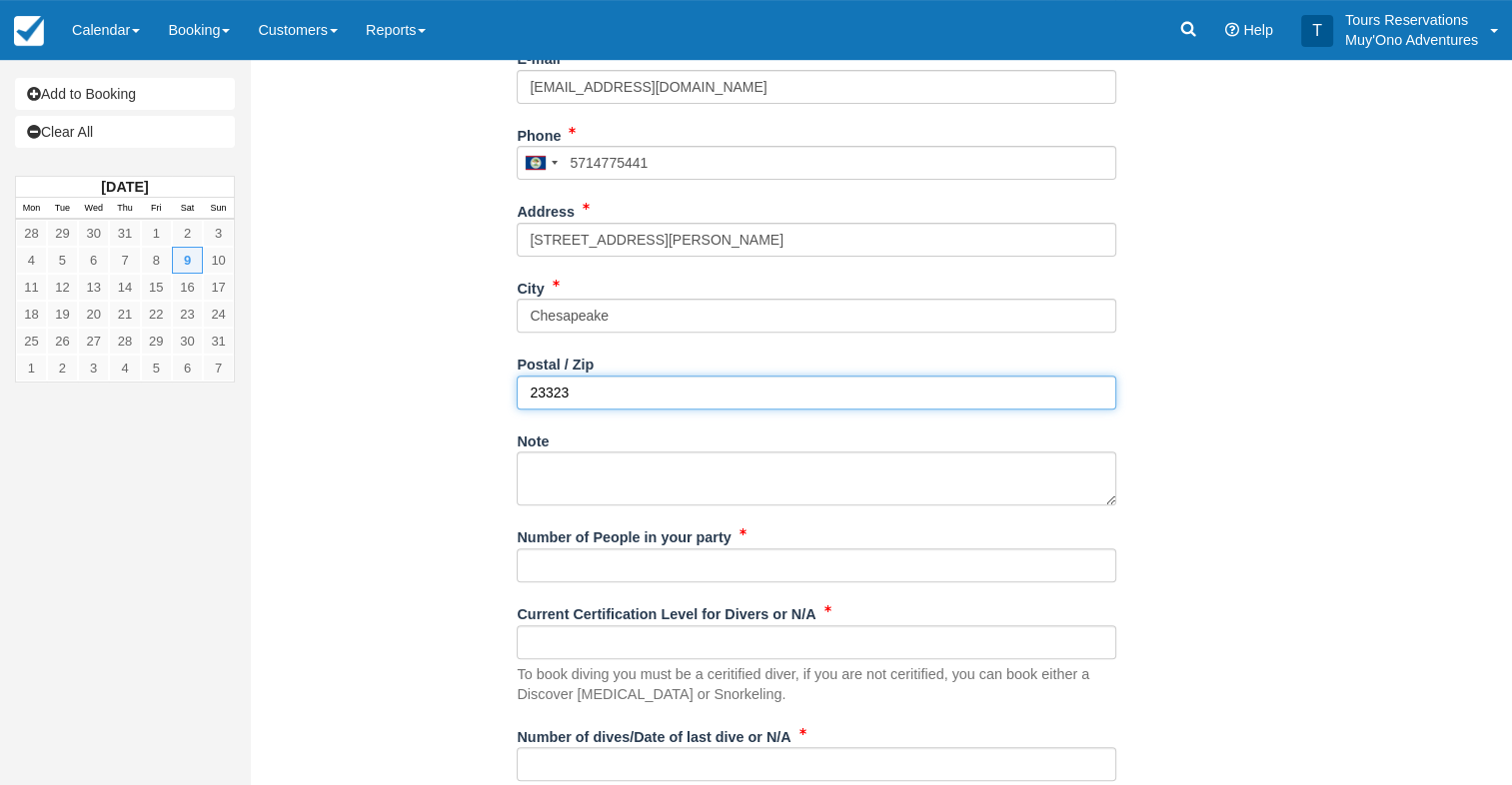 scroll, scrollTop: 637, scrollLeft: 0, axis: vertical 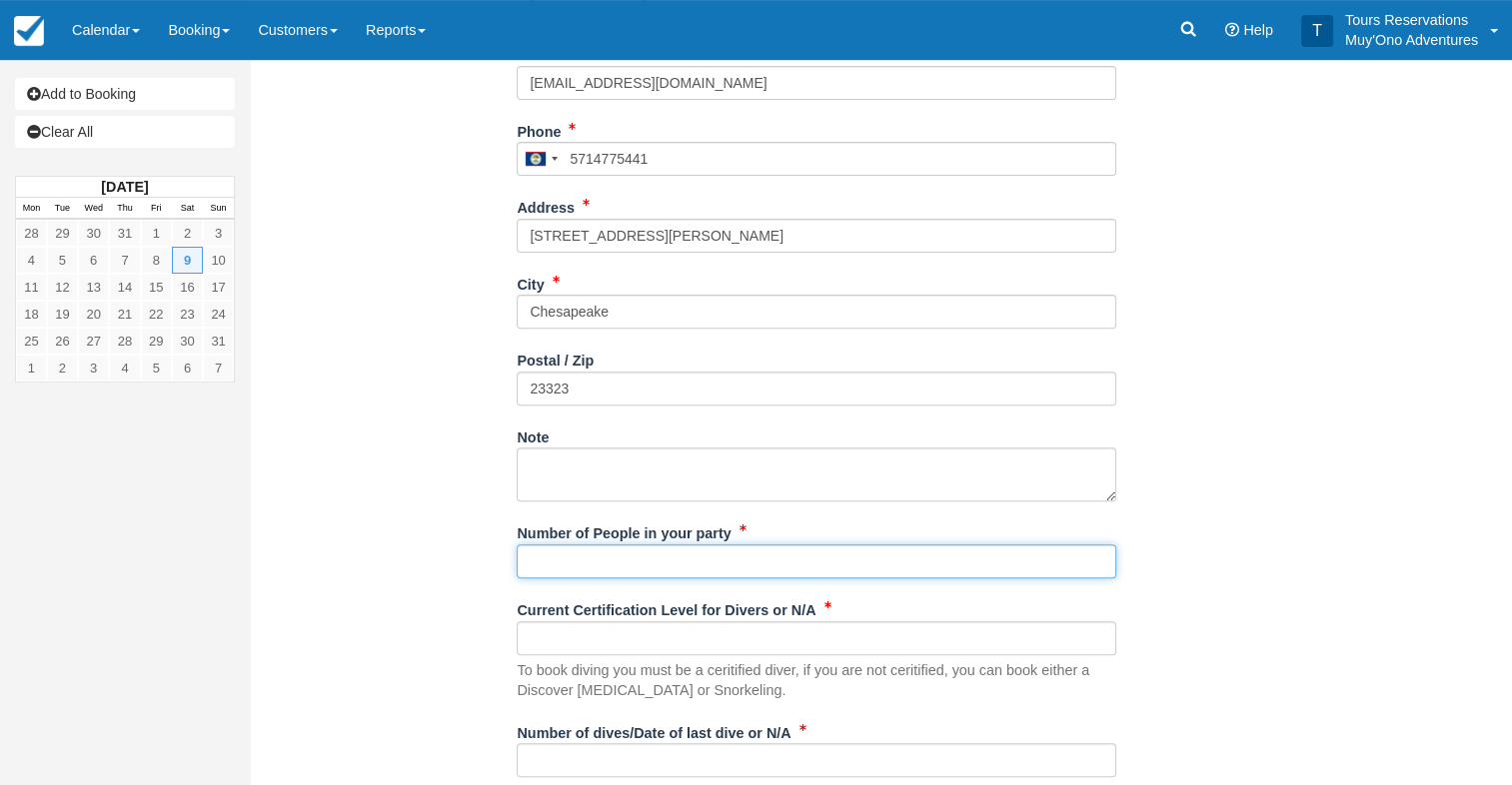 click on "Number of People in your party" at bounding box center [816, 561] 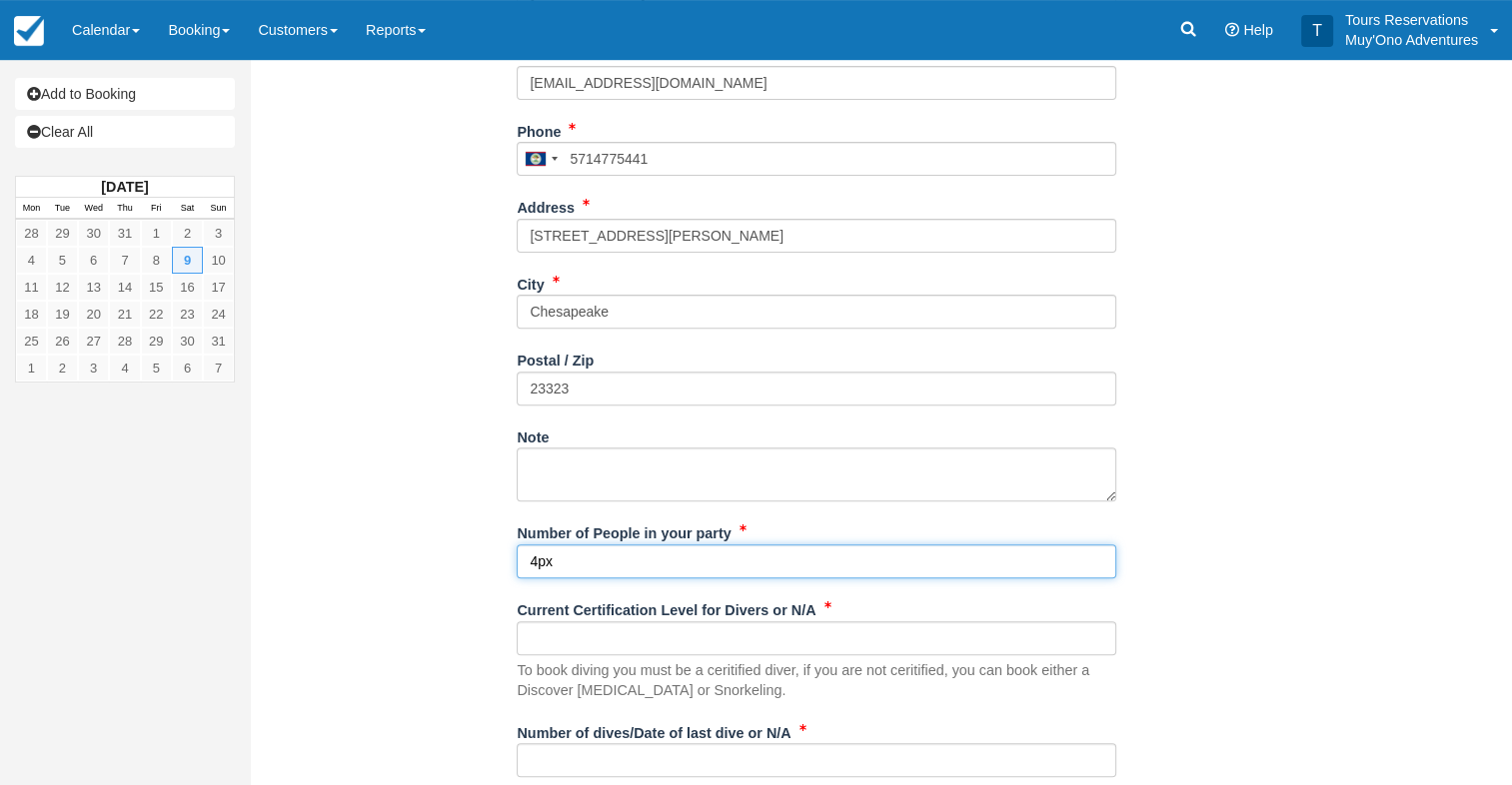 type on "4px" 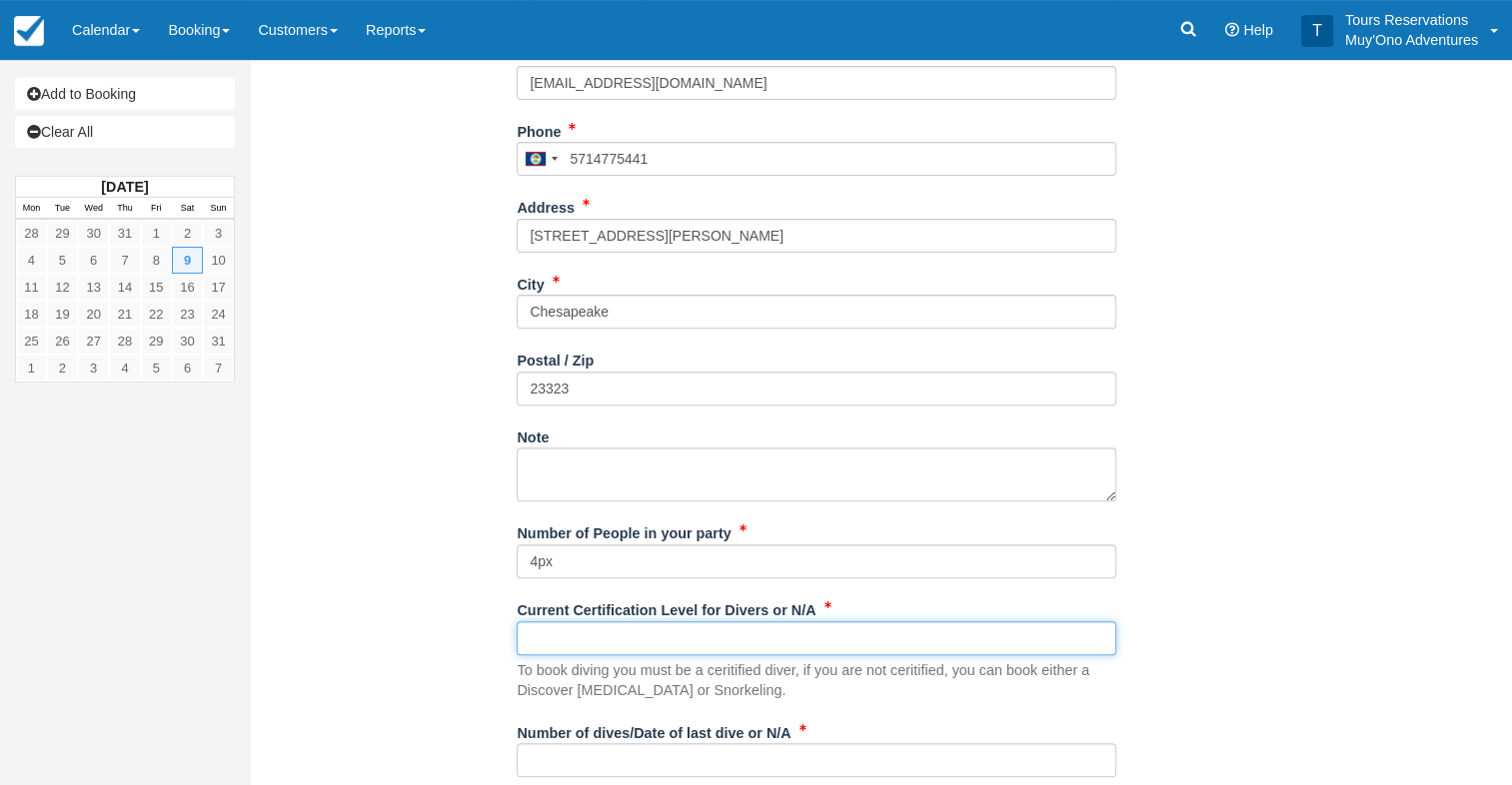 click on "Current Certification Level for Divers or N/A" at bounding box center (816, 638) 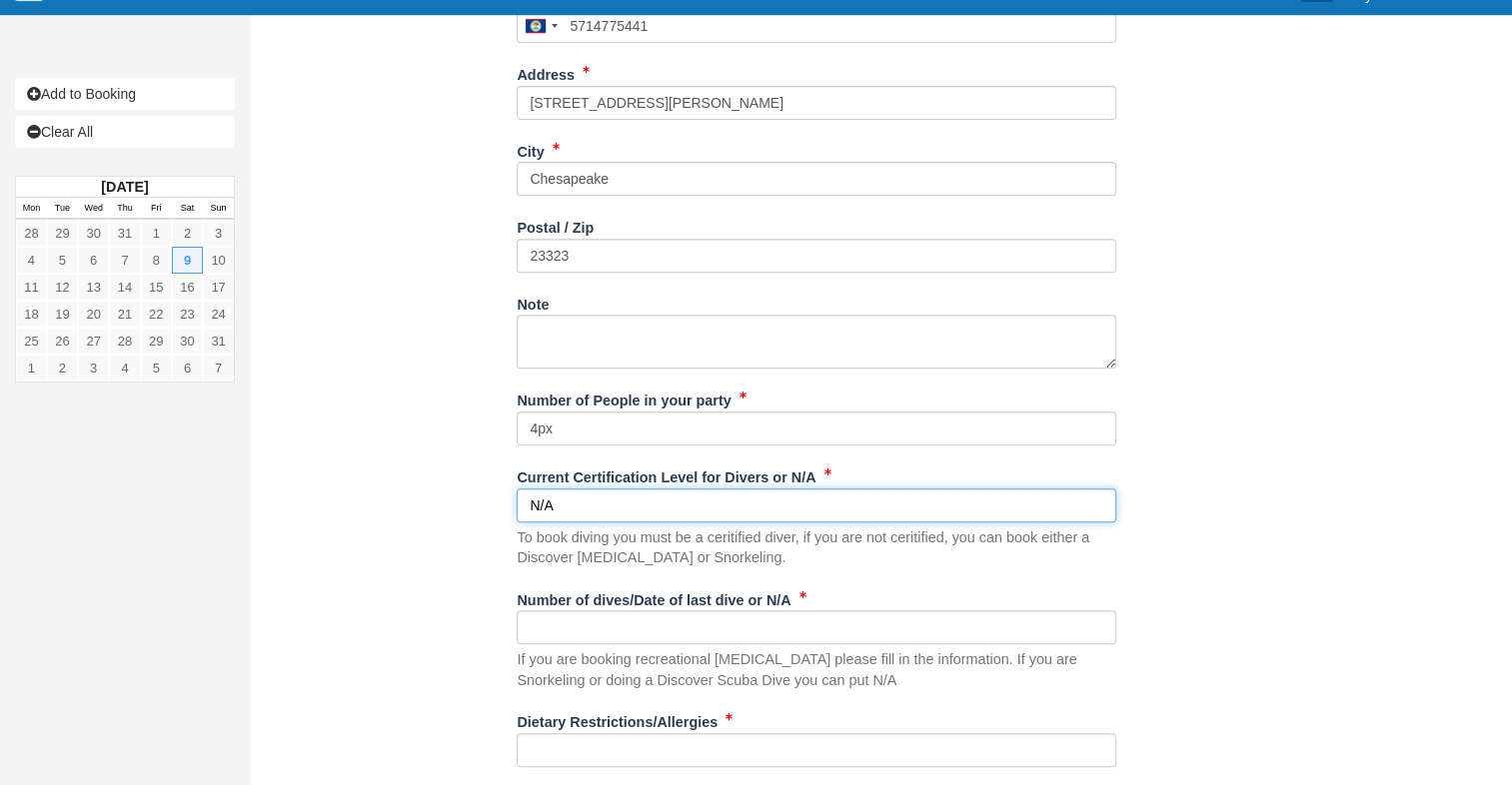 scroll, scrollTop: 819, scrollLeft: 0, axis: vertical 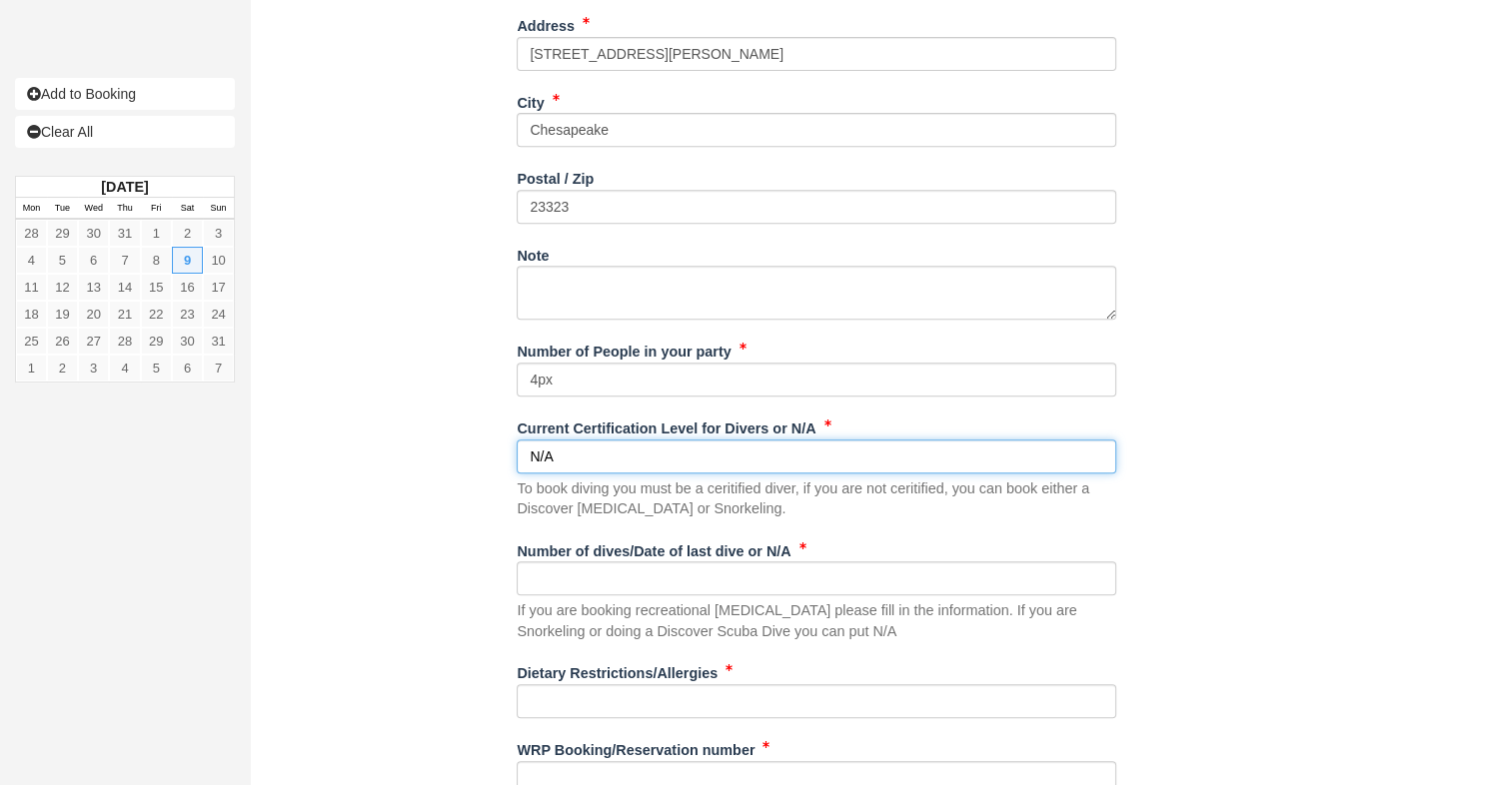 type on "N/A" 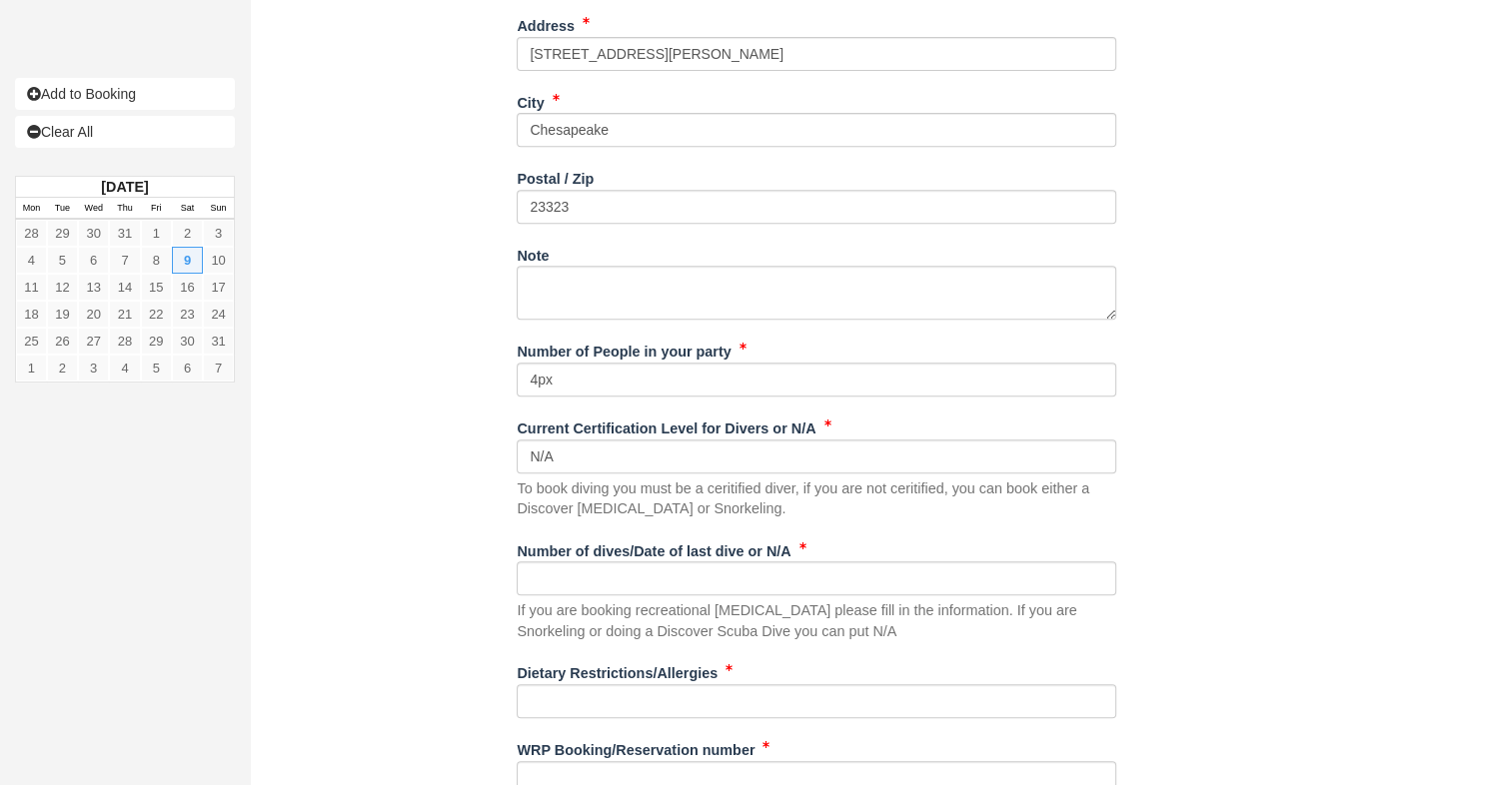 click on "If you are booking recreational scuba diving please fill in the information. If you are Snorkeling or doing a Discover Scuba Dive you can put N/A" at bounding box center (816, 601) 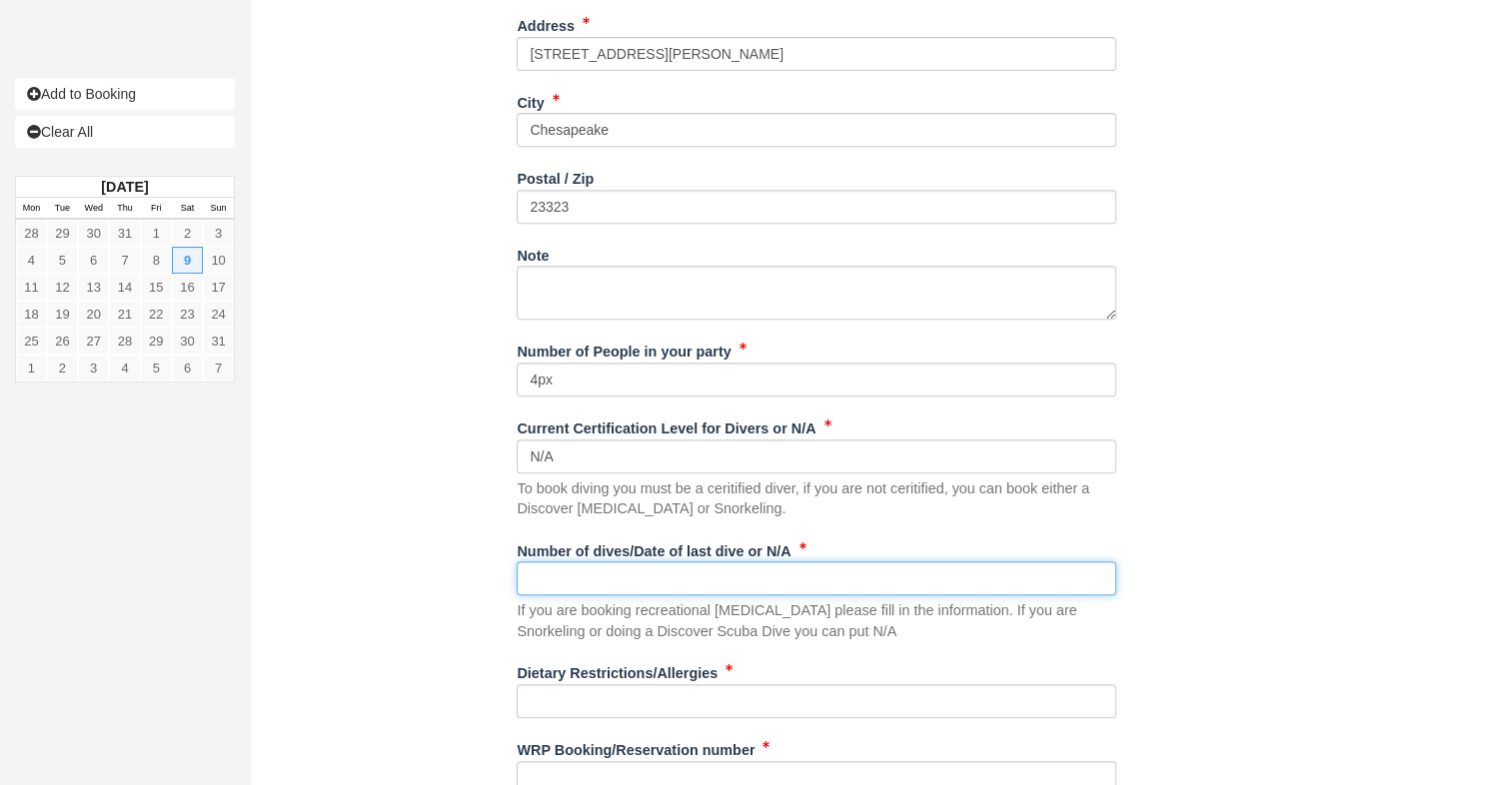 click on "Number of dives/Date of last dive or N/A" at bounding box center [816, 578] 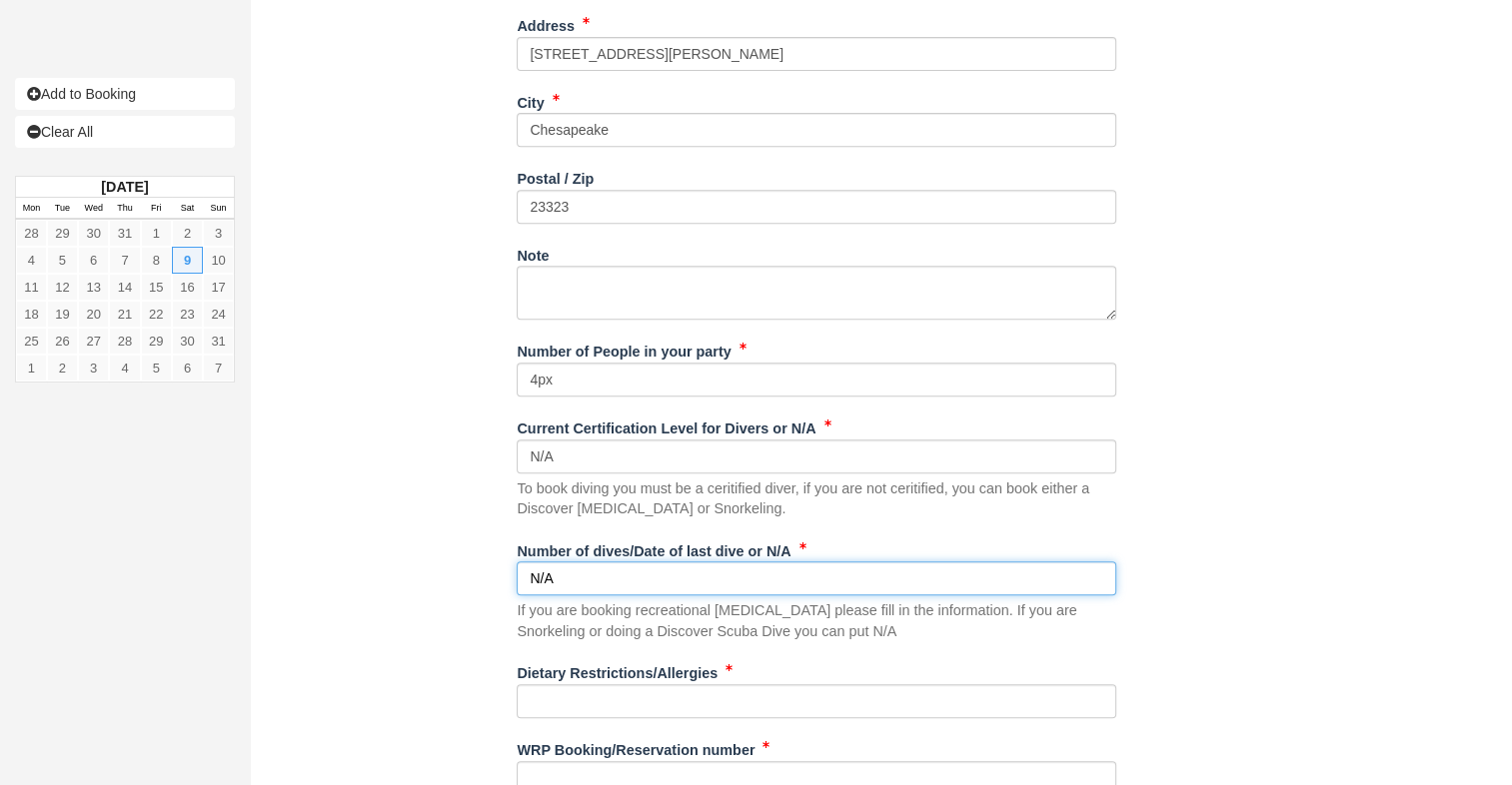 scroll, scrollTop: 891, scrollLeft: 0, axis: vertical 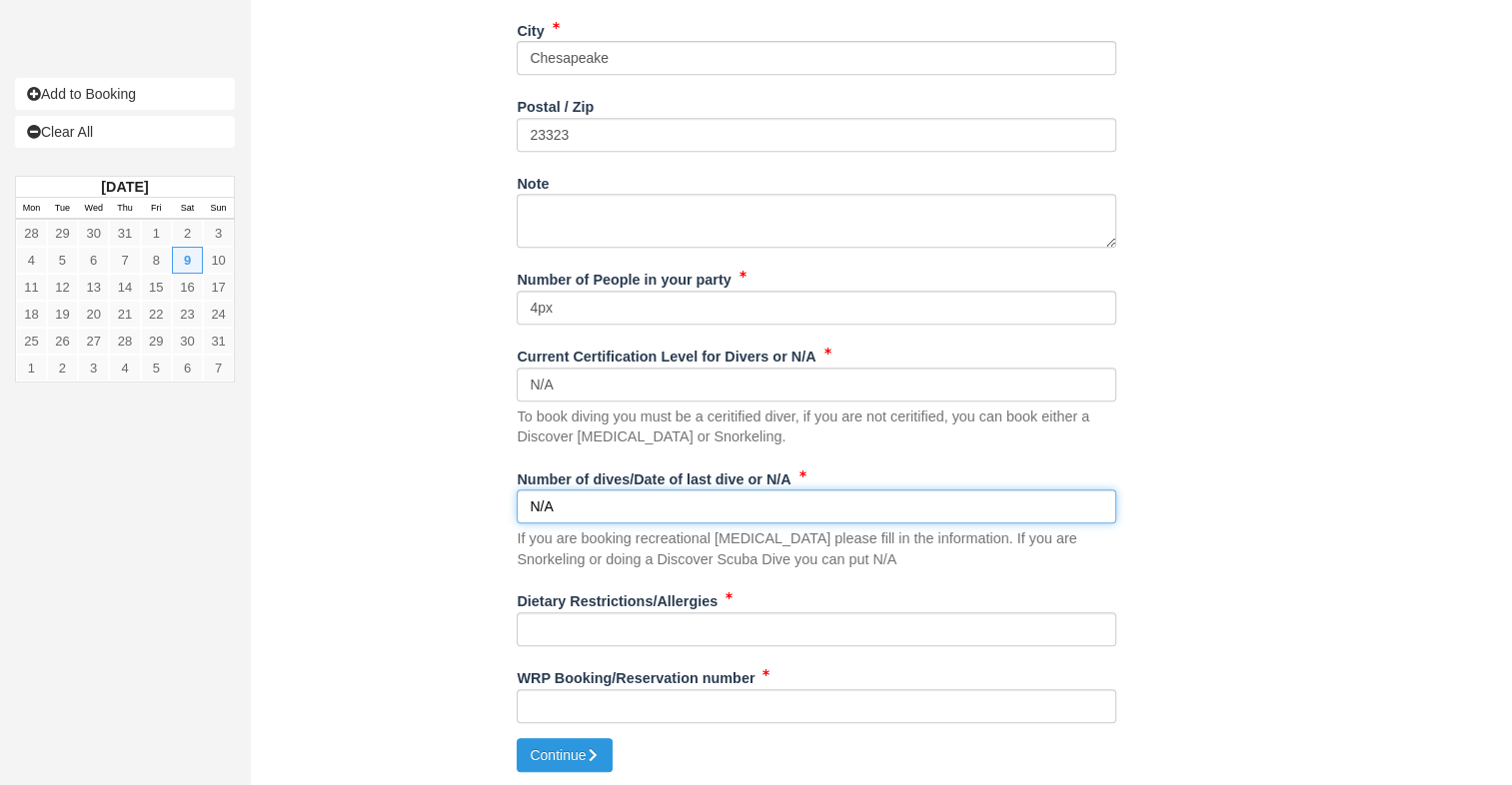 type on "N/A" 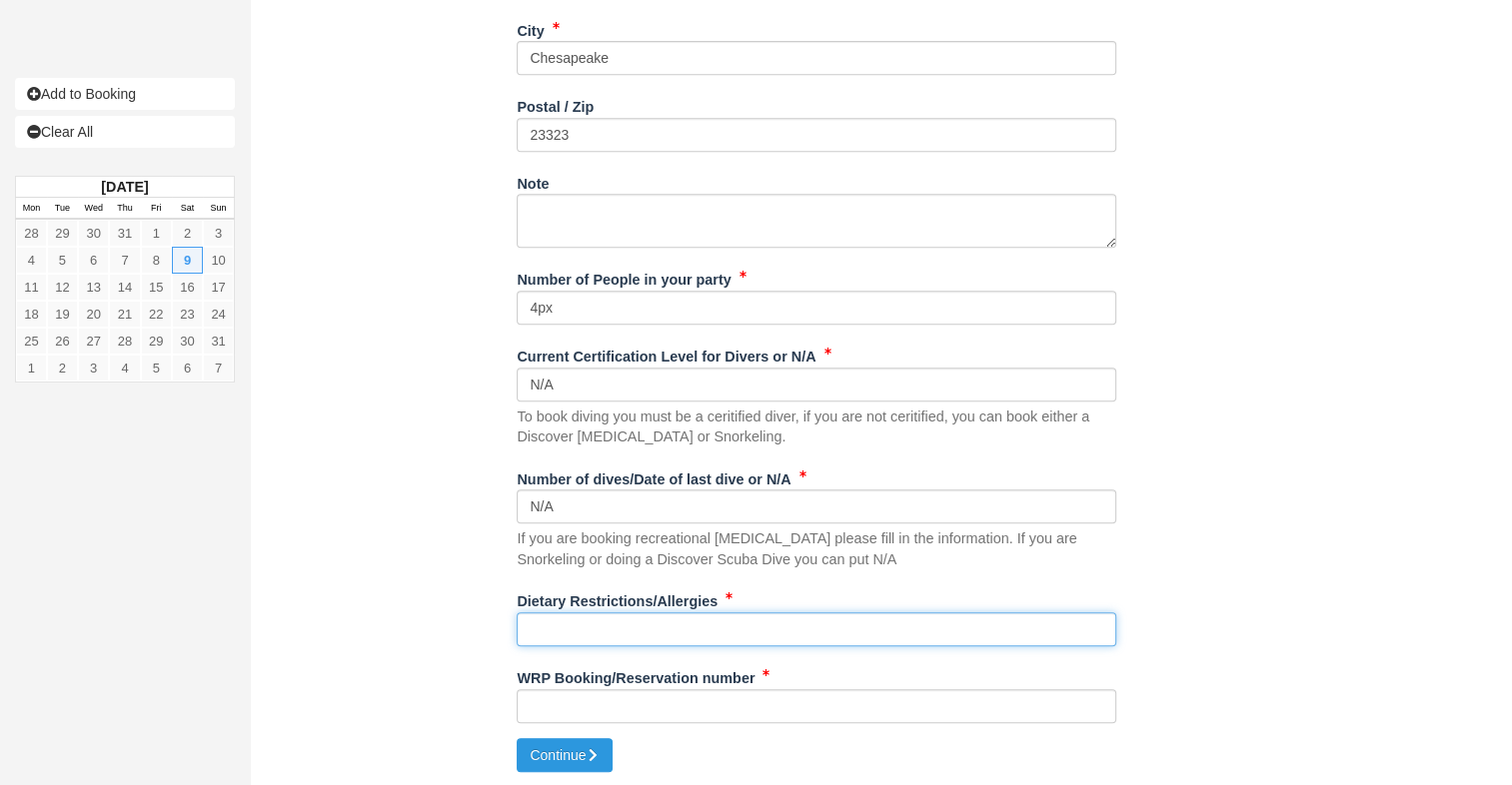 click on "Dietary Restrictions/Allergies" at bounding box center [816, 629] 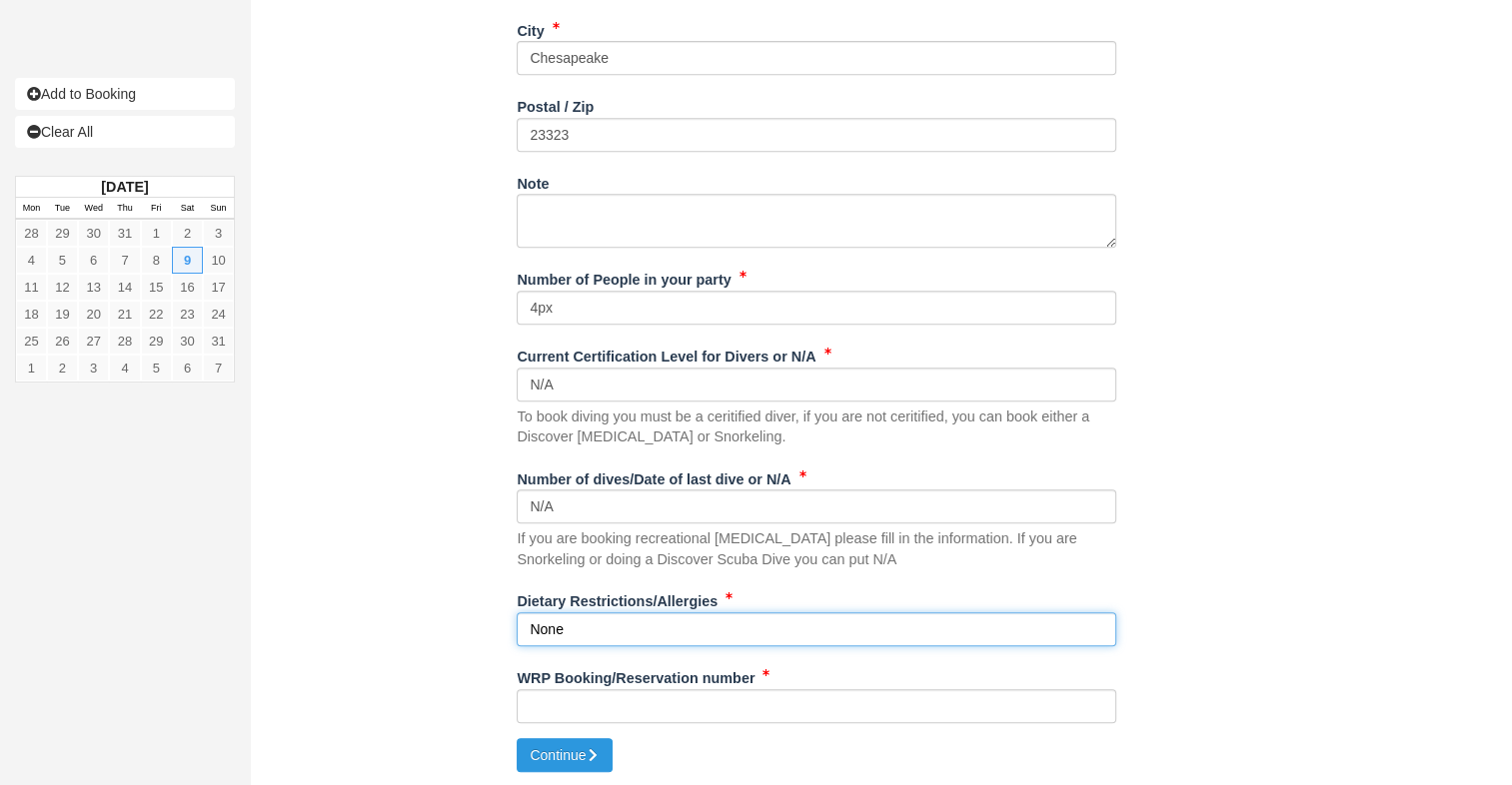 type on "None" 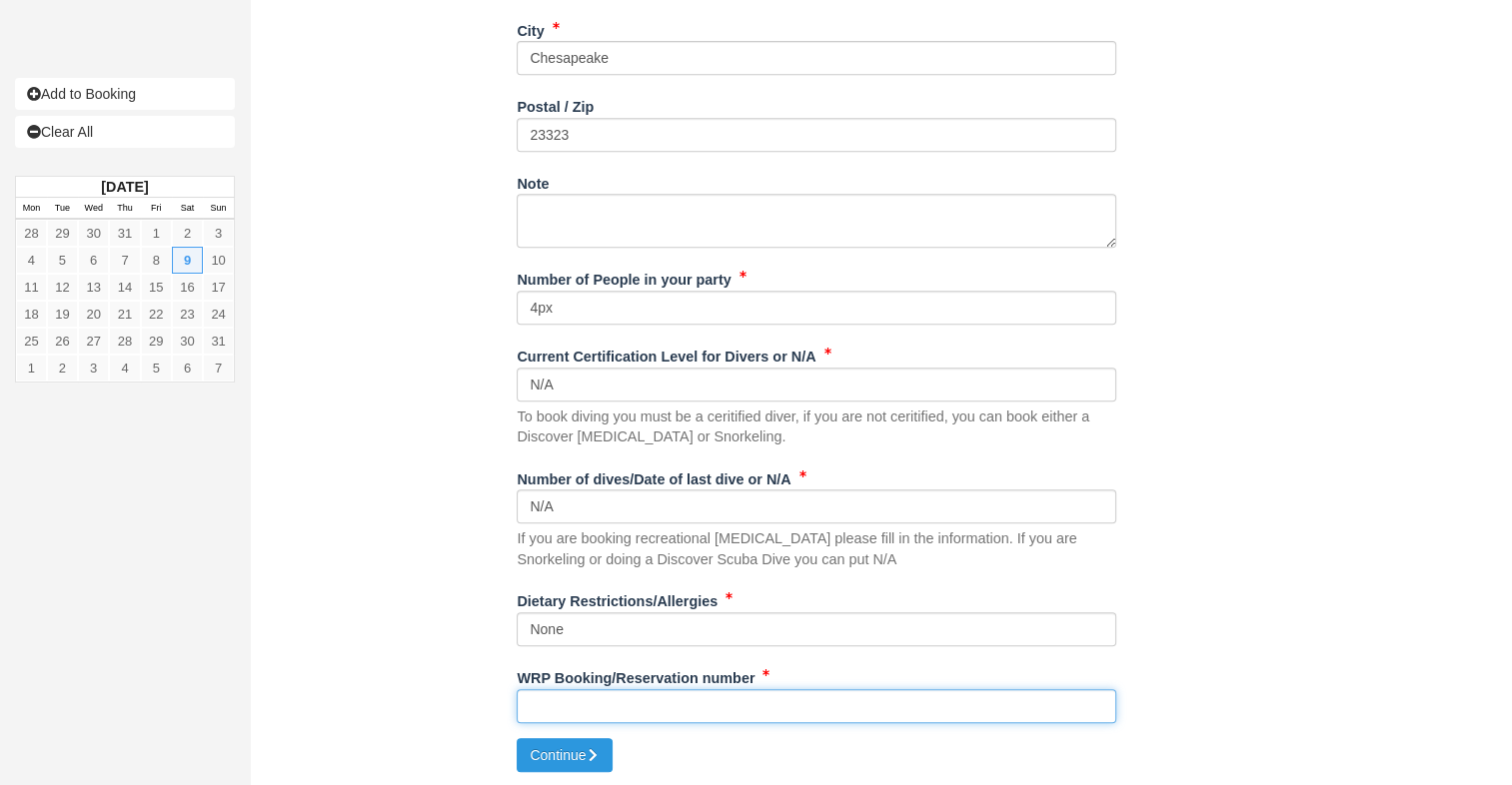 click on "WRP Booking/Reservation number" at bounding box center (816, 706) 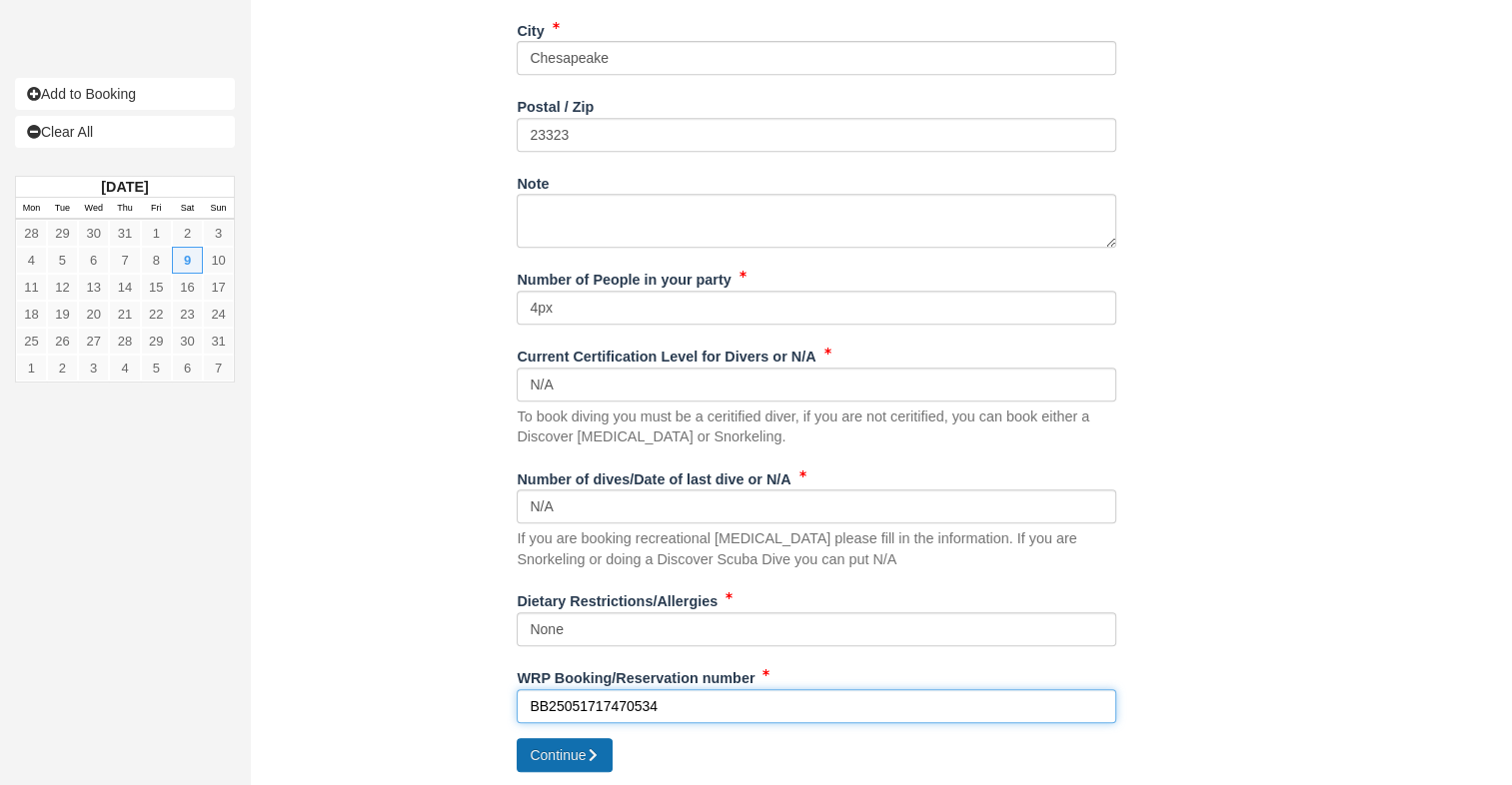 type on "BB25051717470534" 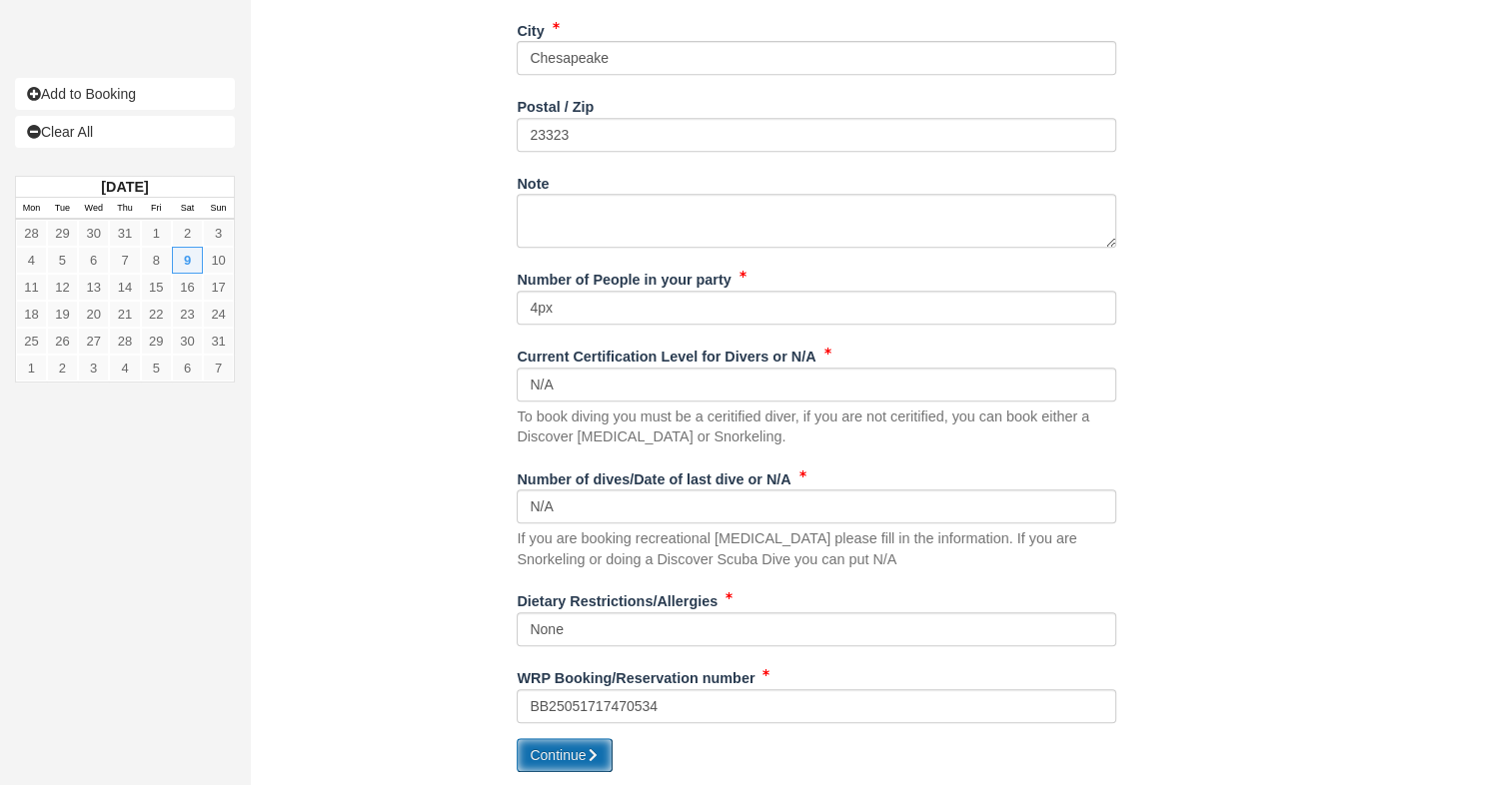 click at bounding box center [593, 755] 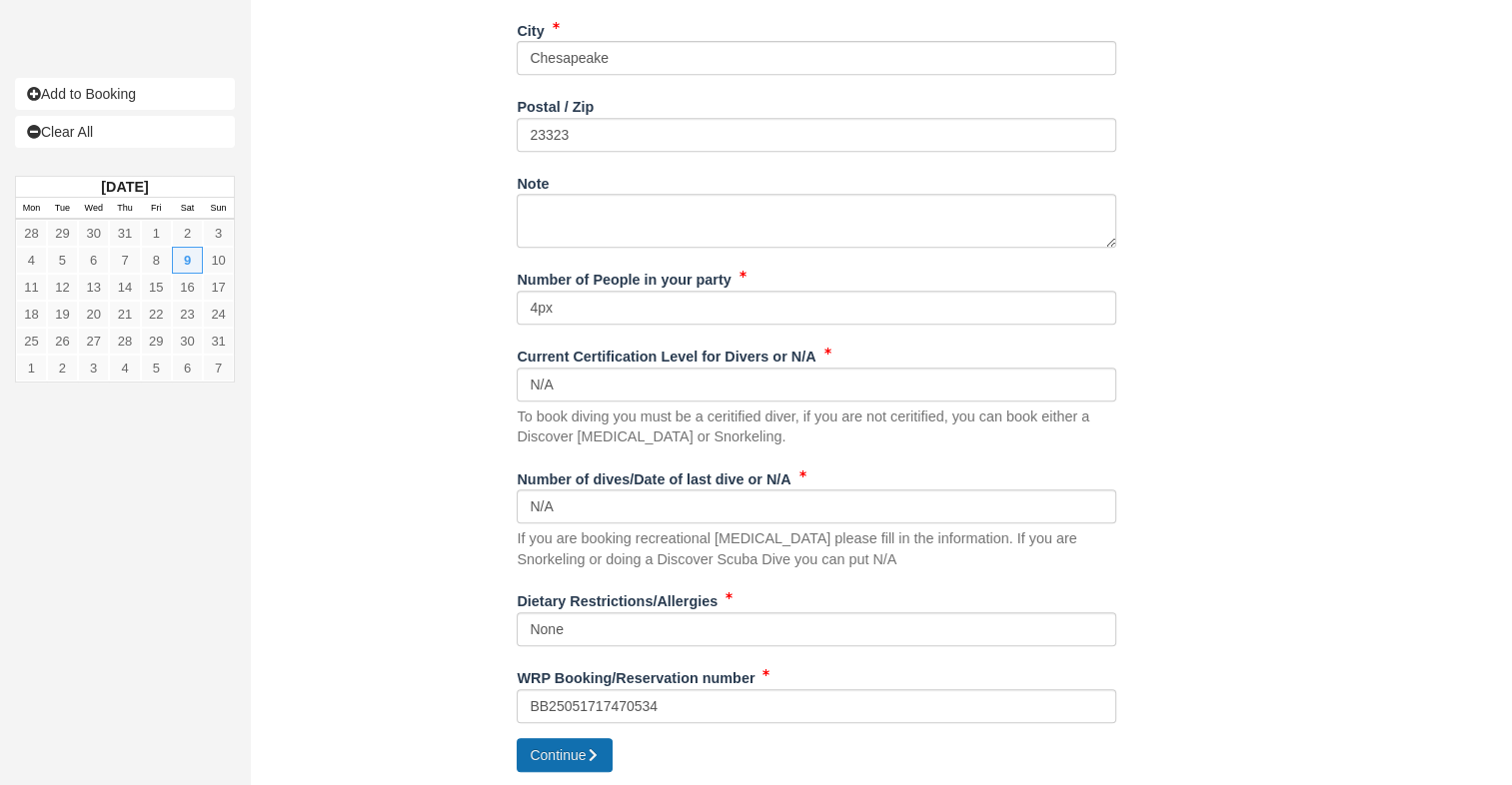 type on "+5015714775441" 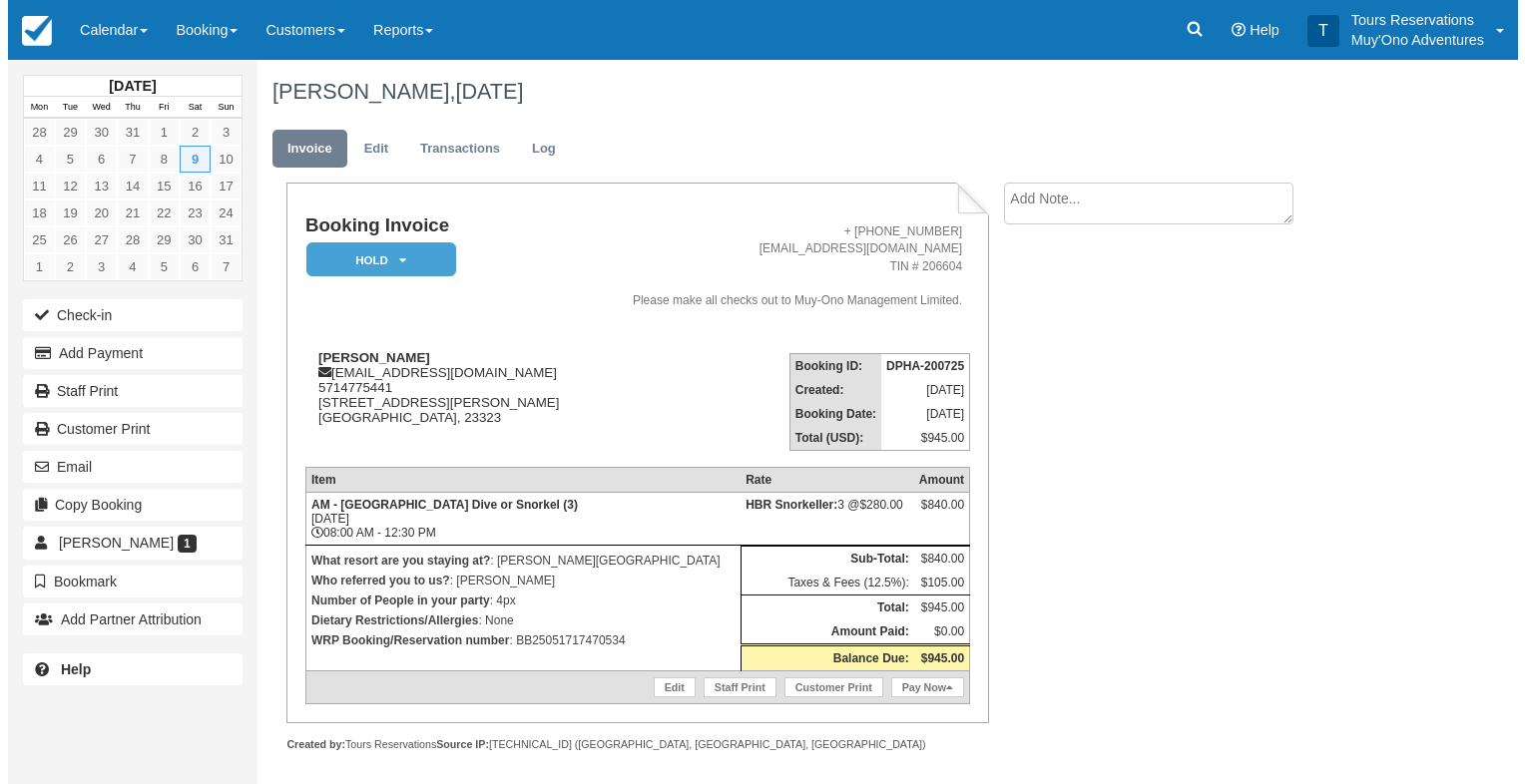 scroll, scrollTop: 0, scrollLeft: 0, axis: both 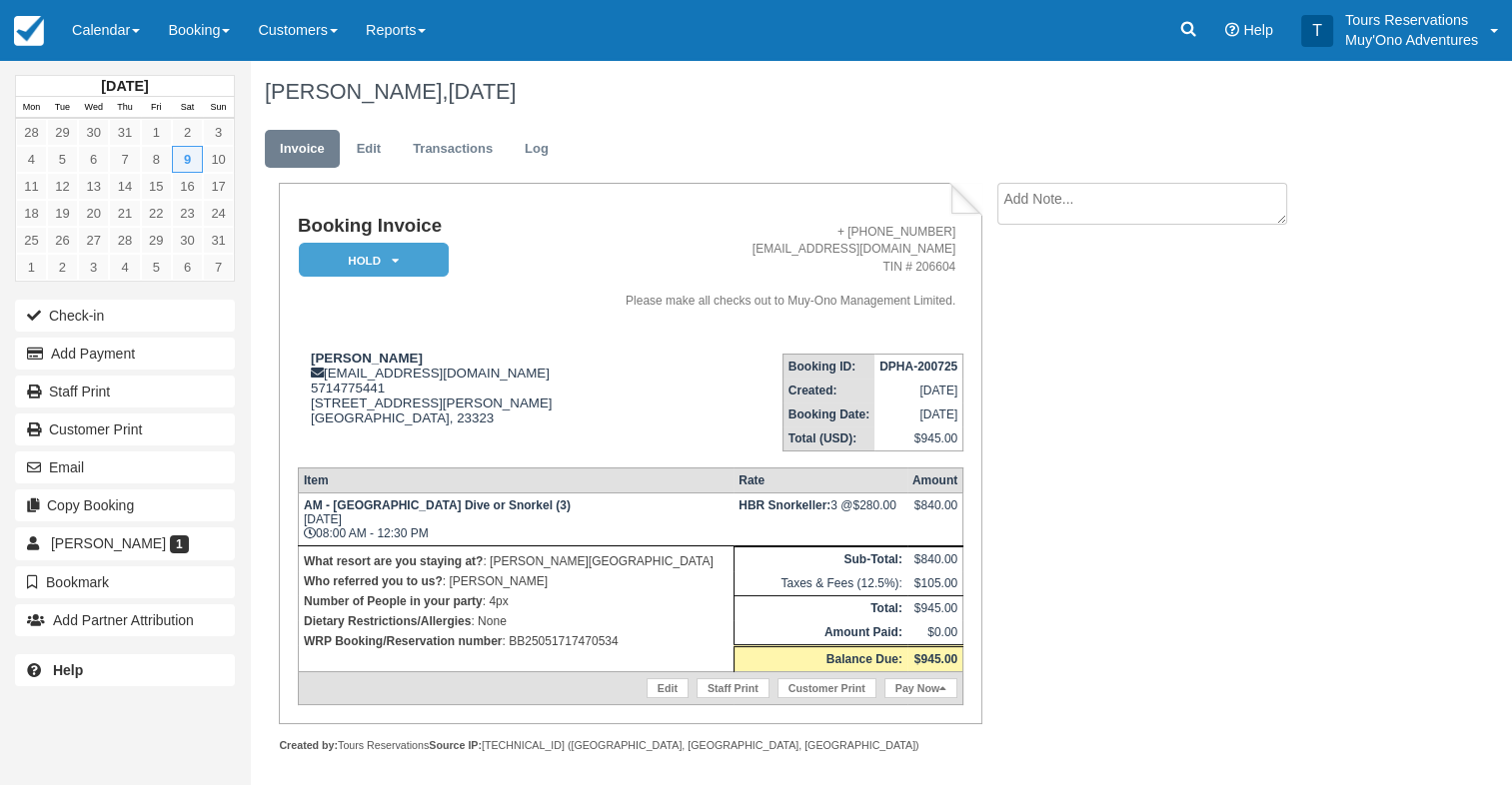click on "DPHA-200725" at bounding box center [918, 367] 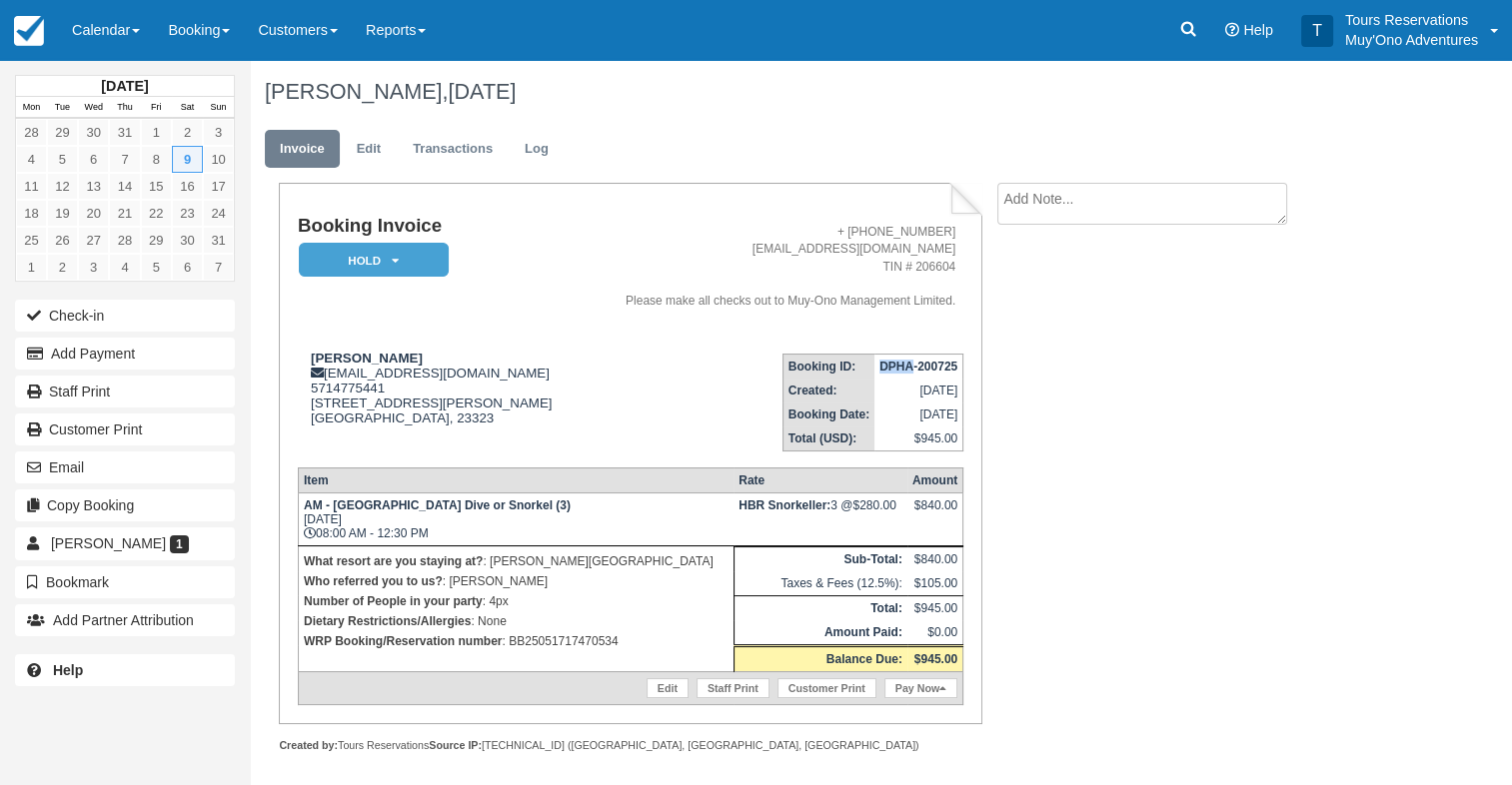 click on "DPHA-200725" at bounding box center (918, 367) 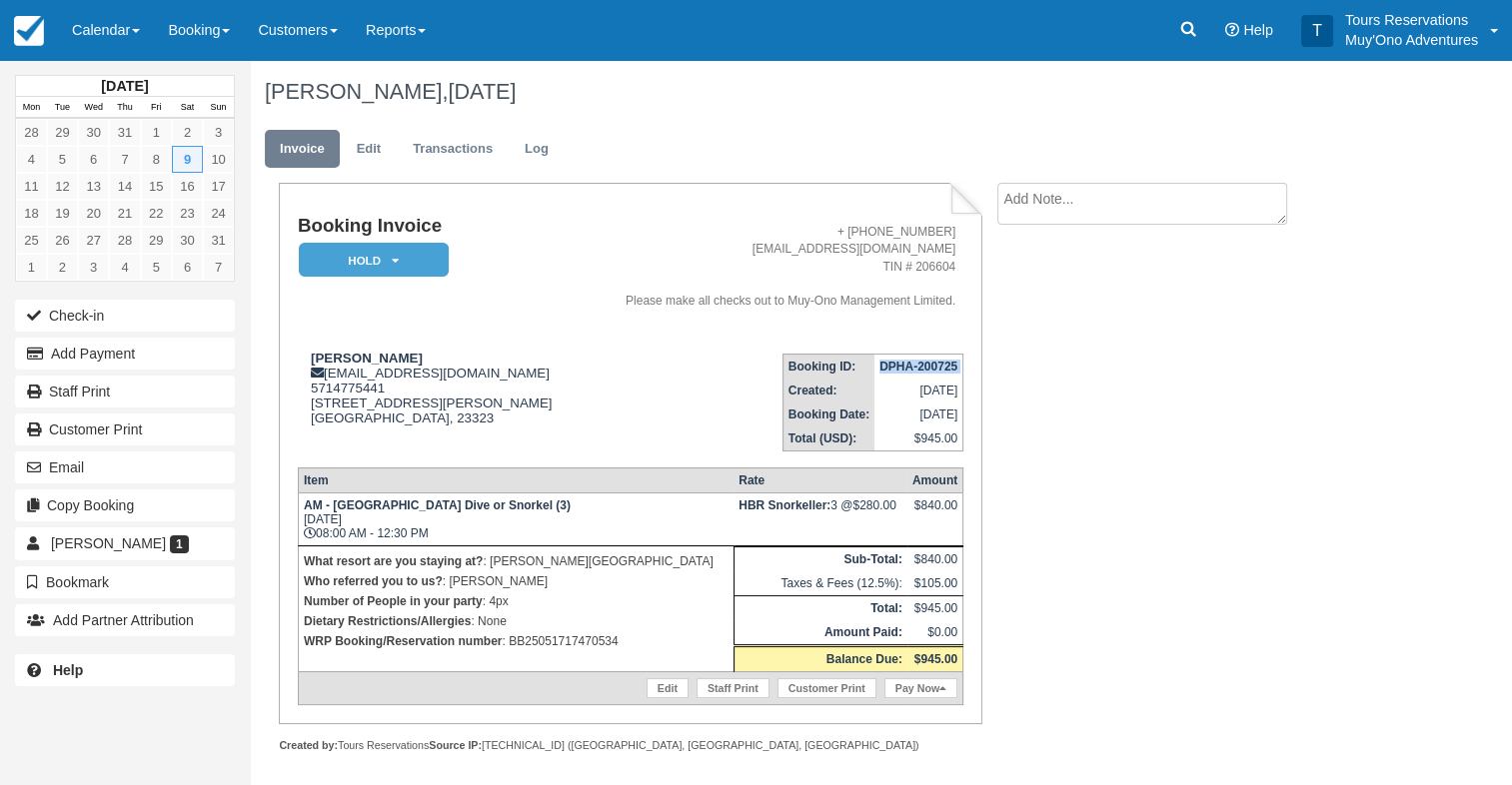 click on "DPHA-200725" at bounding box center (918, 367) 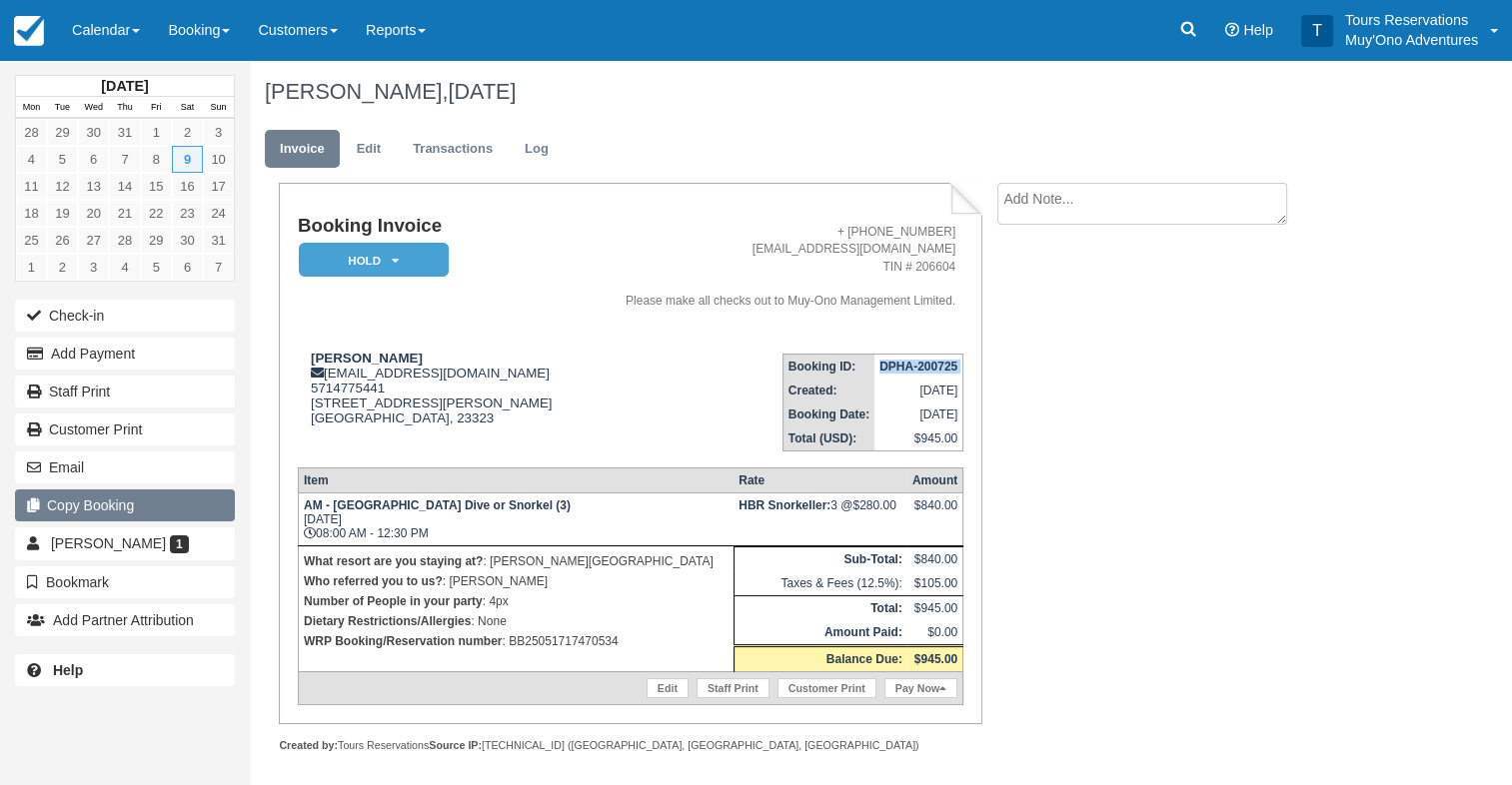 click on "Copy Booking" at bounding box center [125, 505] 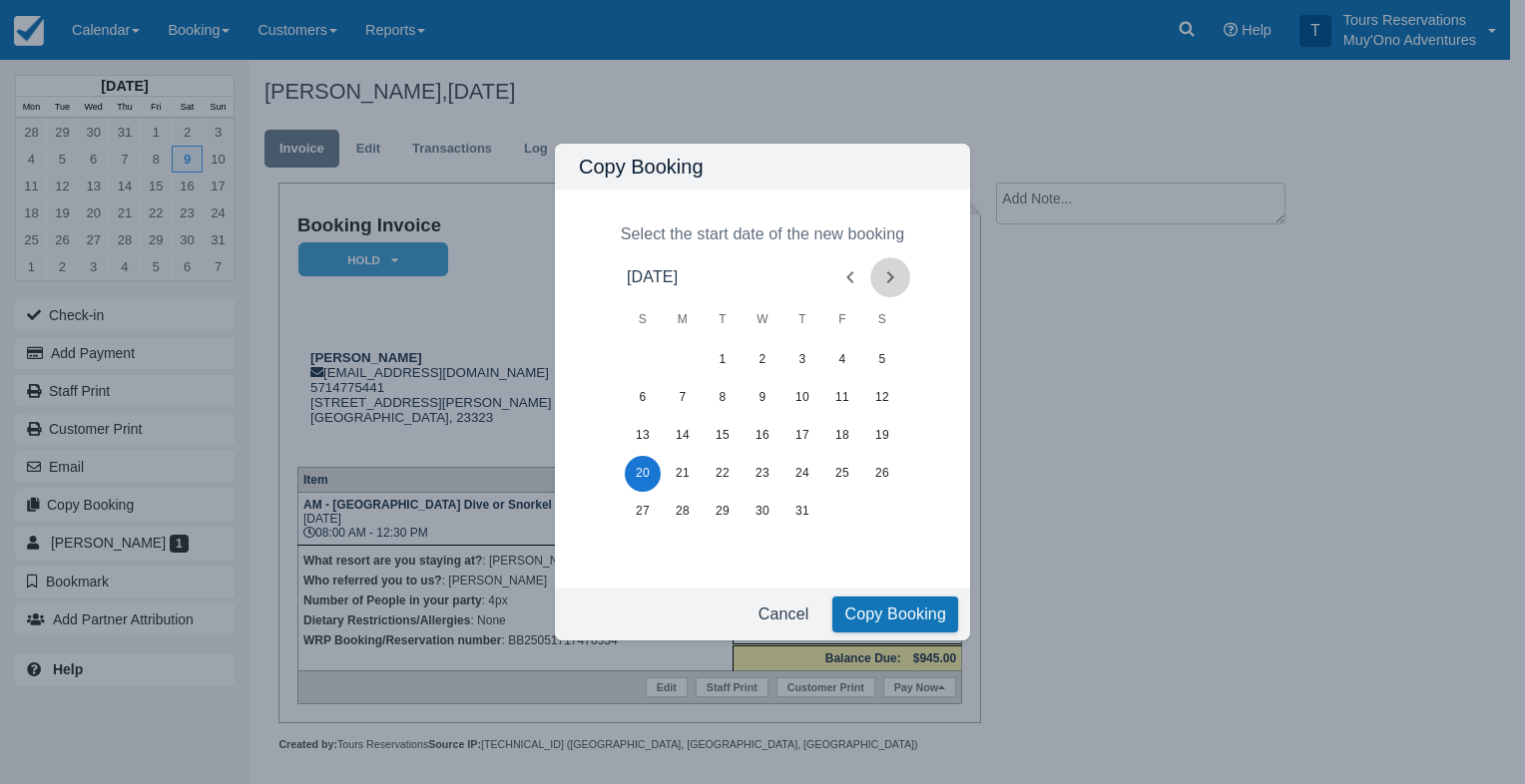 click 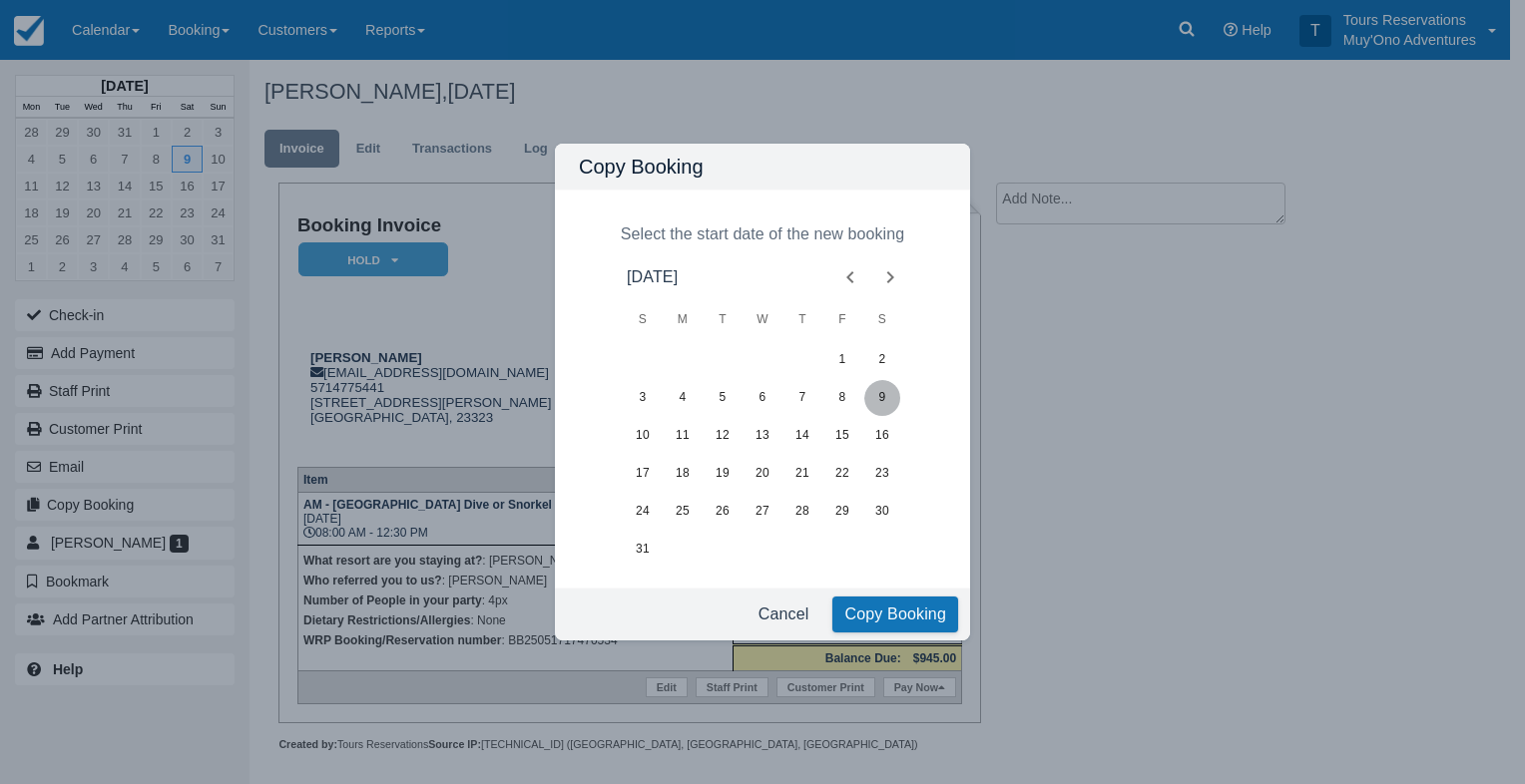 click on "9" at bounding box center [882, 398] 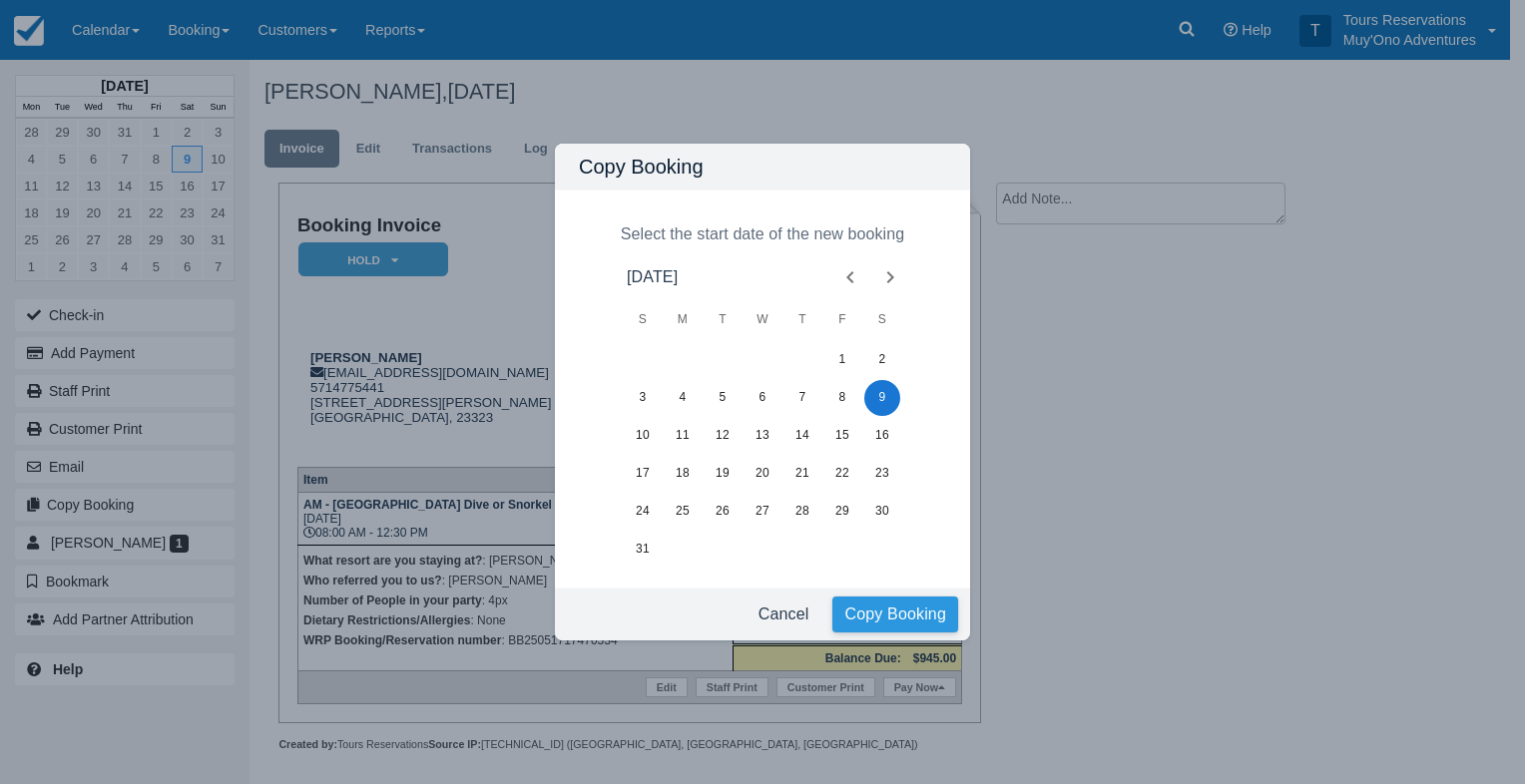 click on "Copy Booking" at bounding box center [895, 614] 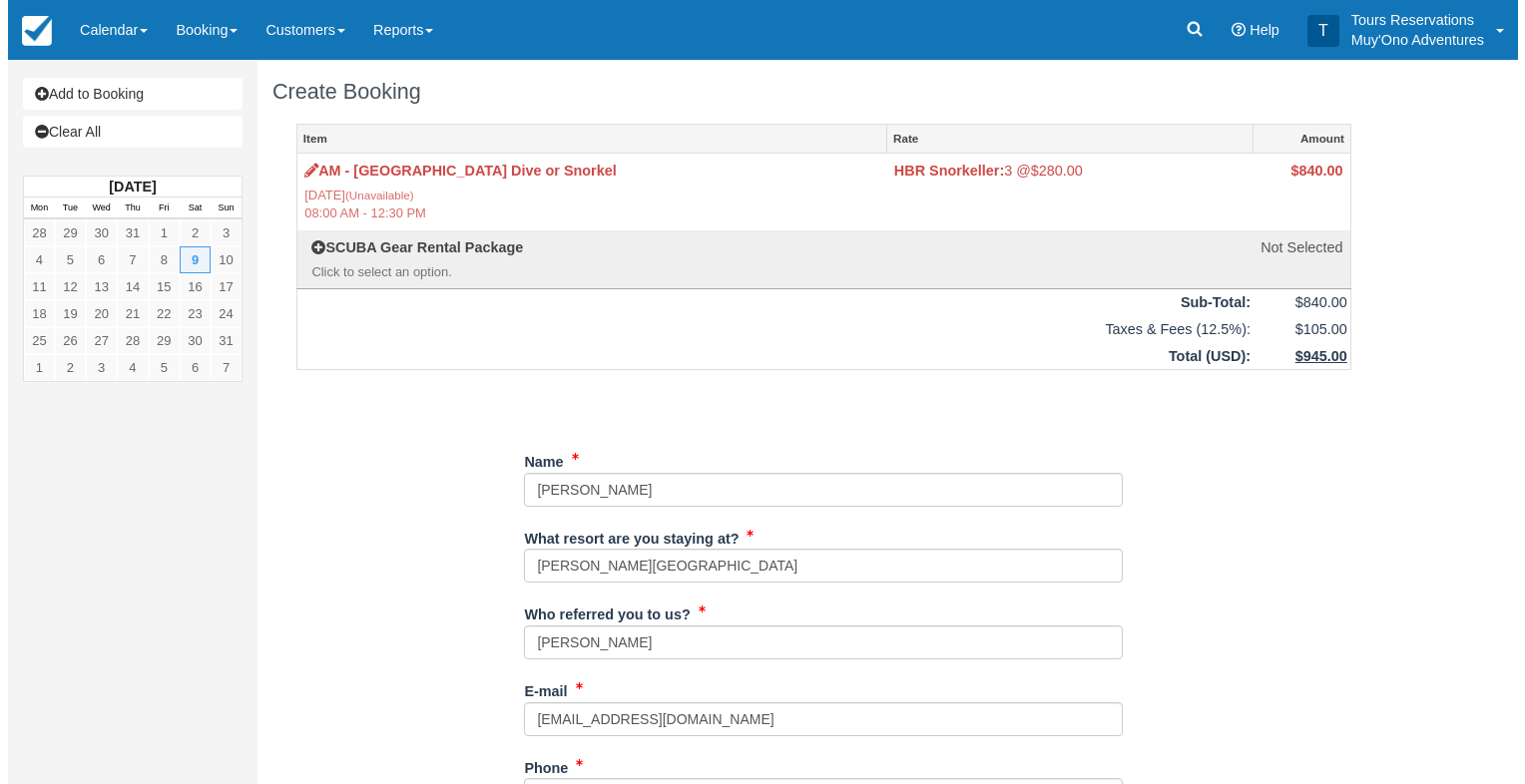 scroll, scrollTop: 0, scrollLeft: 0, axis: both 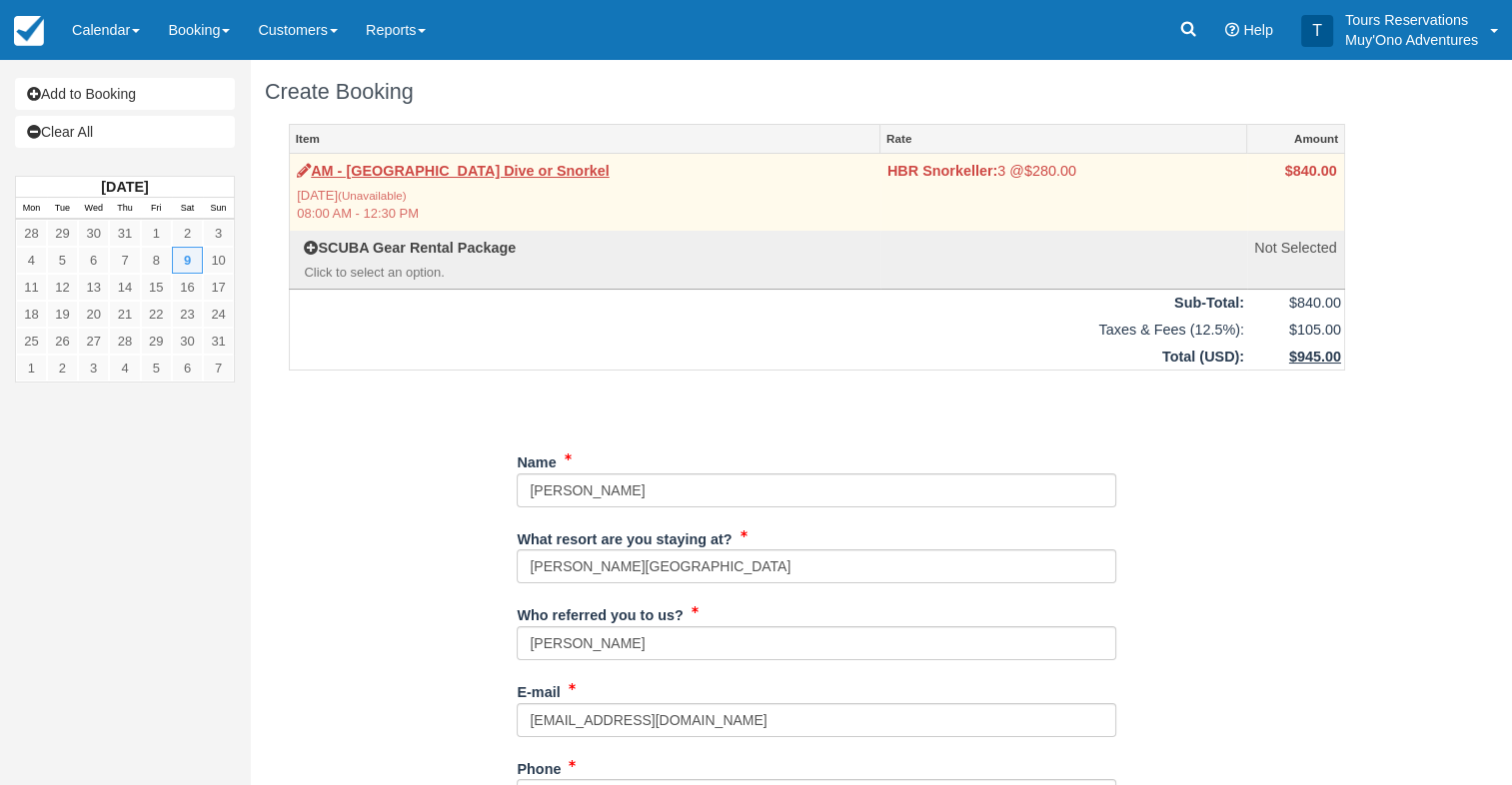 click on "HBR Snorkeller:" at bounding box center [942, 171] 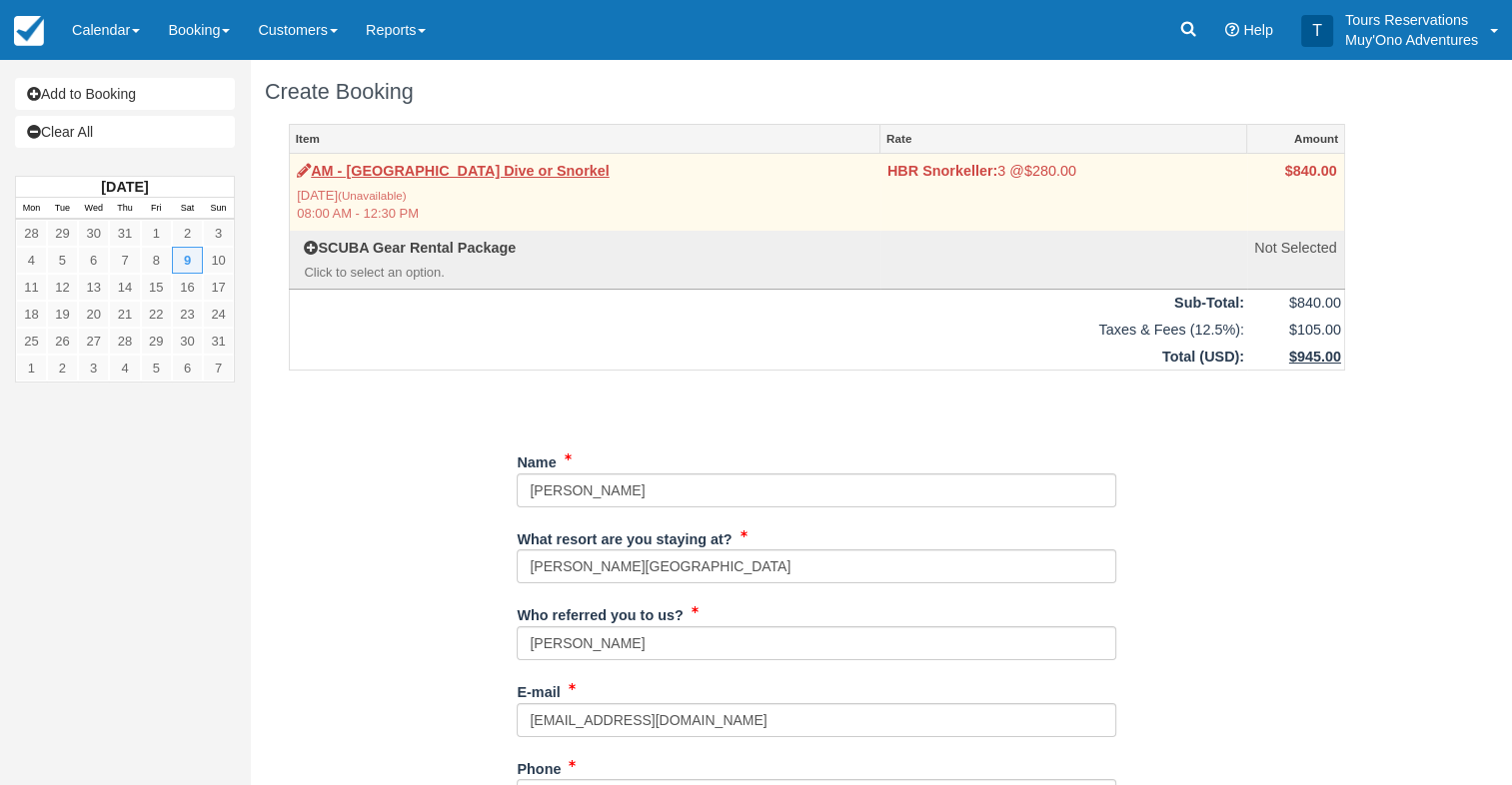 click on "HBR Snorkeller:" at bounding box center [942, 171] 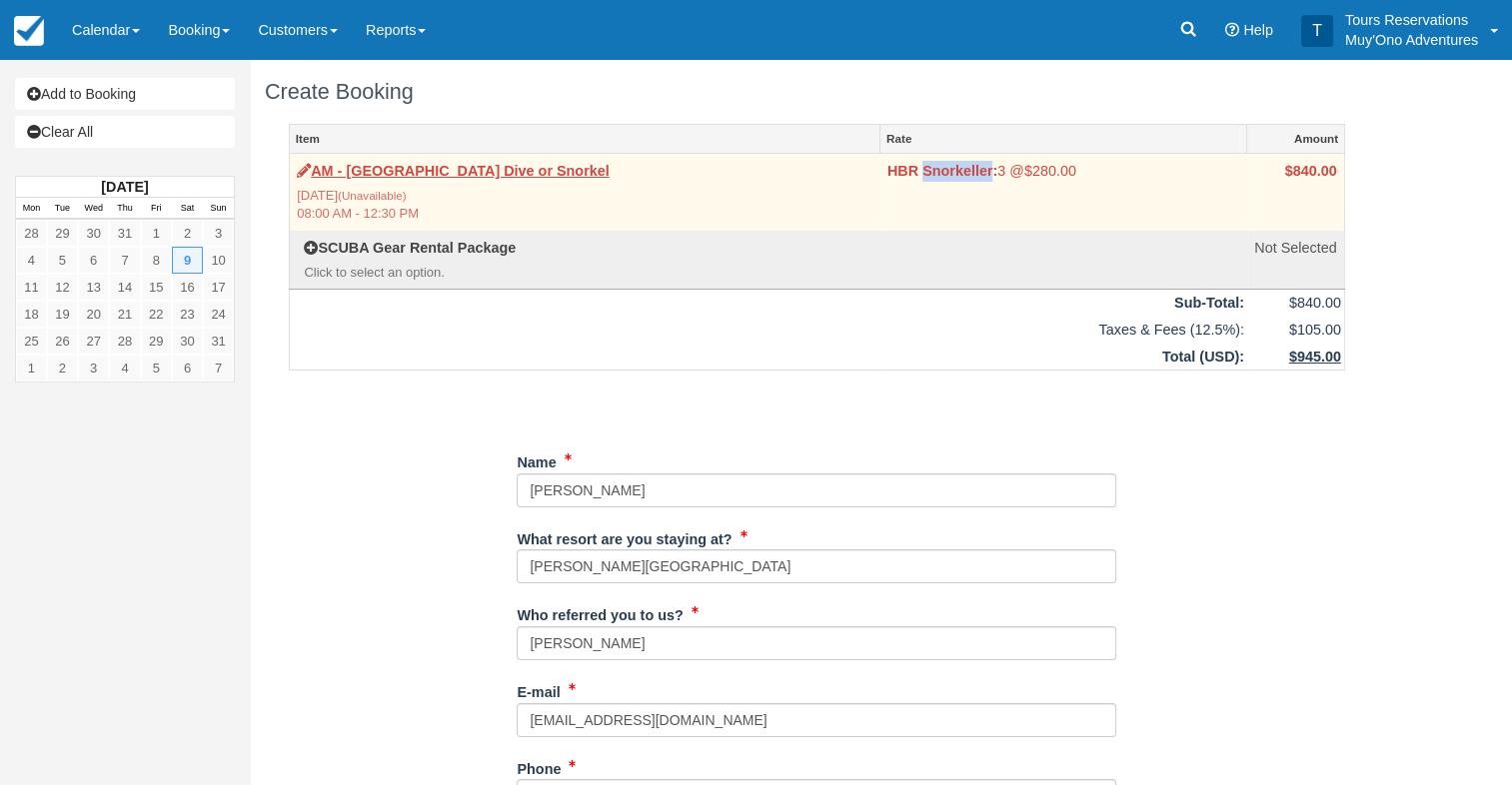 click on "HBR Snorkeller:" at bounding box center (942, 171) 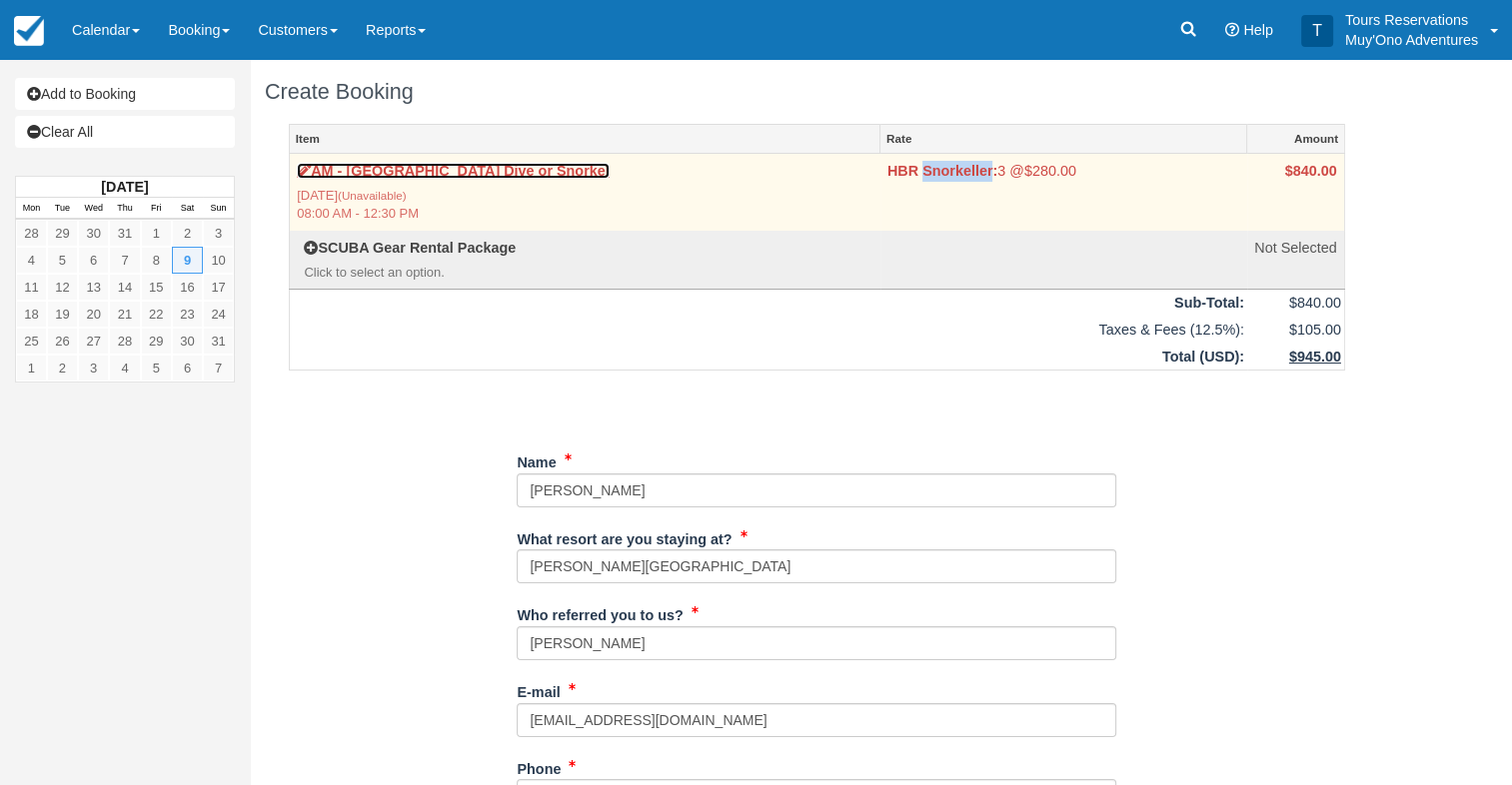 click on "AM - [GEOGRAPHIC_DATA] Dive or Snorkel" at bounding box center [453, 171] 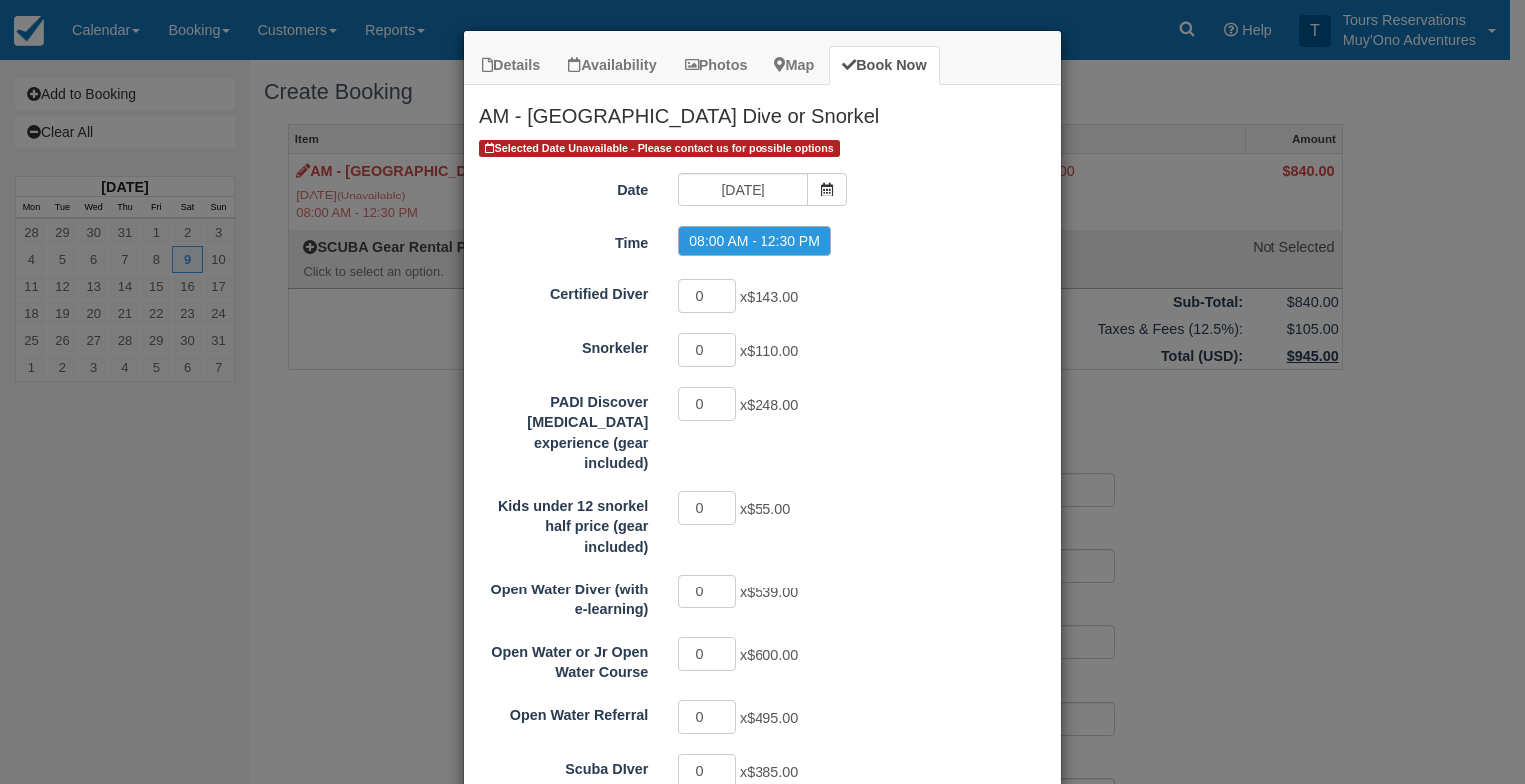 click on "Selected Date Unavailable - Please contact us for possible options
Date 08/09/25 Time 08:00 AM - 12:30 PM Certified Diver 0   x  $143.00 Snorkeler 0   x  $110.00 PADI Discover Scuba Diving experience (gear included) 0   x  $248.00 Kids under 12 snorkel half price (gear included) 0   x  $55.00 Open Water Diver (with e-learning) 0   x  $539.00 Open Water or Jr Open Water Course 0   x  $600.00 Open Water Referral 0   x  $495.00 Scuba DIver 0   x  $385.00 HBR Diver 0   x  $313.00 HBR Snorkeller 3   x  $280.00 HBR Discover 0   x  $408.00 HBR Refresher 0   x  $245.00 Refresher 0   x  $85.00 HBR Open Water Referral 0   x  $655.00
Promo / Voucher
Applied to final balance.
Code applied
Apply
Invalid!
MOETEST" at bounding box center [762, 629] 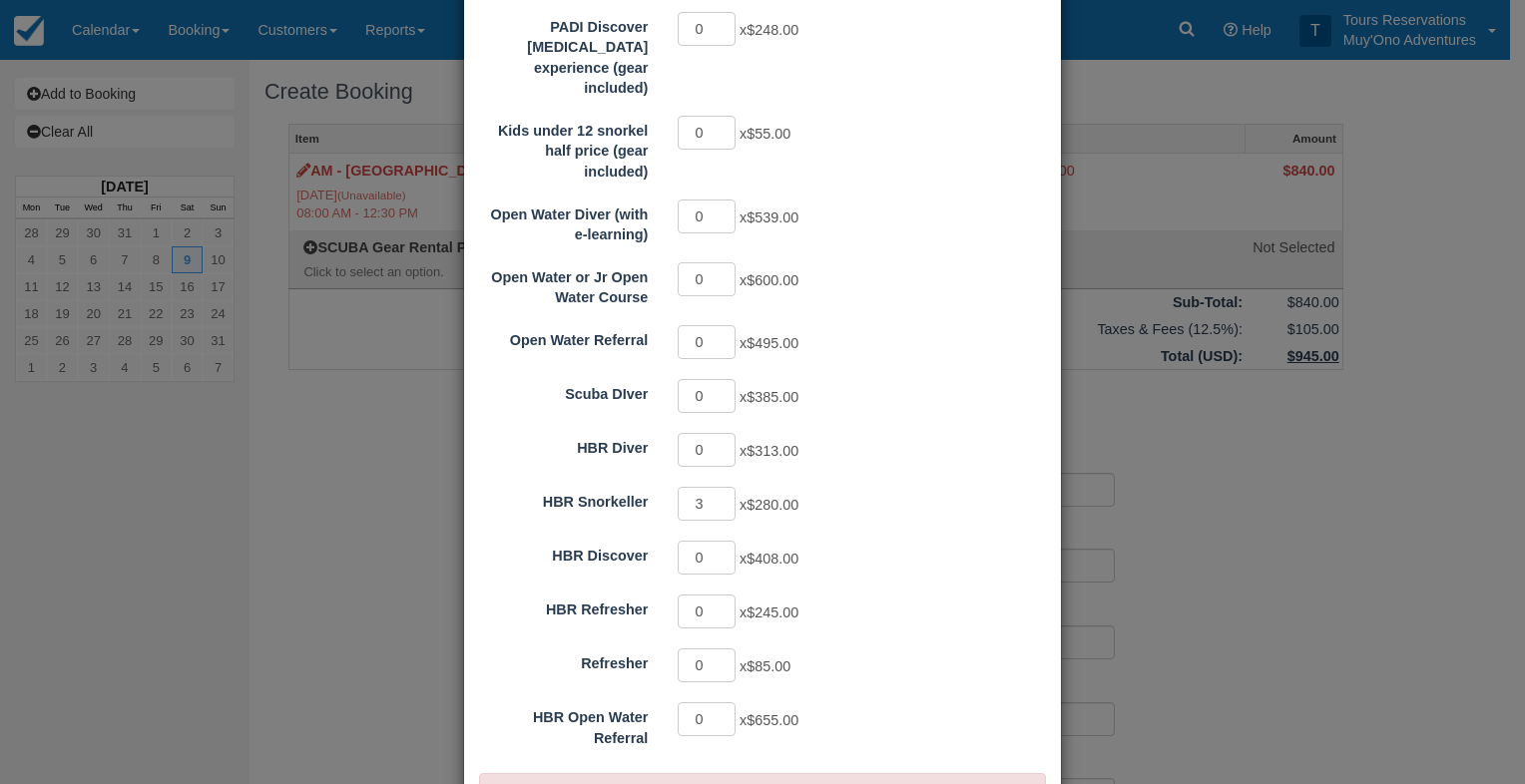 scroll, scrollTop: 377, scrollLeft: 0, axis: vertical 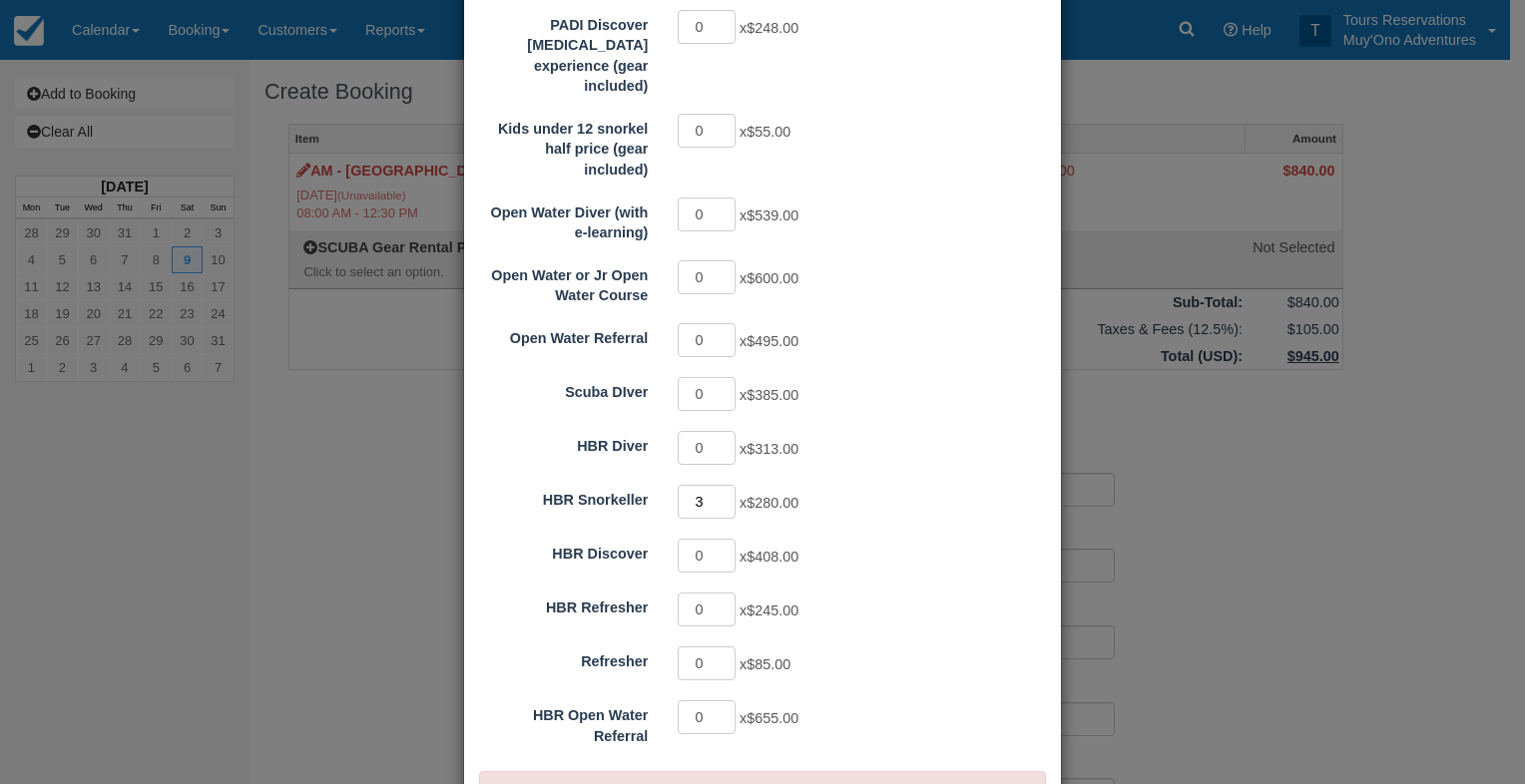 click on "3" at bounding box center (707, 502) 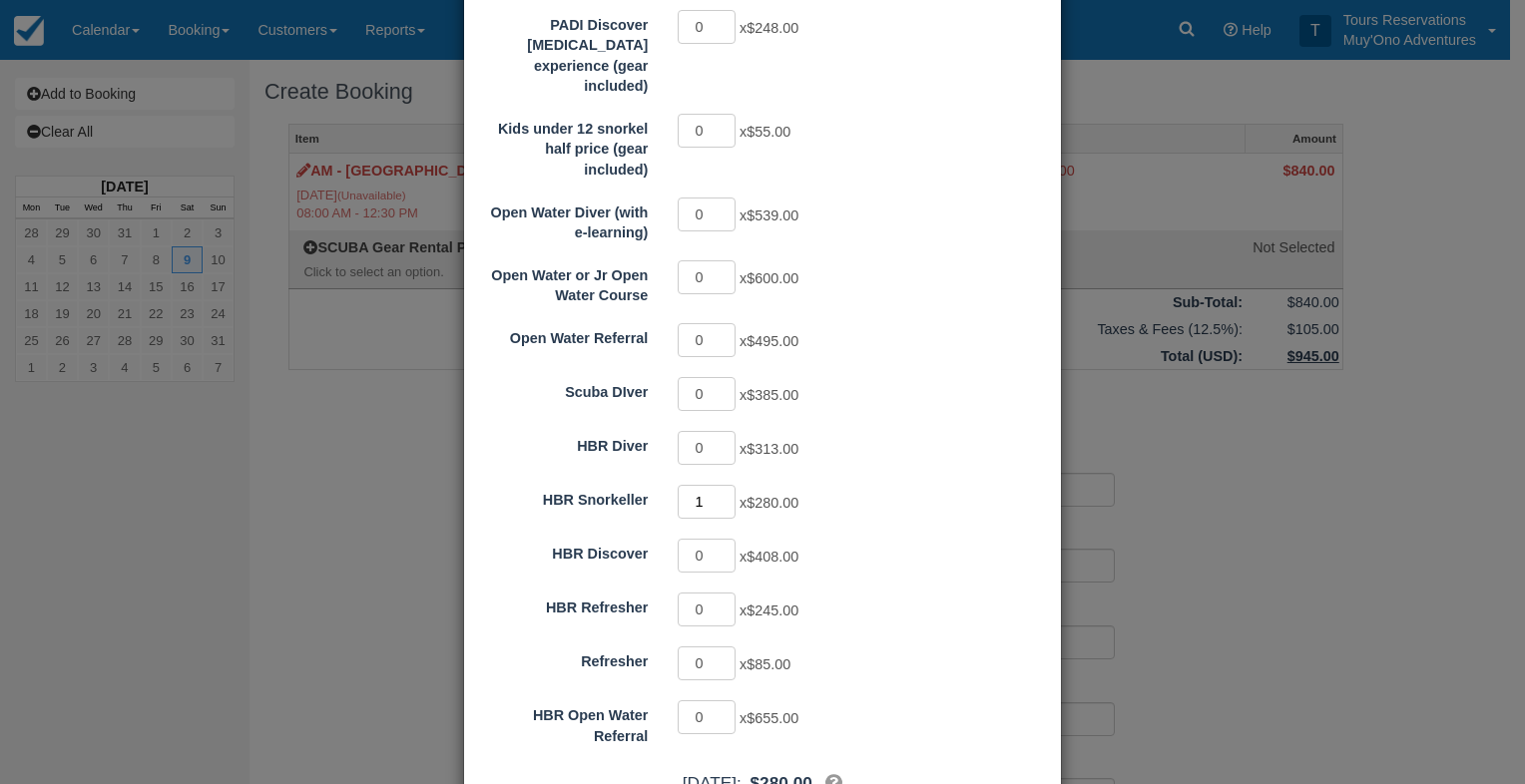 type on "1" 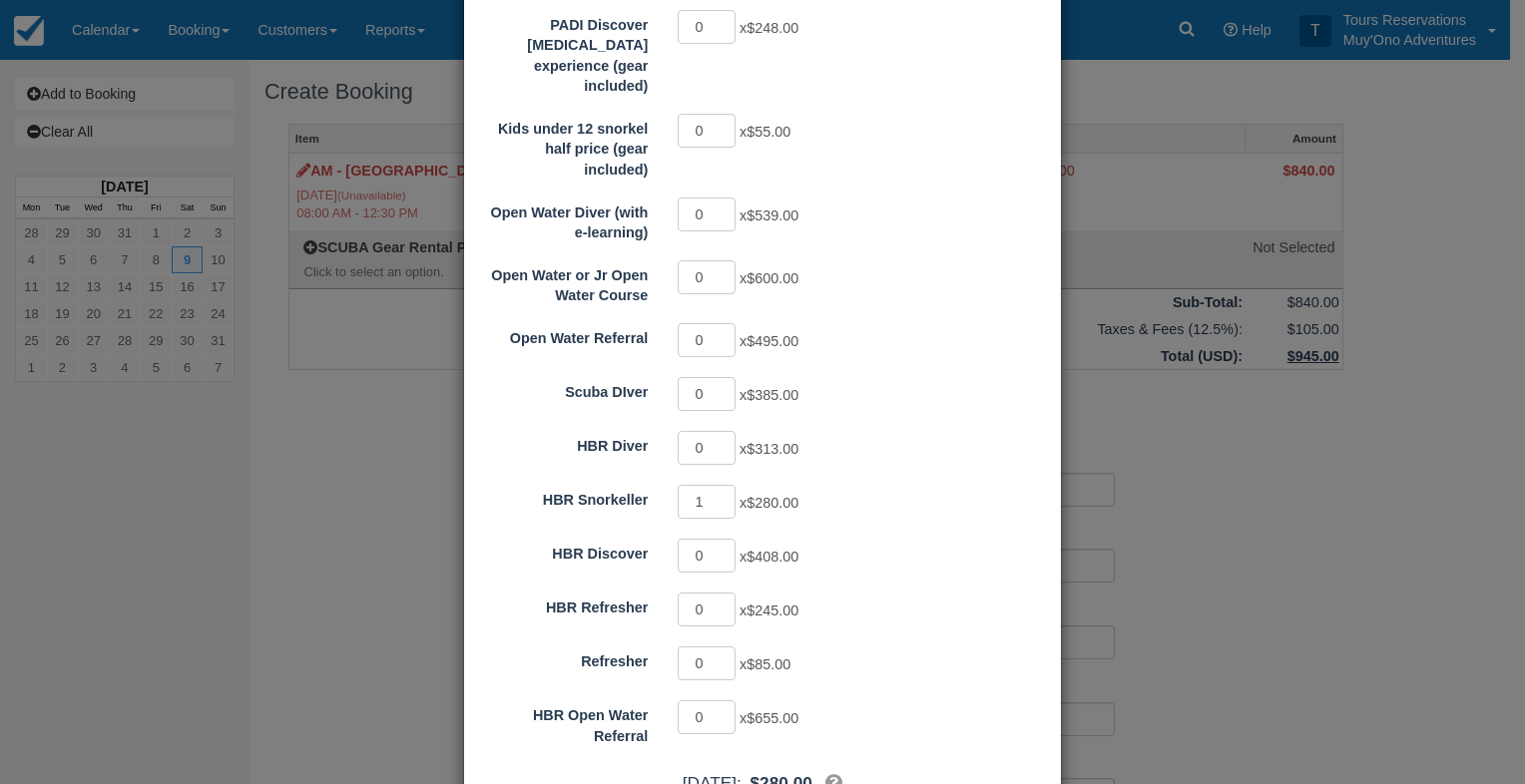 click on "1    x  $280.00" at bounding box center (836, 504) 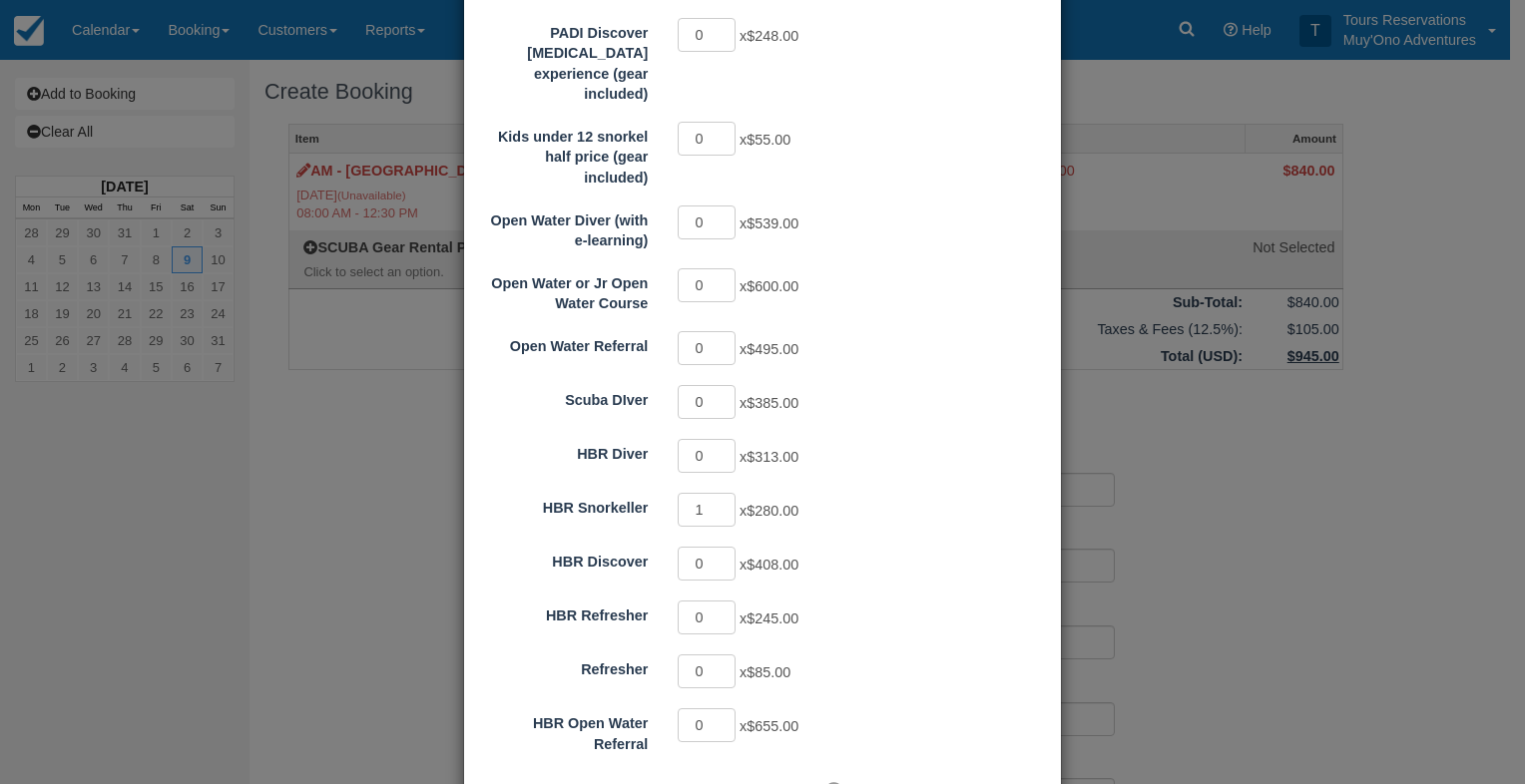 scroll, scrollTop: 472, scrollLeft: 0, axis: vertical 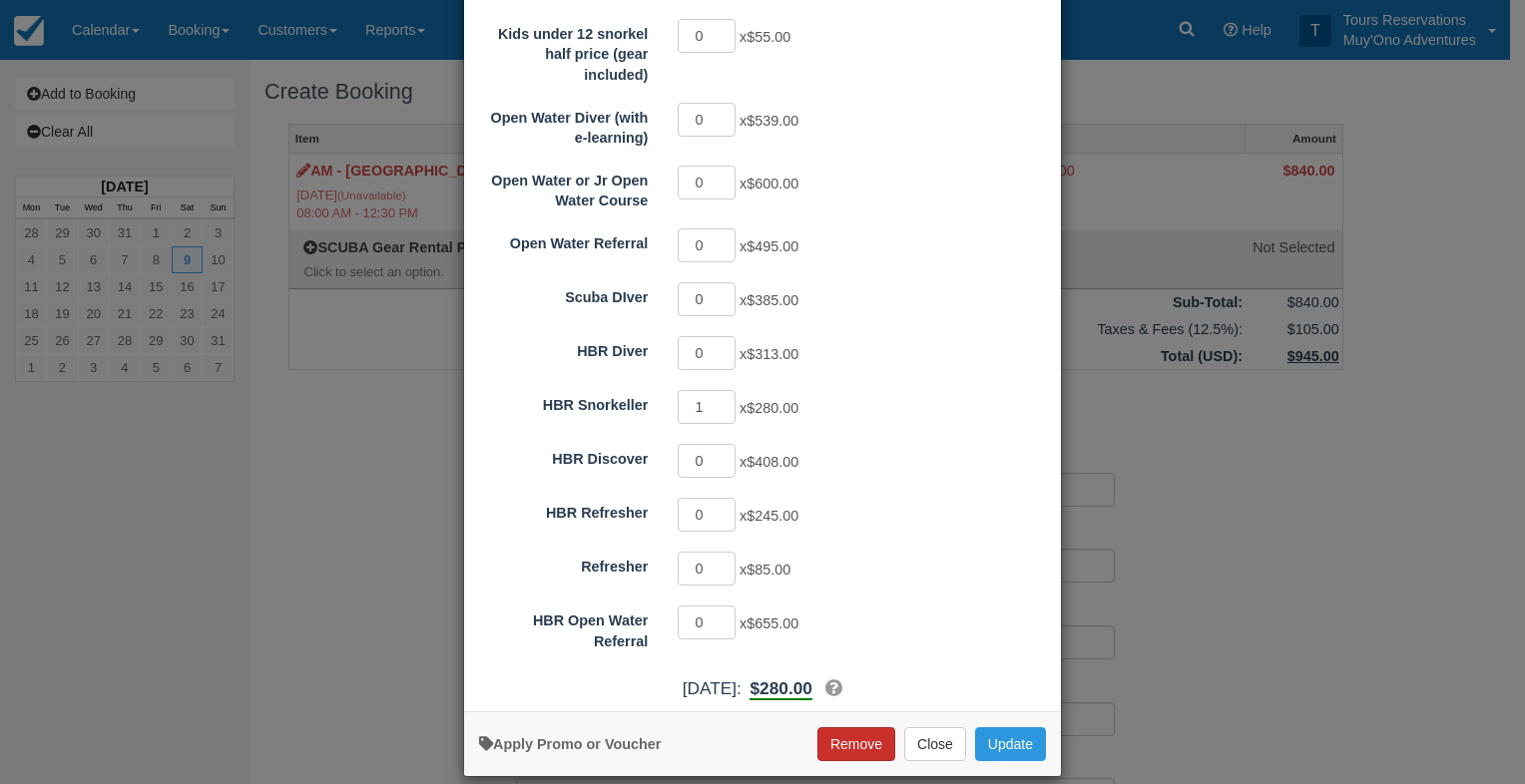 click on "Remove" at bounding box center [856, 744] 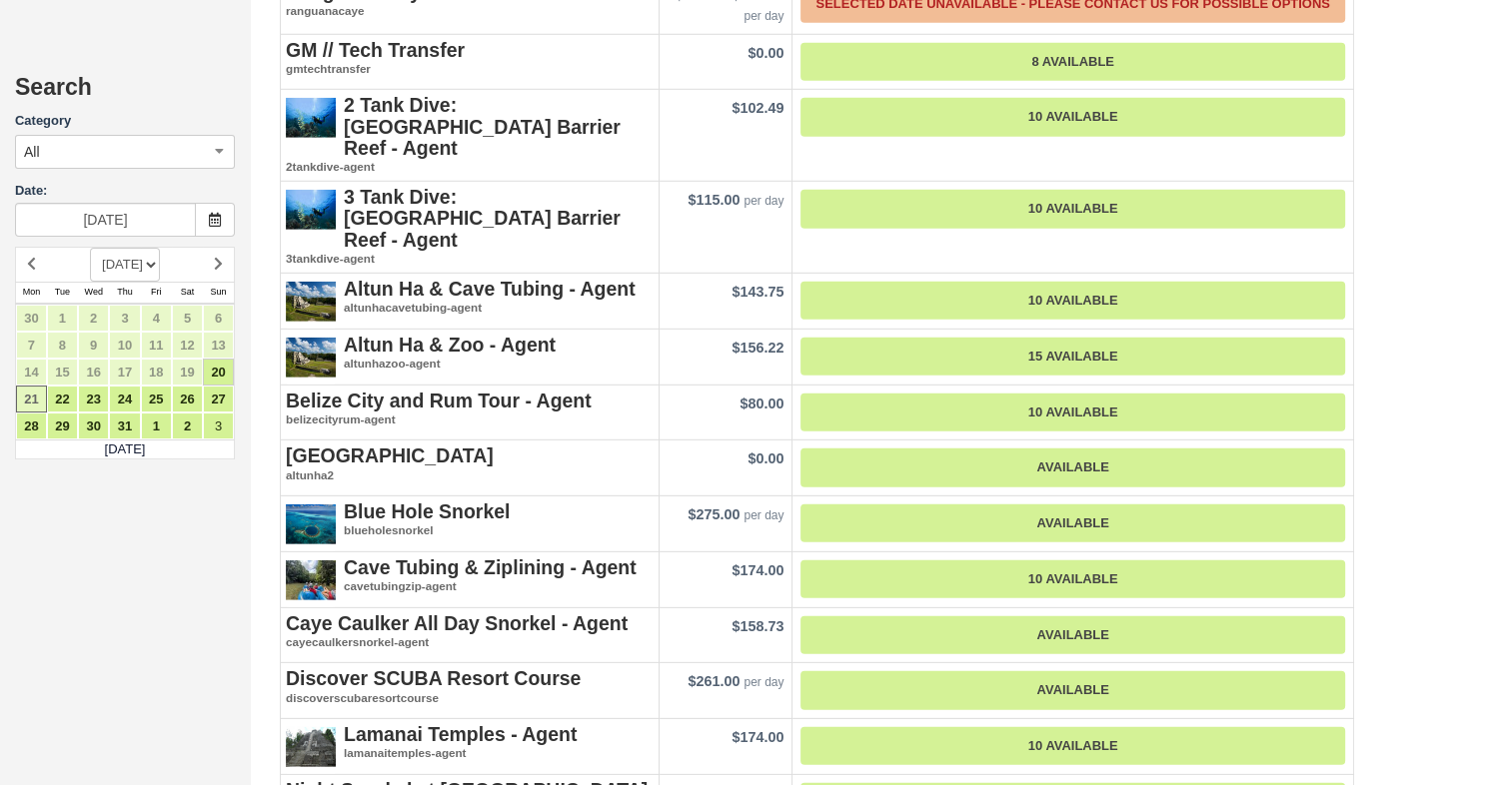 scroll, scrollTop: 5772, scrollLeft: 0, axis: vertical 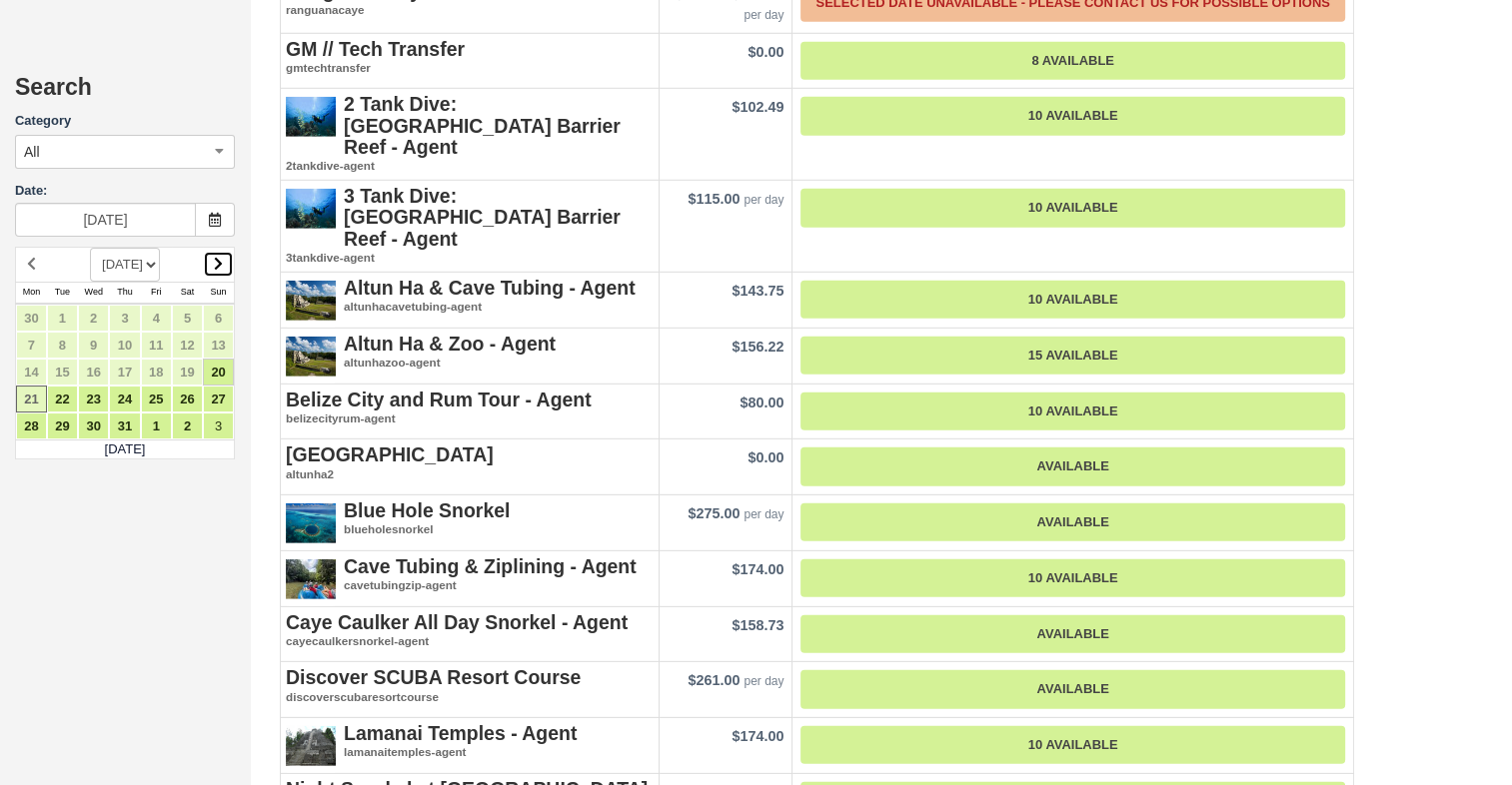 click at bounding box center [218, 264] 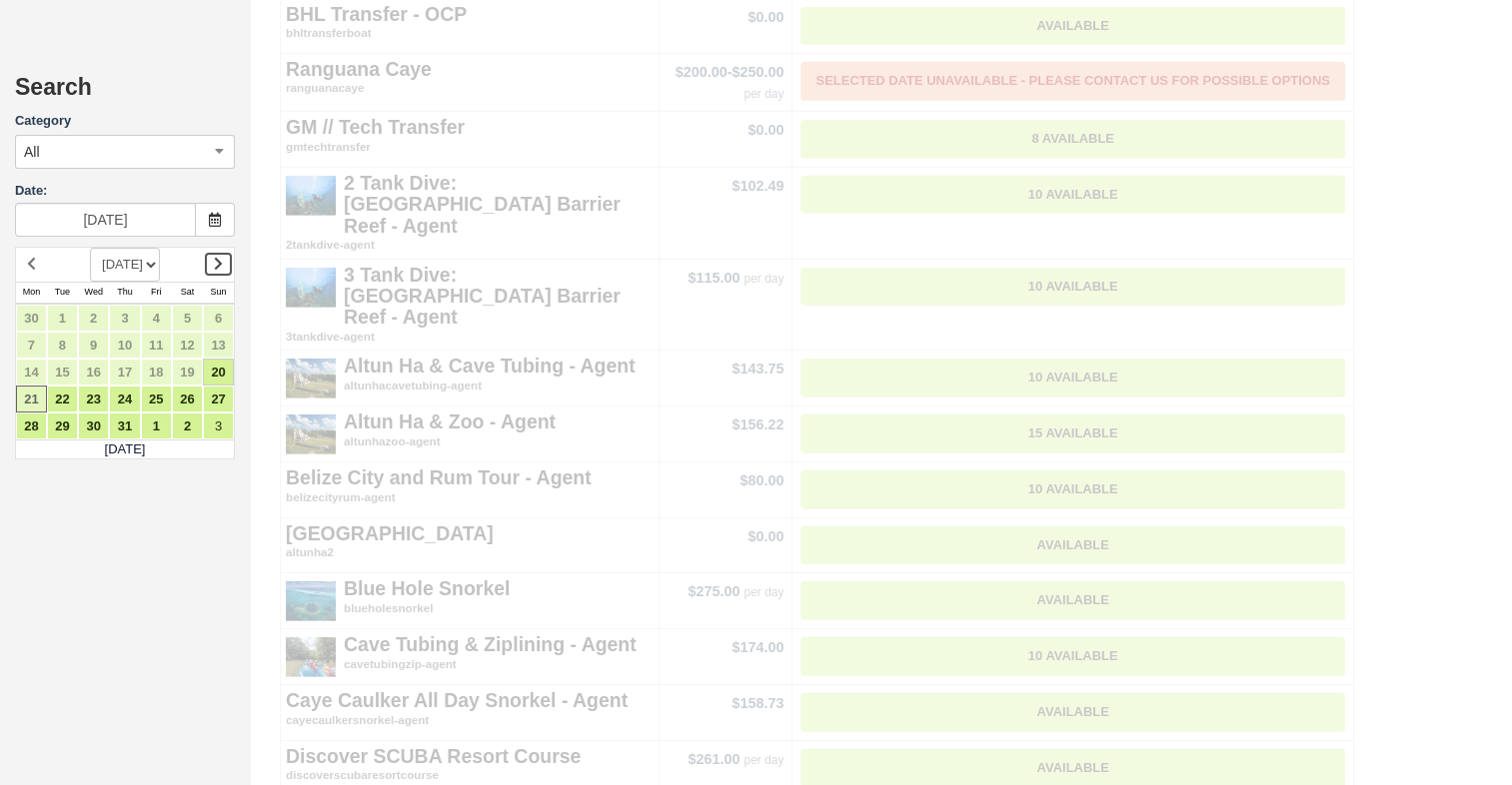 scroll, scrollTop: 0, scrollLeft: 0, axis: both 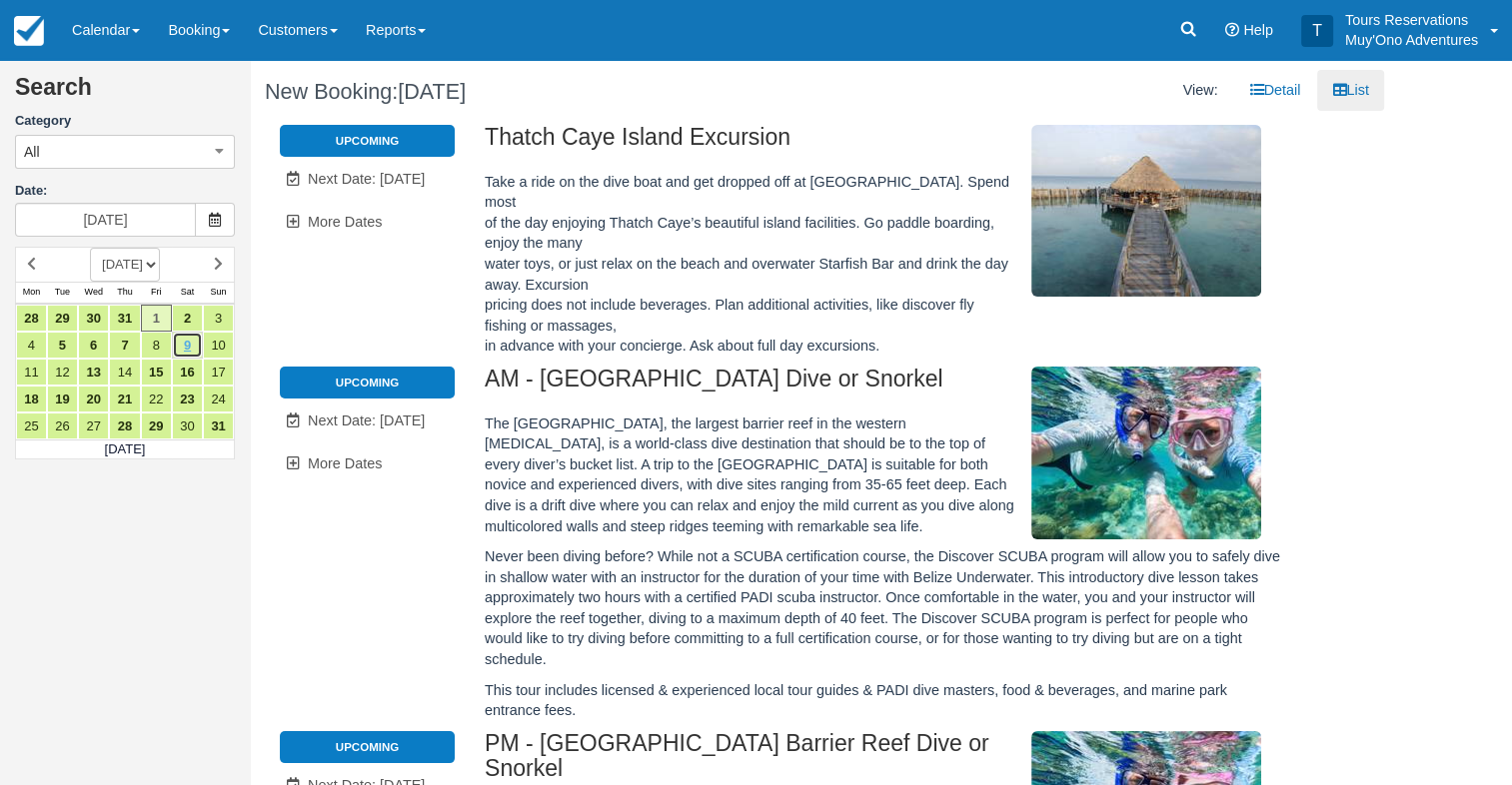 click on "9" at bounding box center [187, 345] 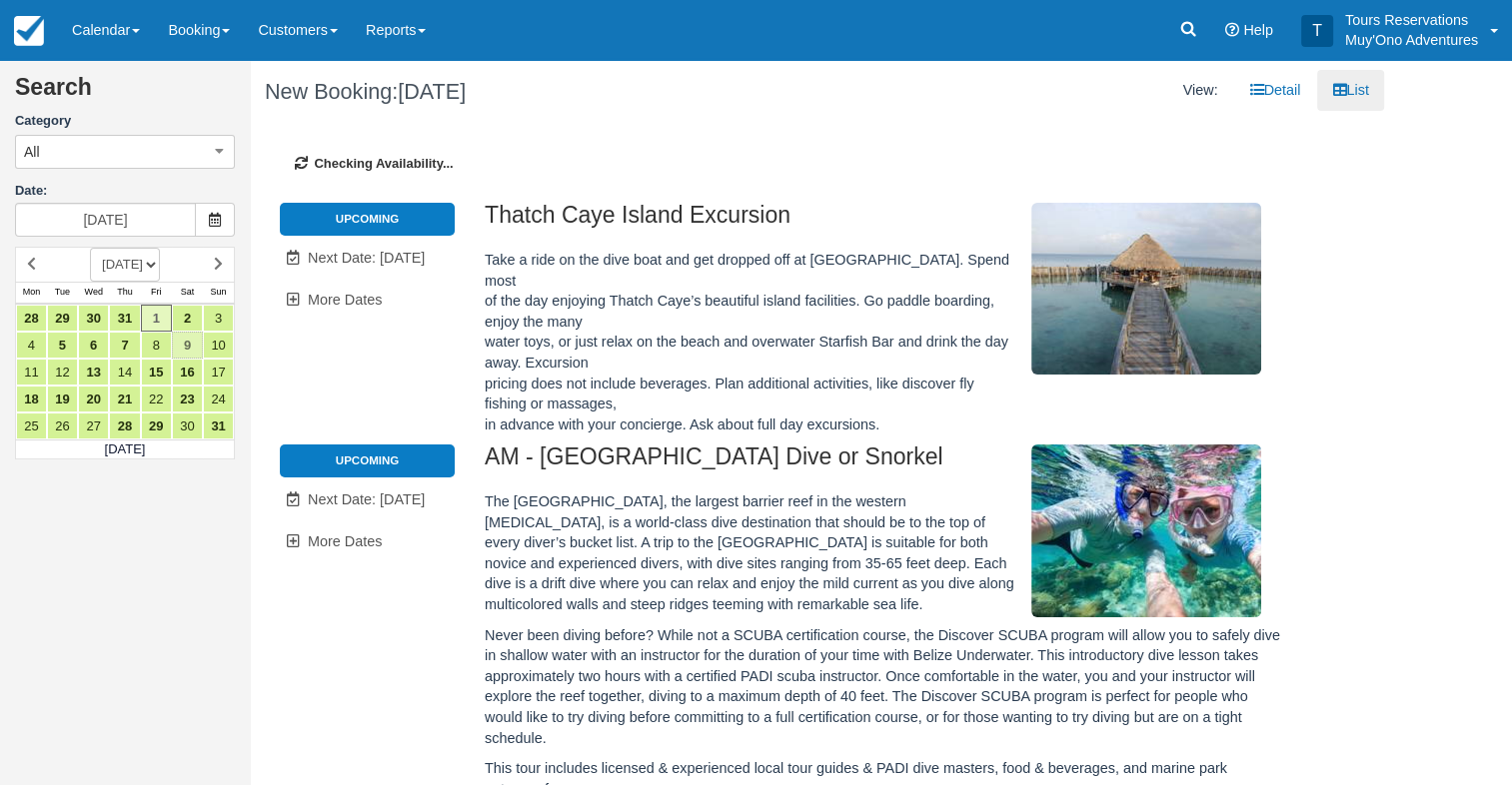 type on "08/09/25" 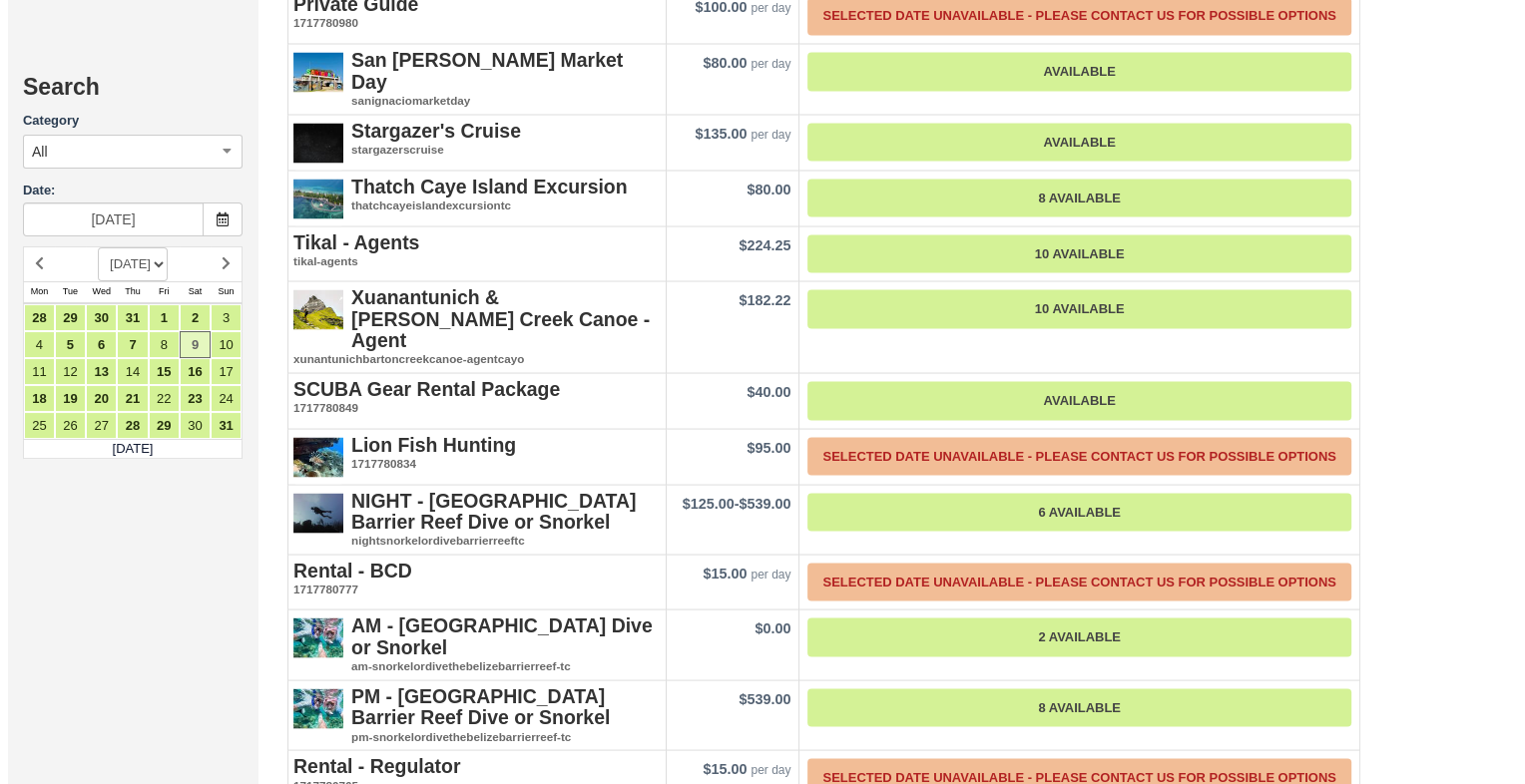 scroll, scrollTop: 3721, scrollLeft: 0, axis: vertical 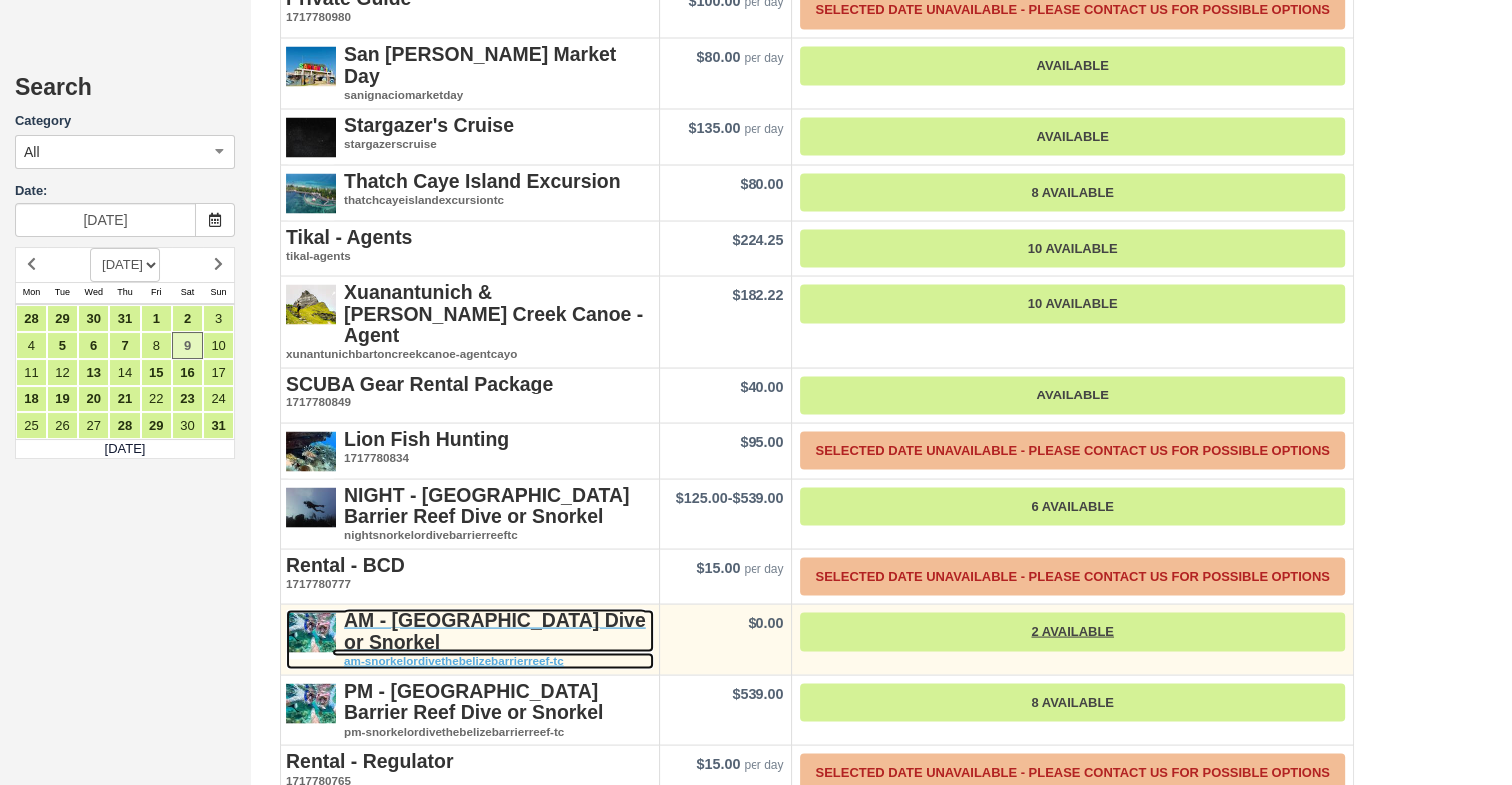 click on "AM - [GEOGRAPHIC_DATA] Dive or Snorkel" at bounding box center (470, 630) 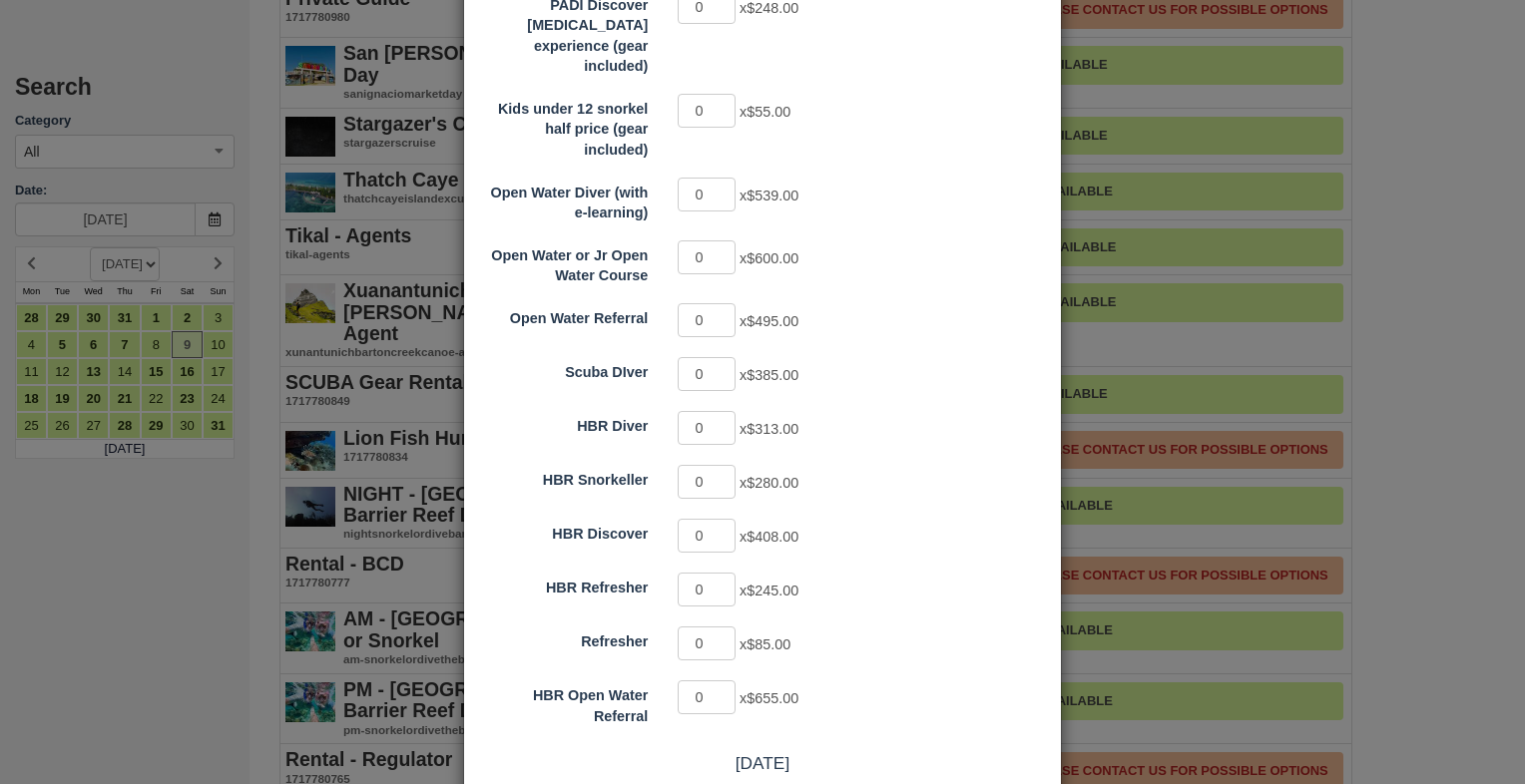 scroll, scrollTop: 417, scrollLeft: 0, axis: vertical 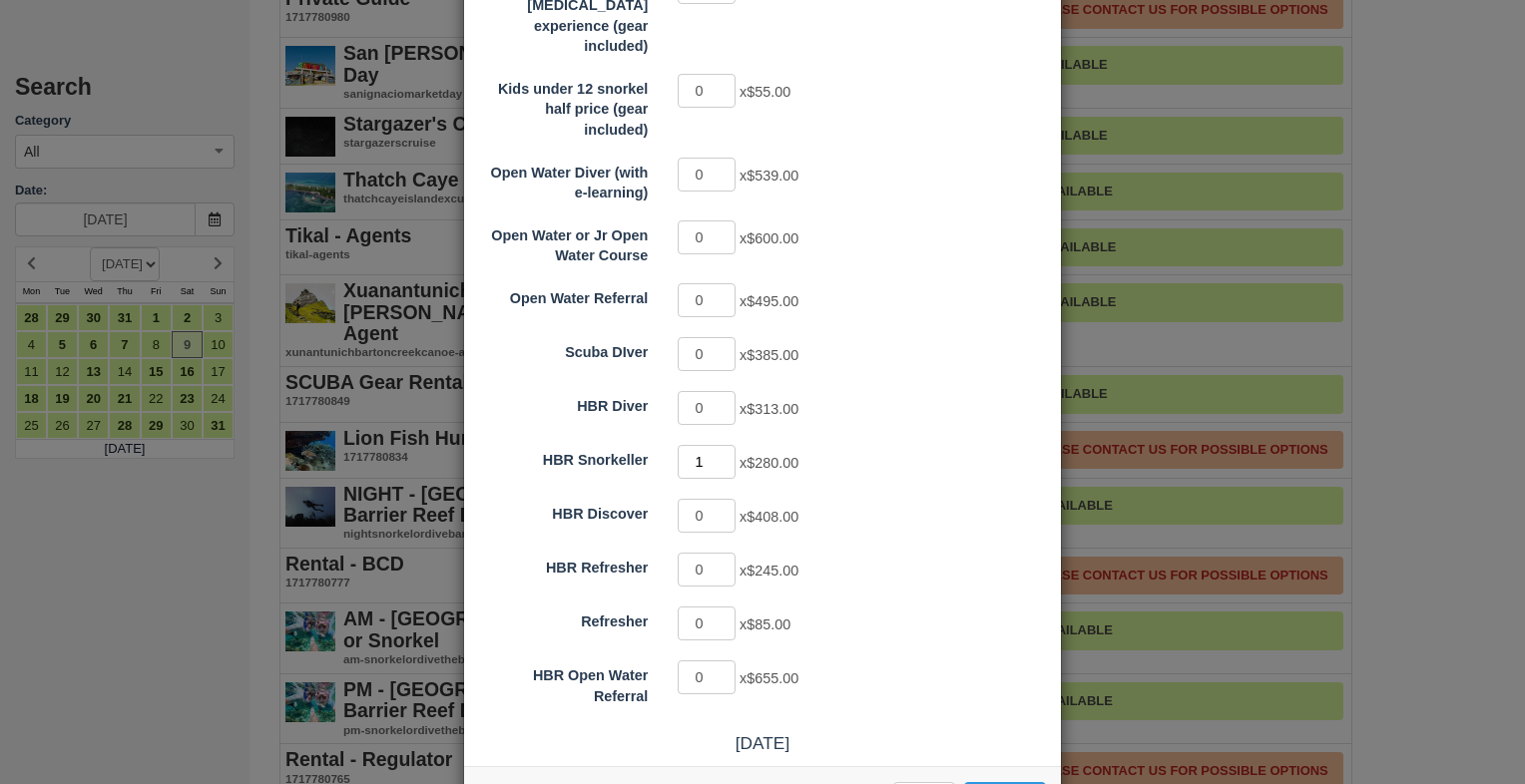 type on "1" 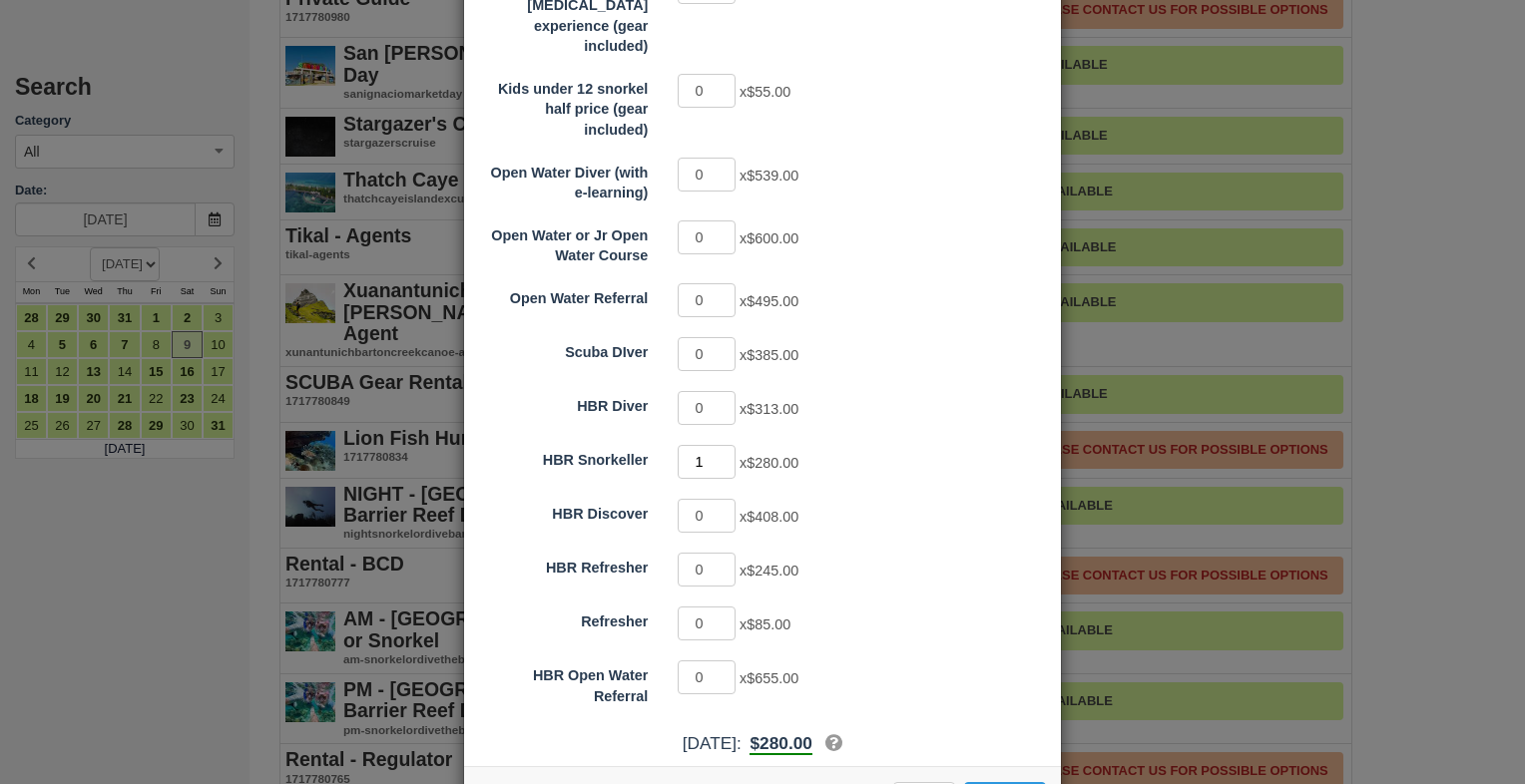 scroll, scrollTop: 472, scrollLeft: 0, axis: vertical 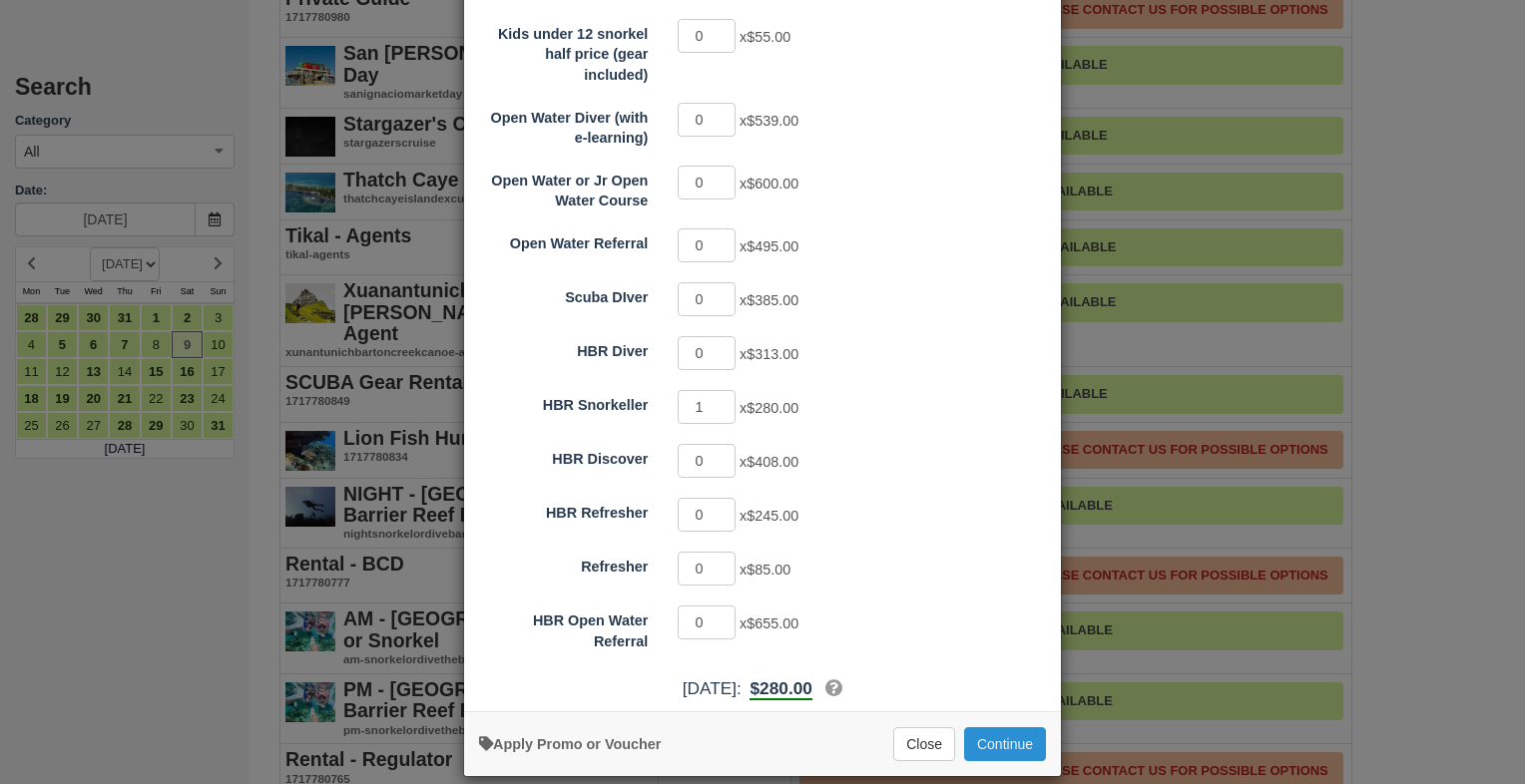 click on "Continue" at bounding box center (1005, 744) 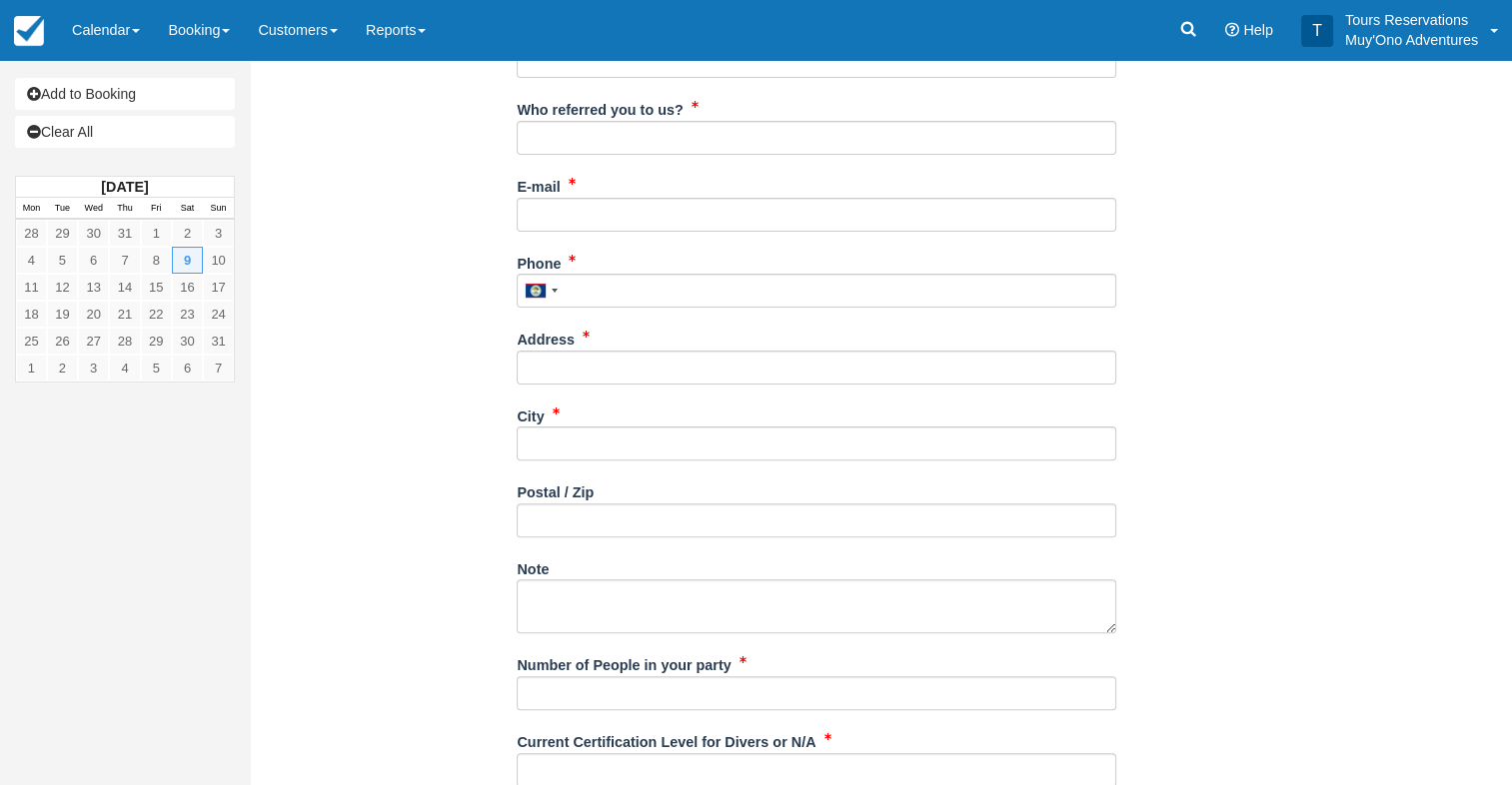 scroll, scrollTop: 546, scrollLeft: 0, axis: vertical 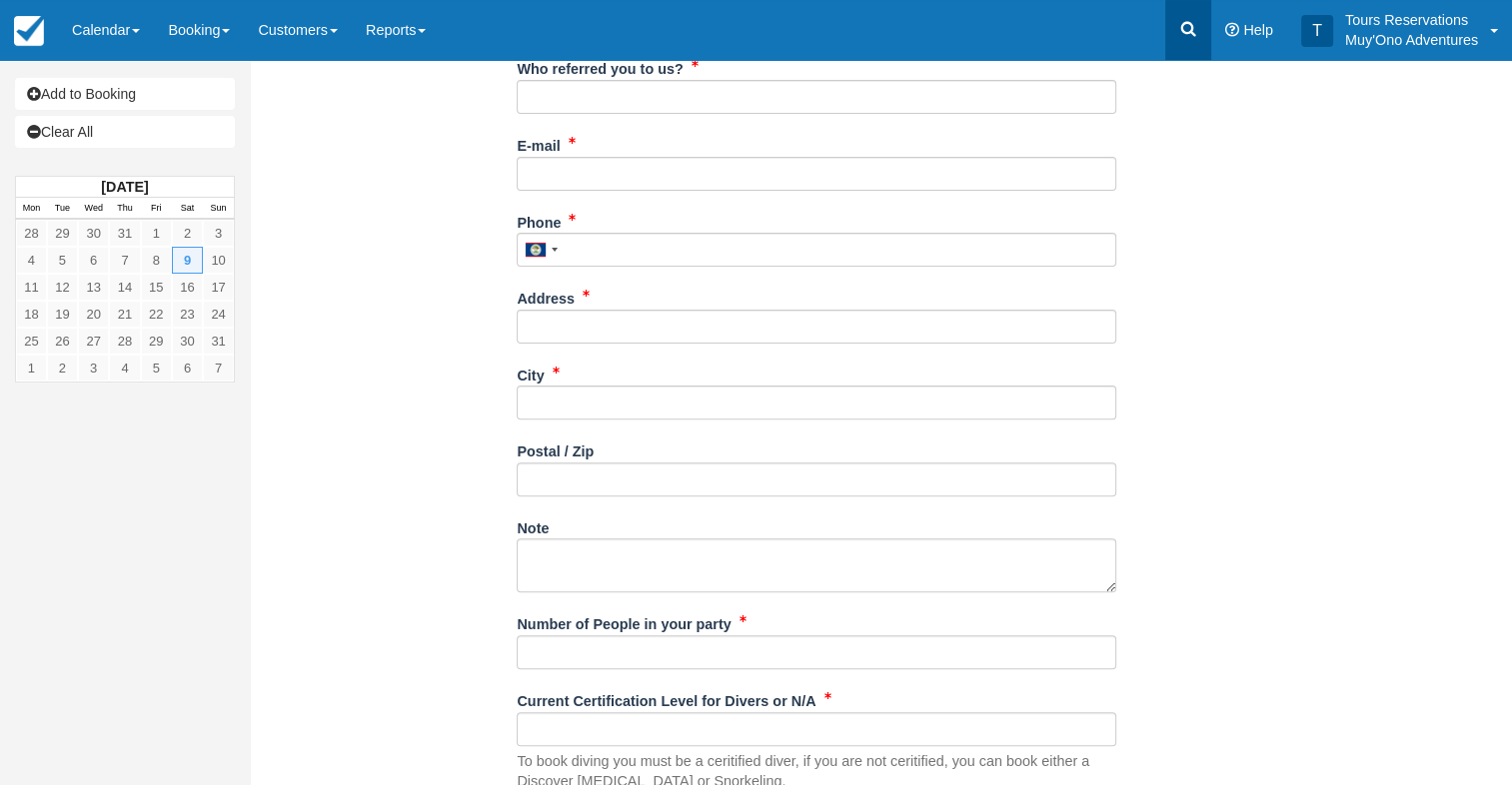 click 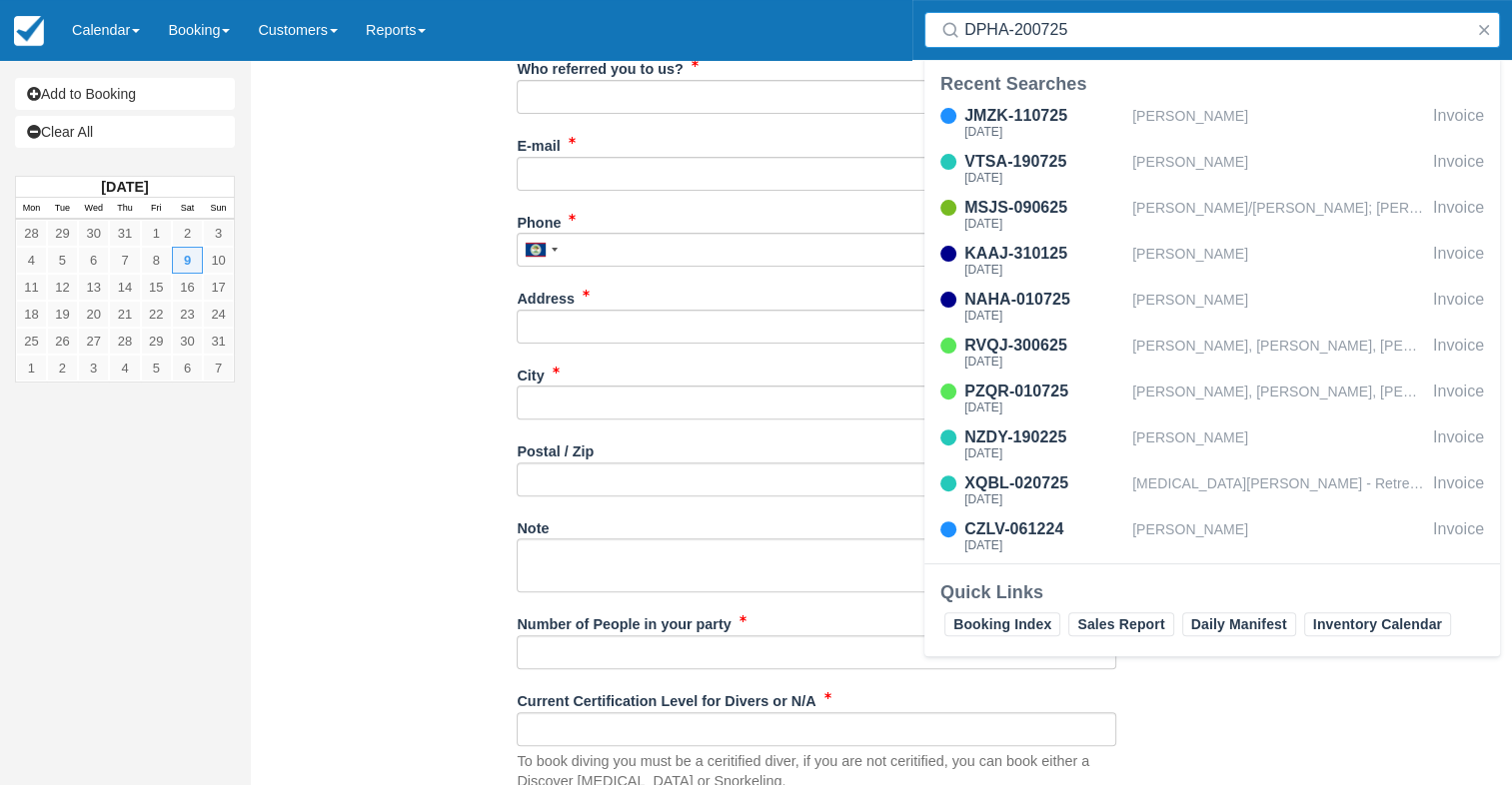 type on "DPHA-200725" 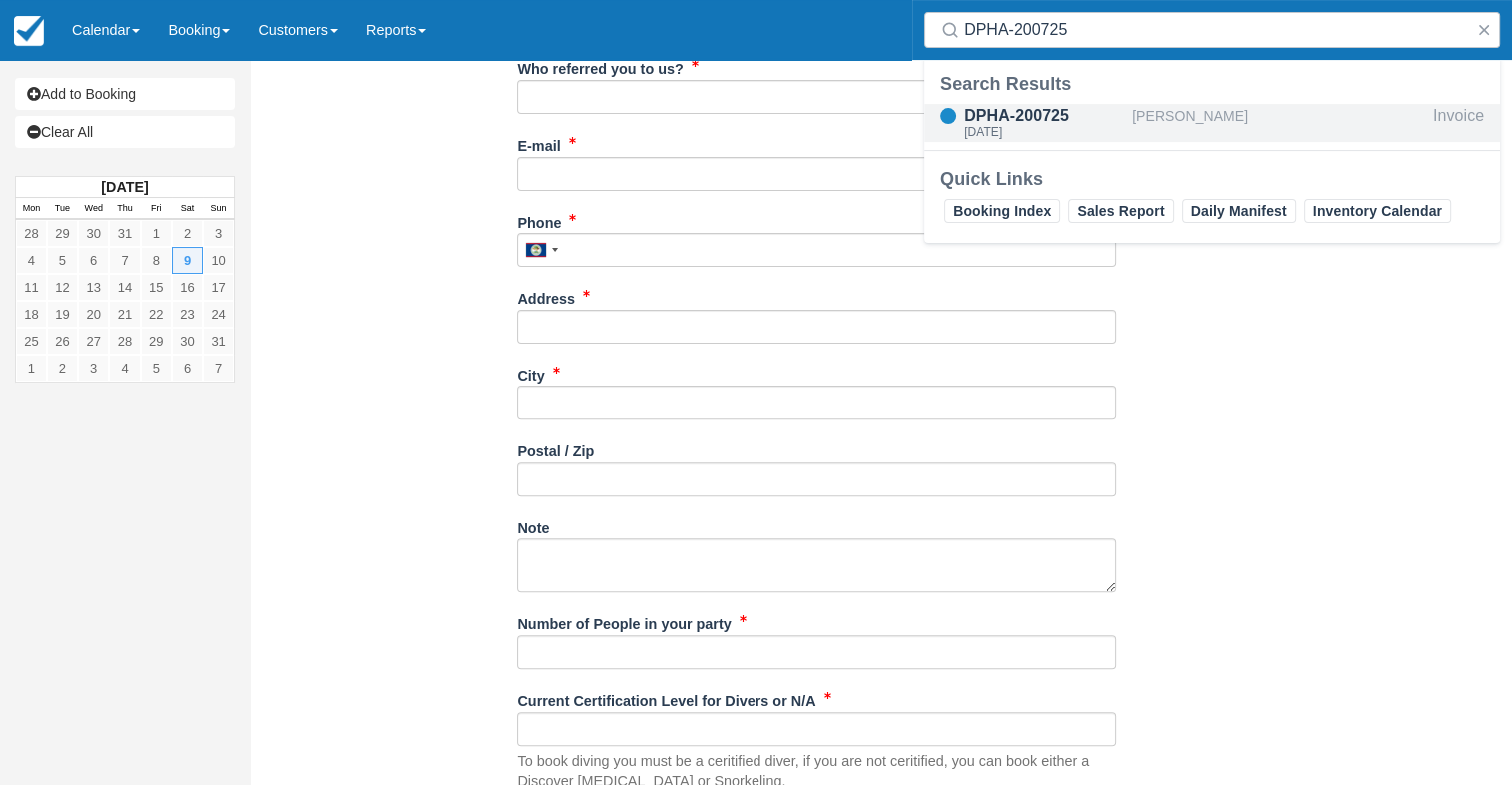 click on "DPHA-200725 [DATE]" at bounding box center [1028, 123] 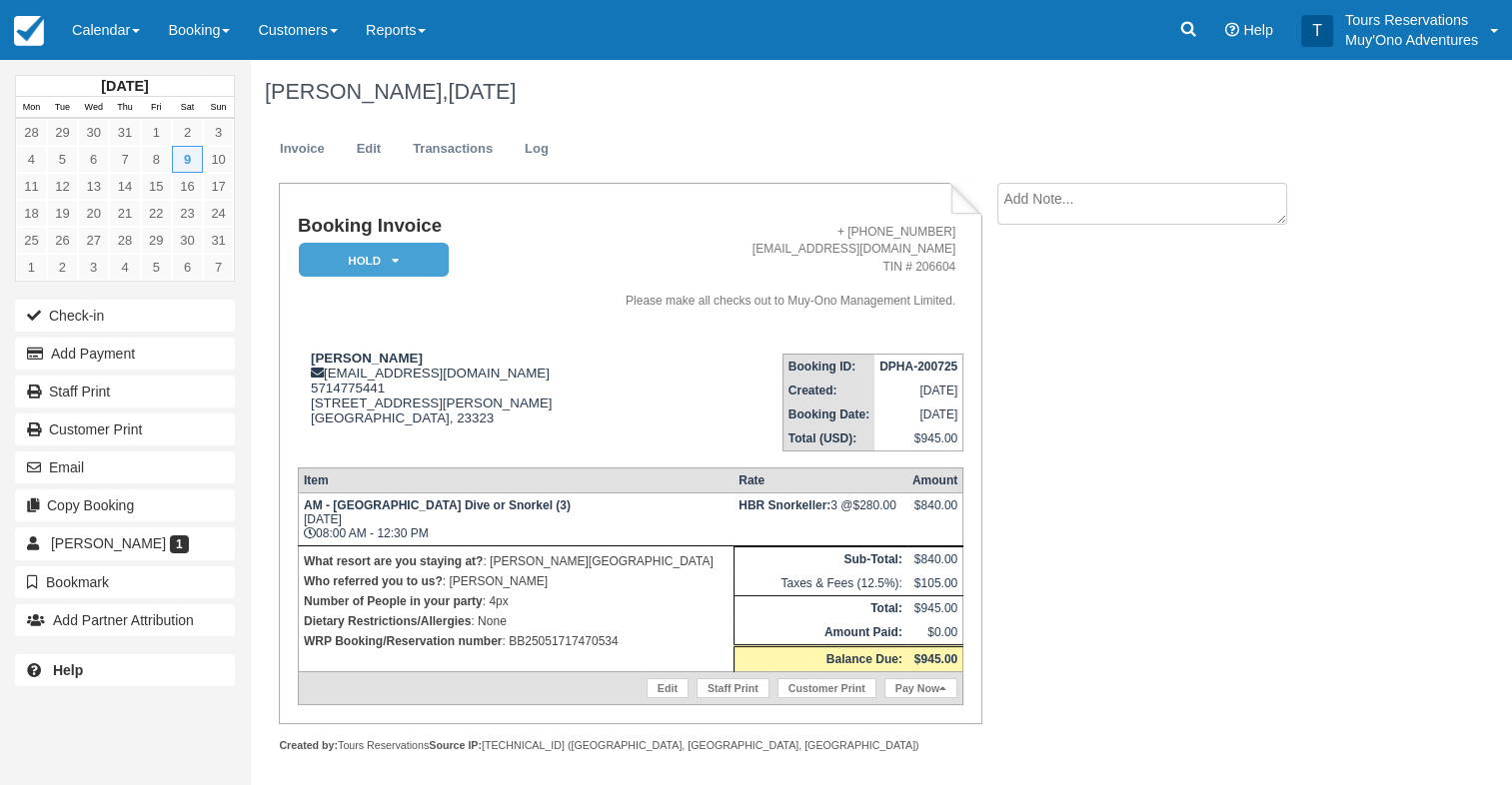 scroll, scrollTop: 12, scrollLeft: 0, axis: vertical 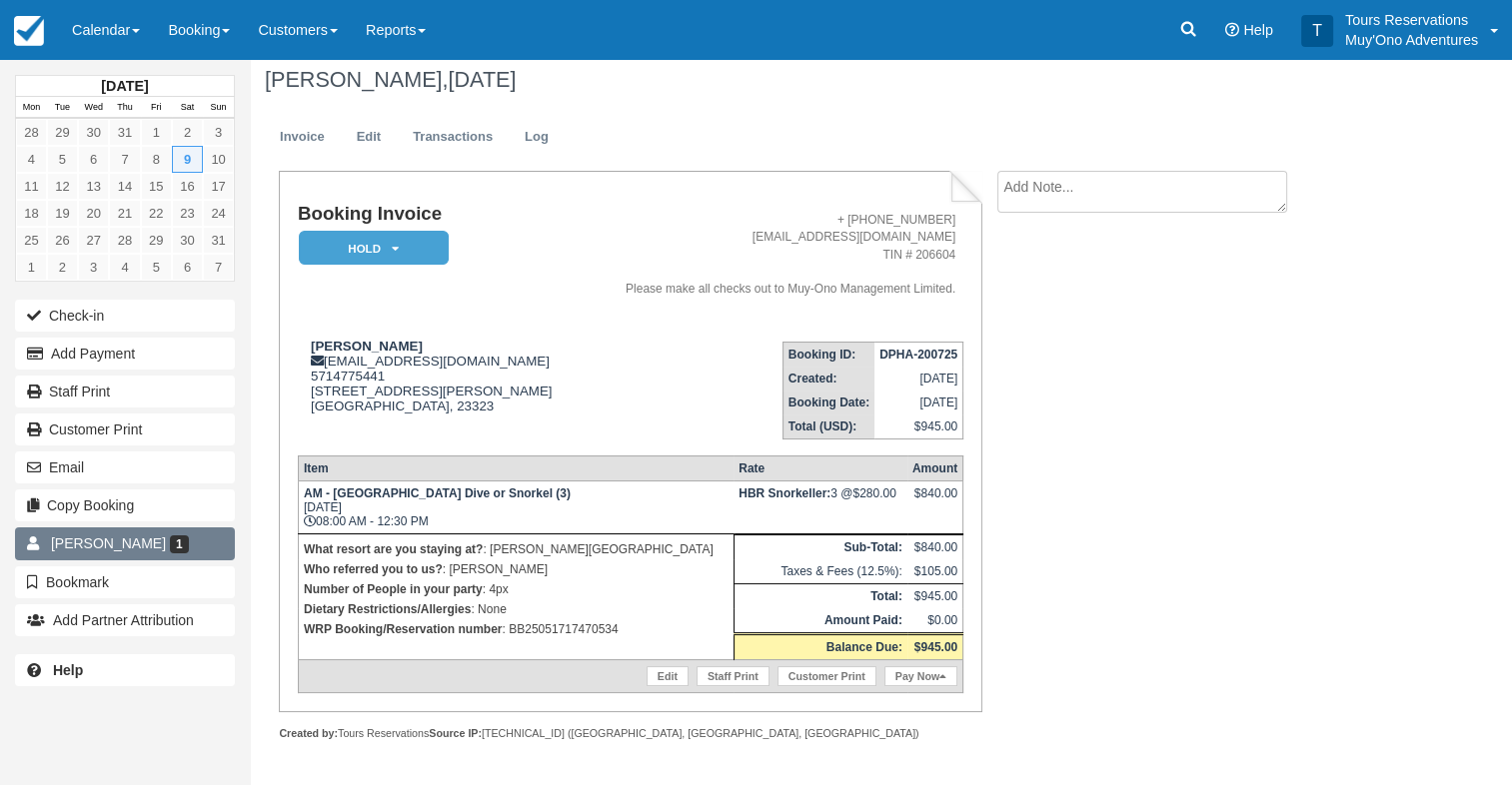 click on "[PERSON_NAME]   1" at bounding box center (125, 543) 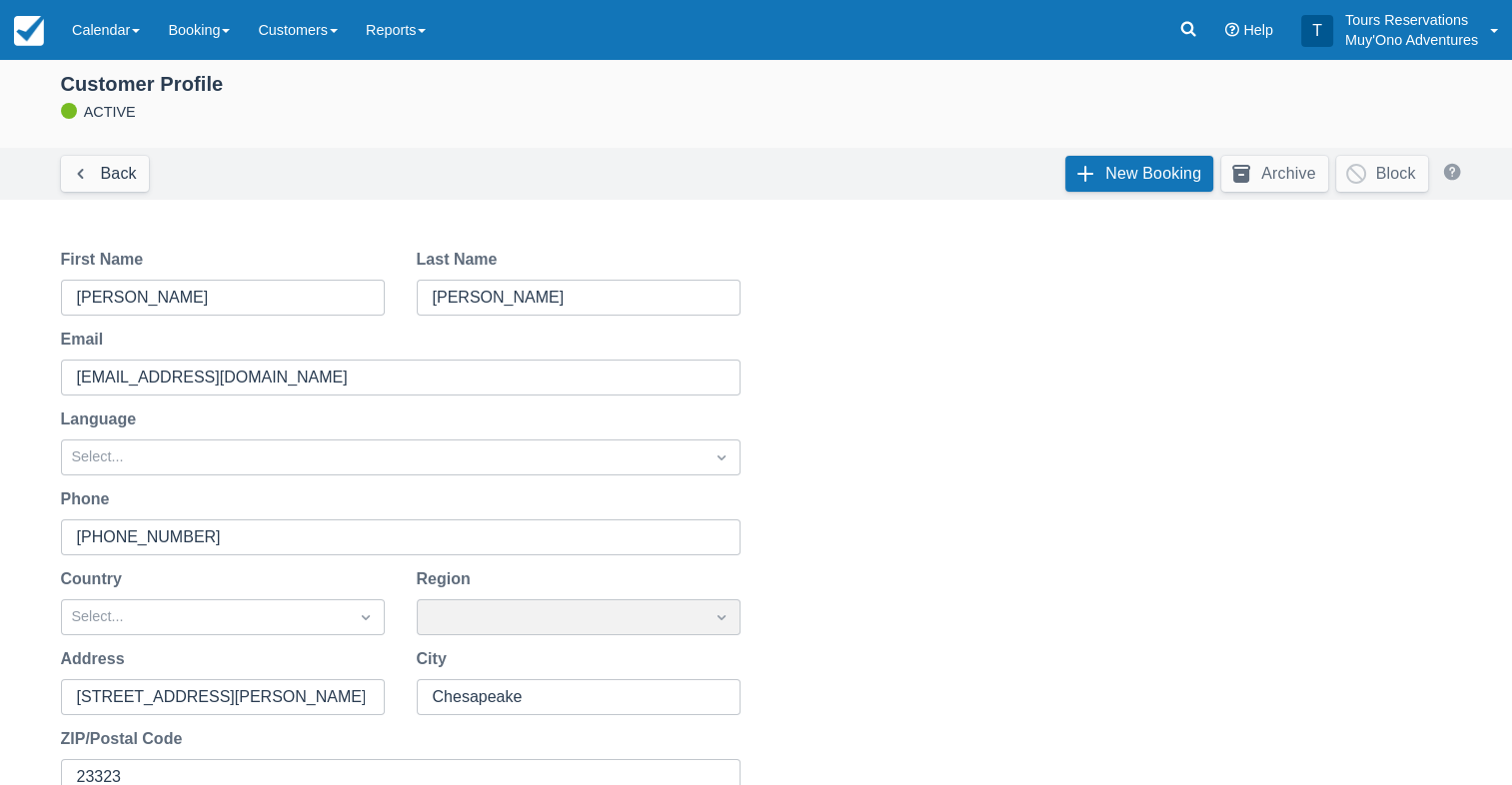 scroll, scrollTop: 0, scrollLeft: 0, axis: both 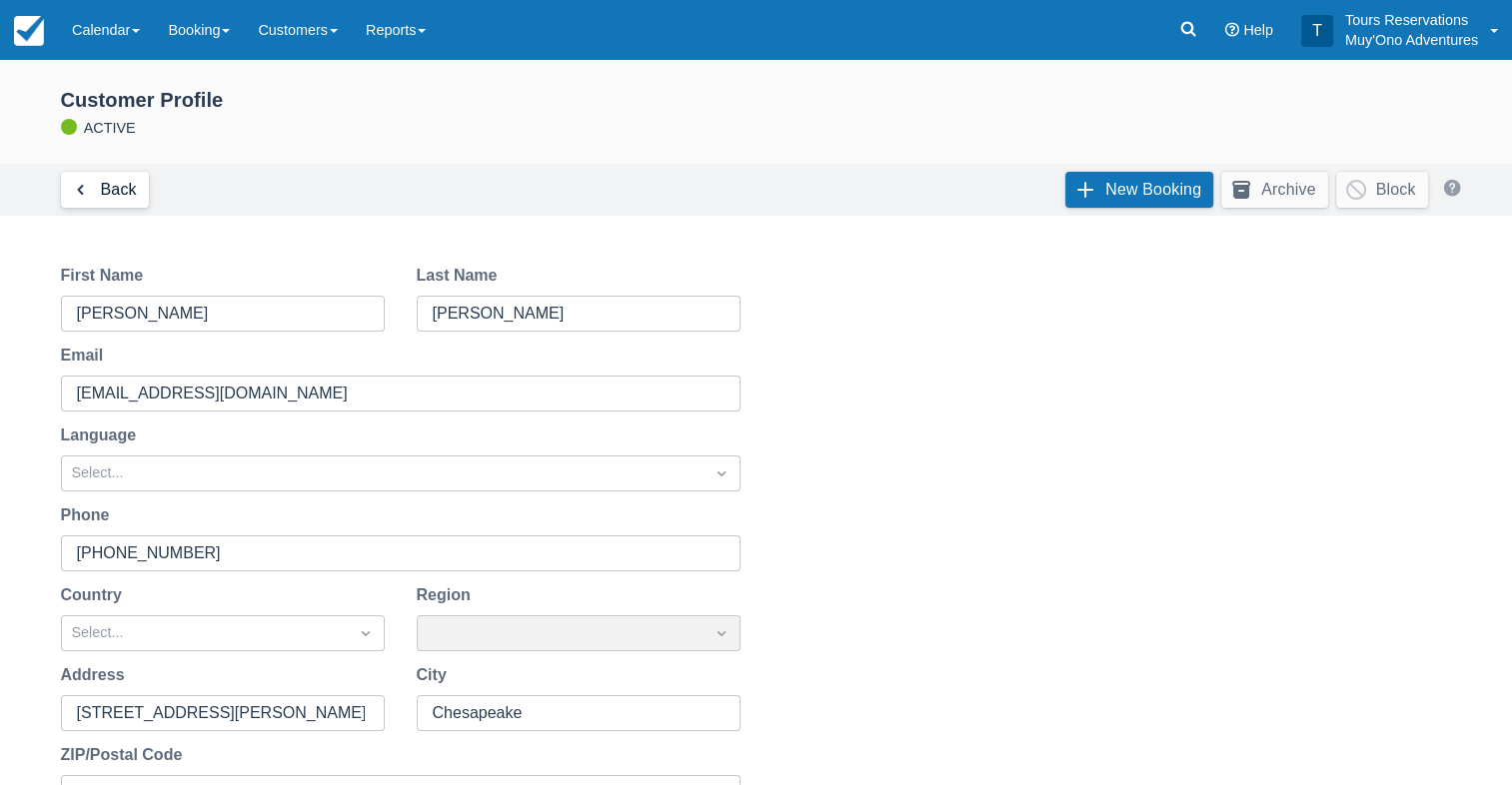 click on "Back" at bounding box center (105, 190) 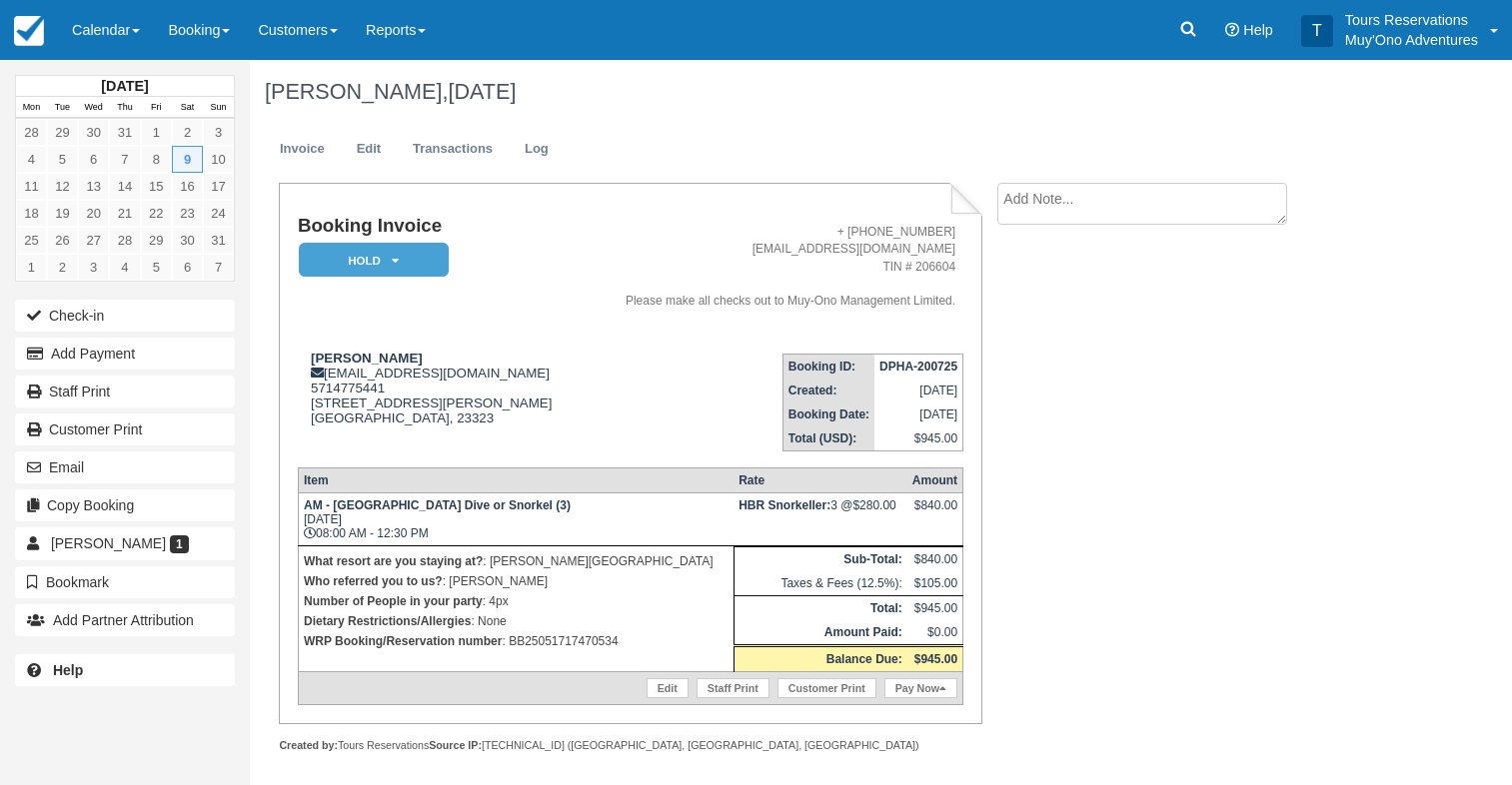 scroll, scrollTop: 12, scrollLeft: 0, axis: vertical 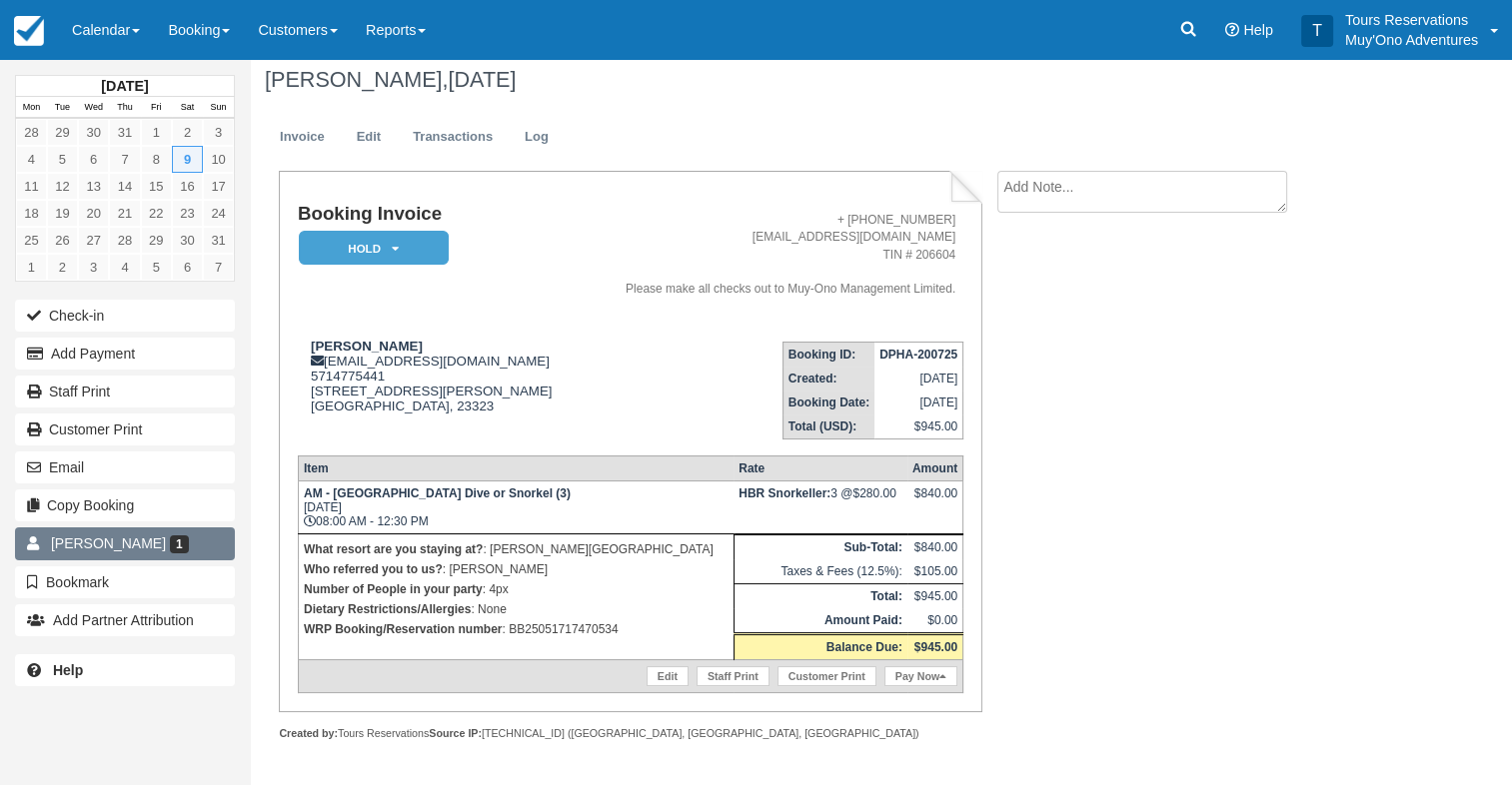 click on "1" at bounding box center (179, 544) 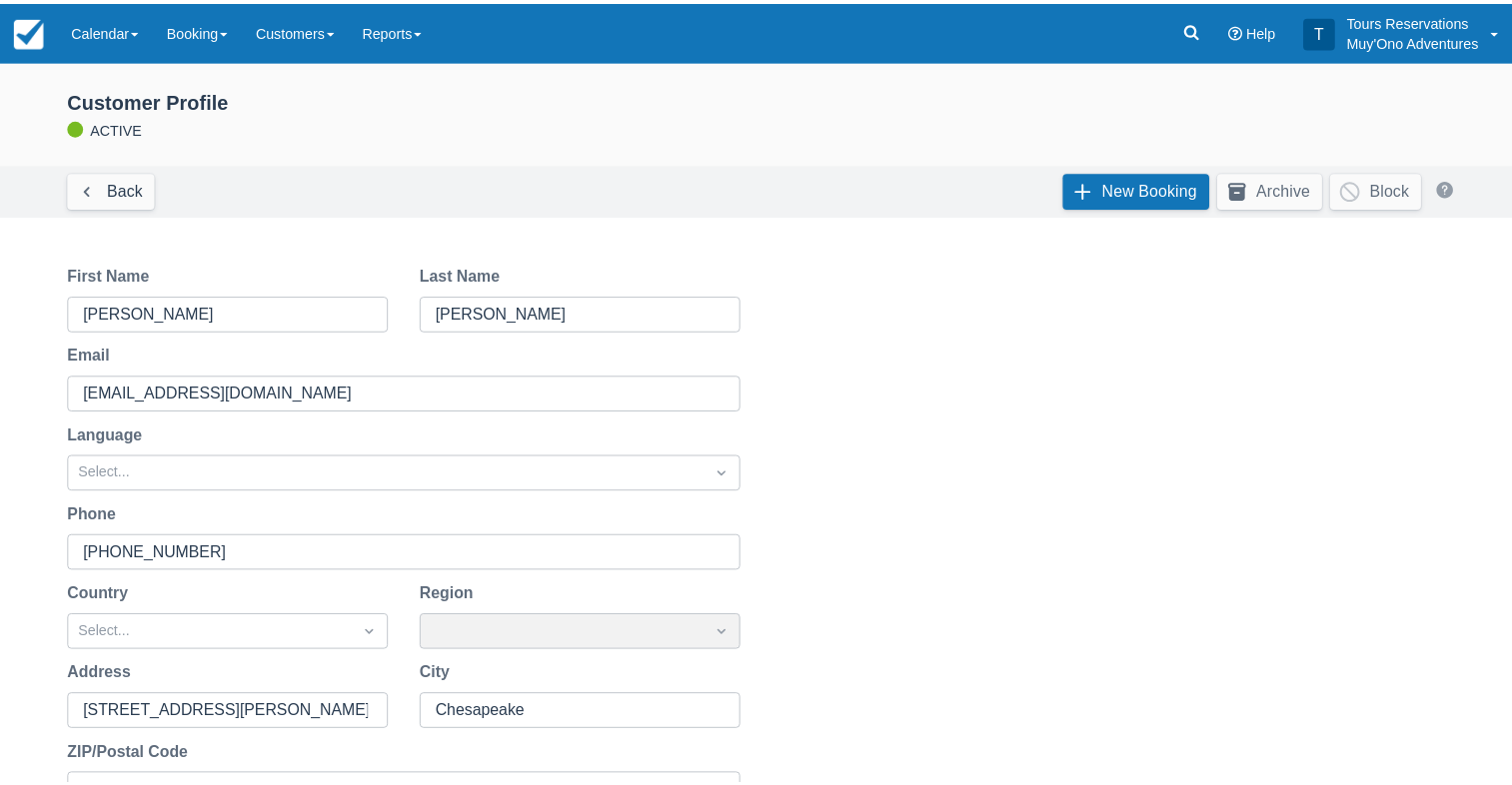 scroll, scrollTop: 0, scrollLeft: 0, axis: both 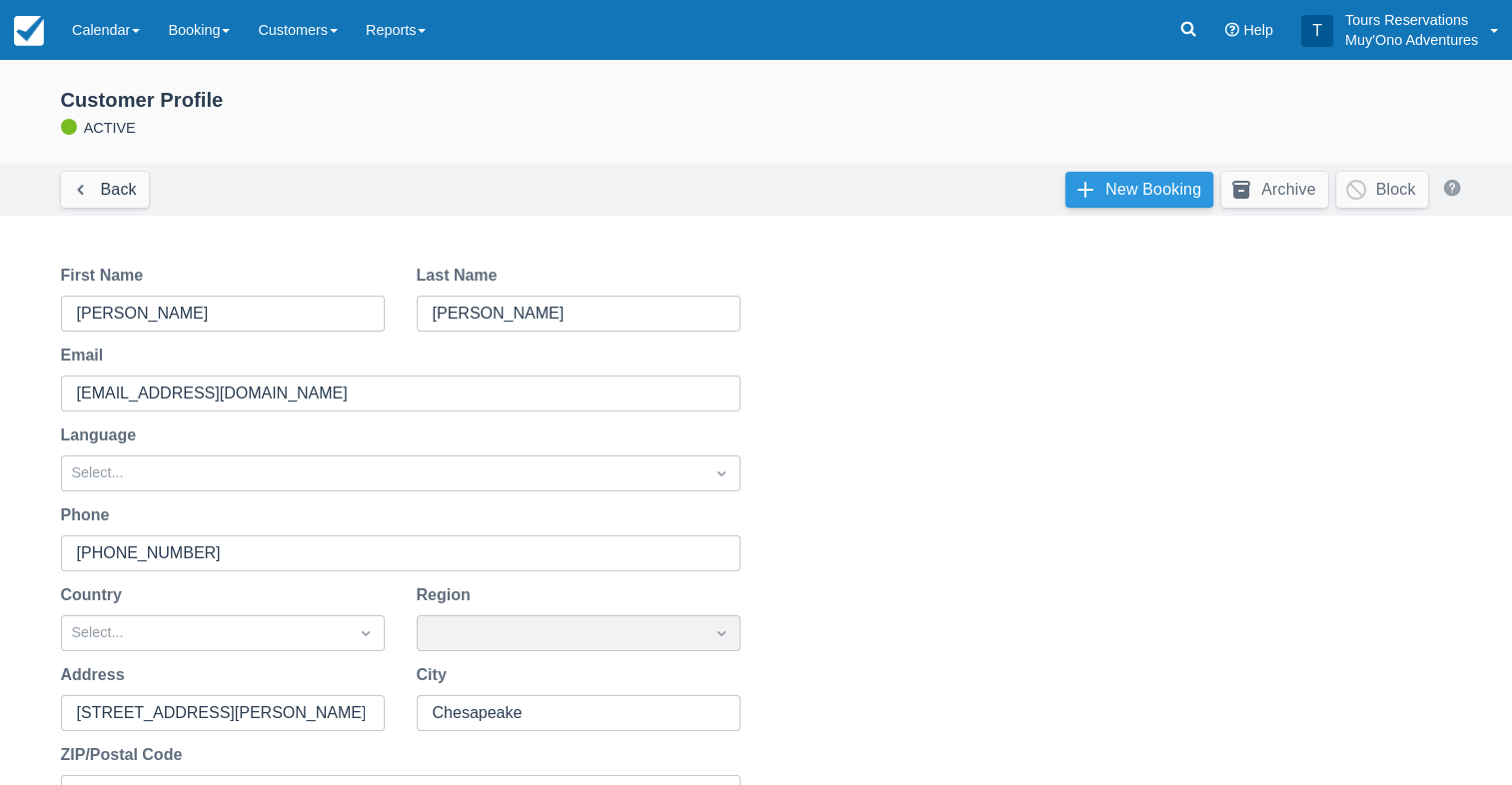 click on "New Booking" at bounding box center [1139, 190] 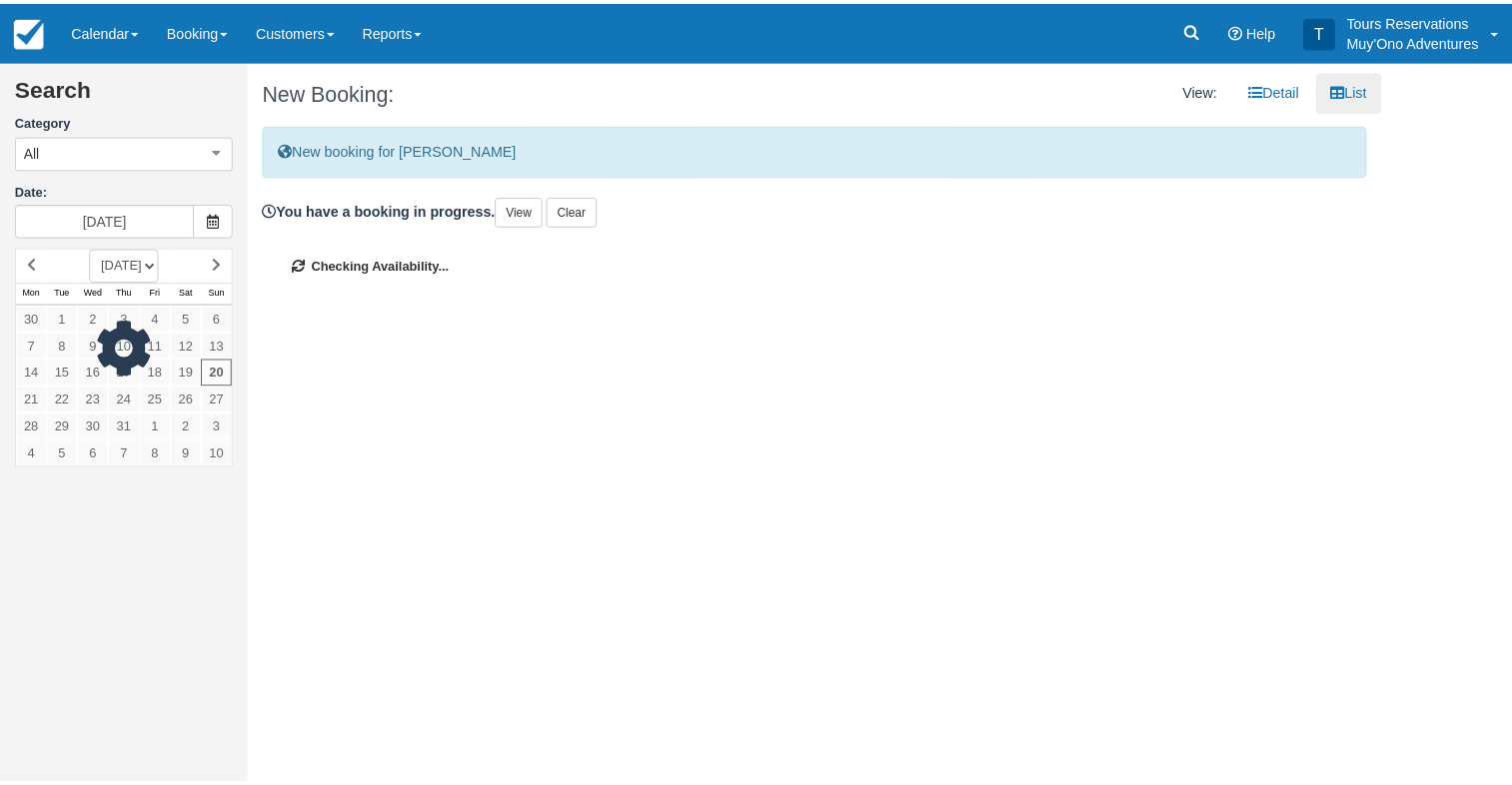 scroll, scrollTop: 0, scrollLeft: 0, axis: both 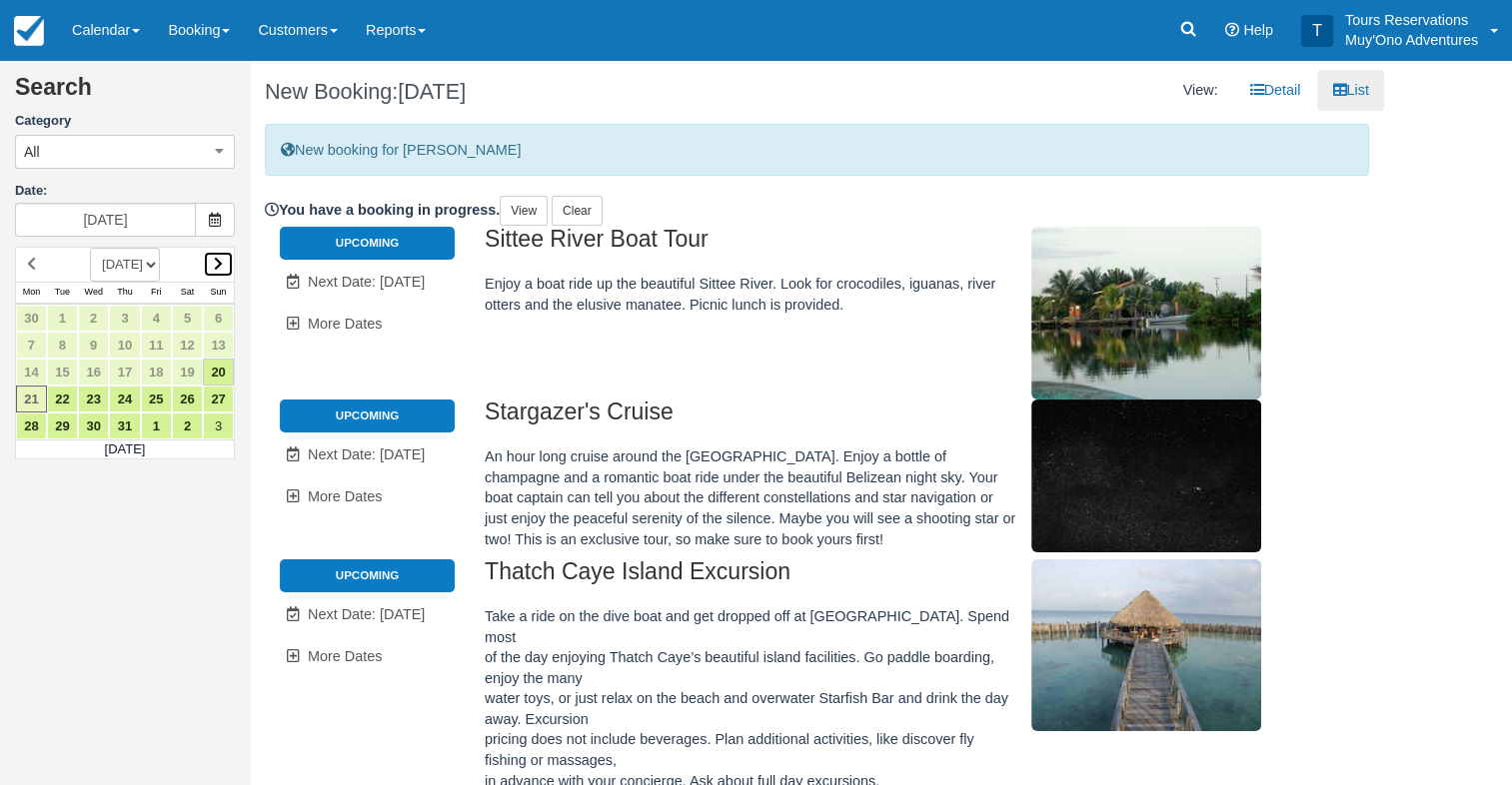 click at bounding box center (218, 264) 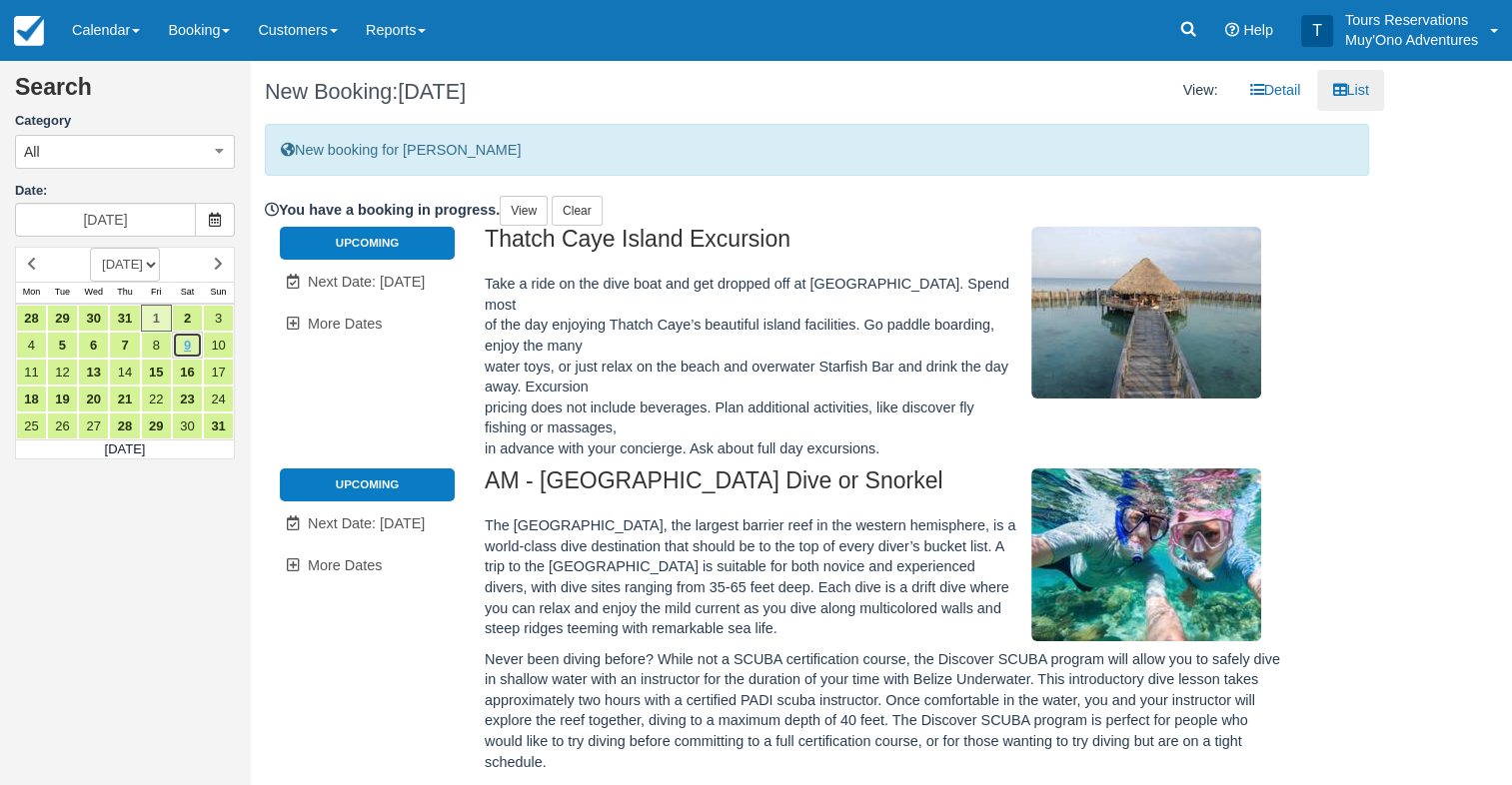 click on "9" at bounding box center [187, 345] 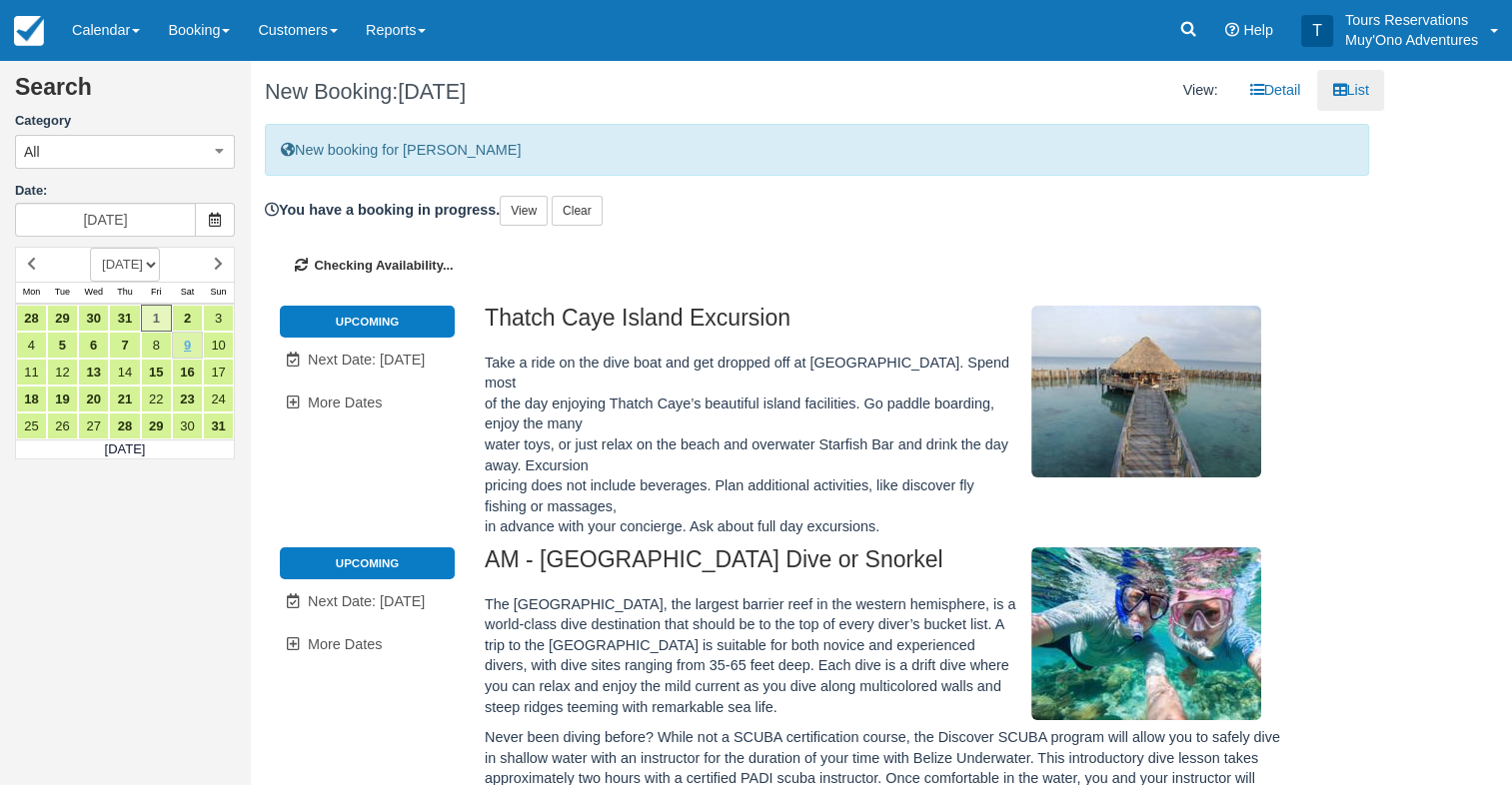 type on "[DATE]" 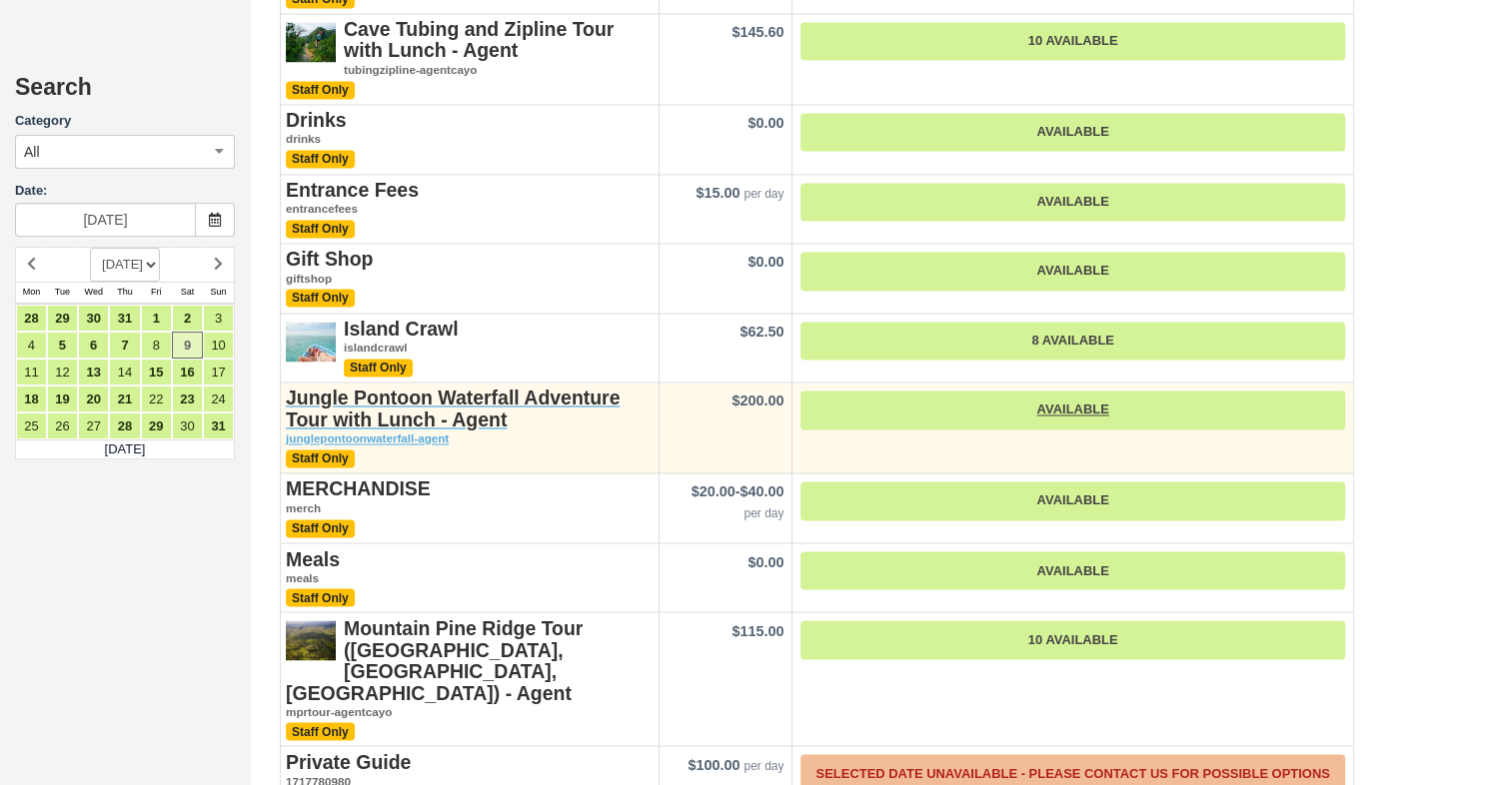 scroll, scrollTop: 3218, scrollLeft: 0, axis: vertical 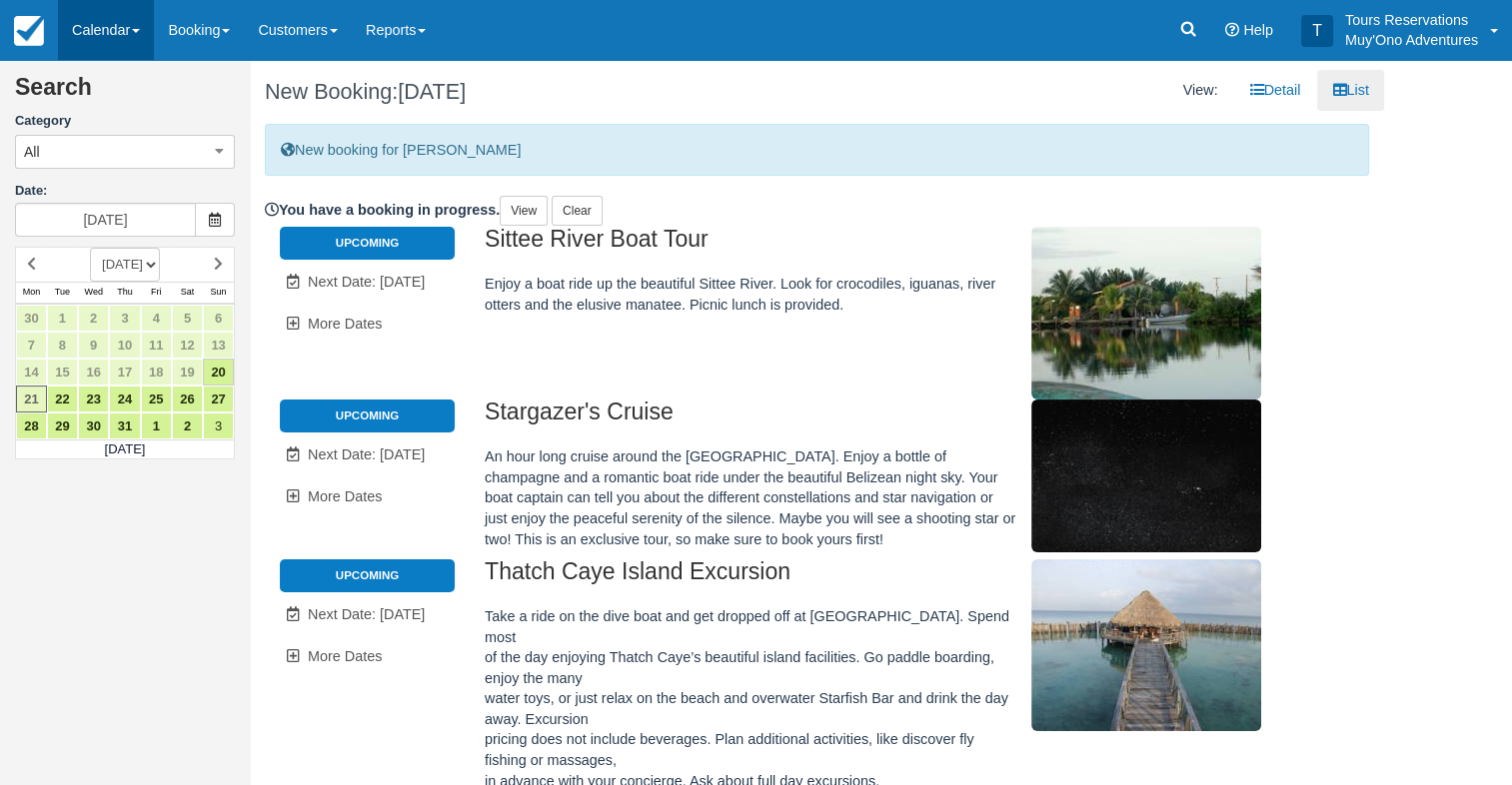 click at bounding box center (136, 31) 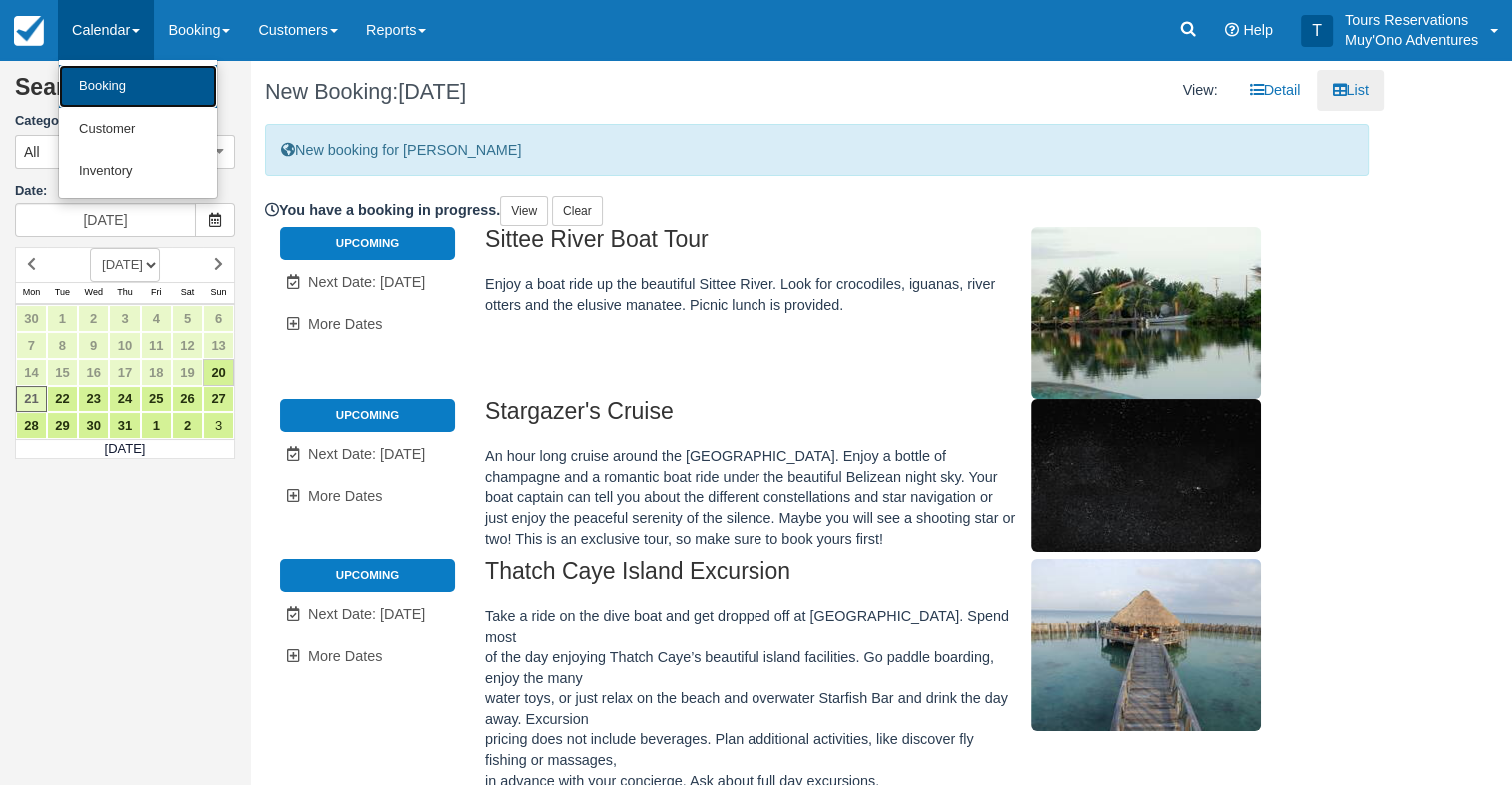 click on "Booking" at bounding box center [138, 86] 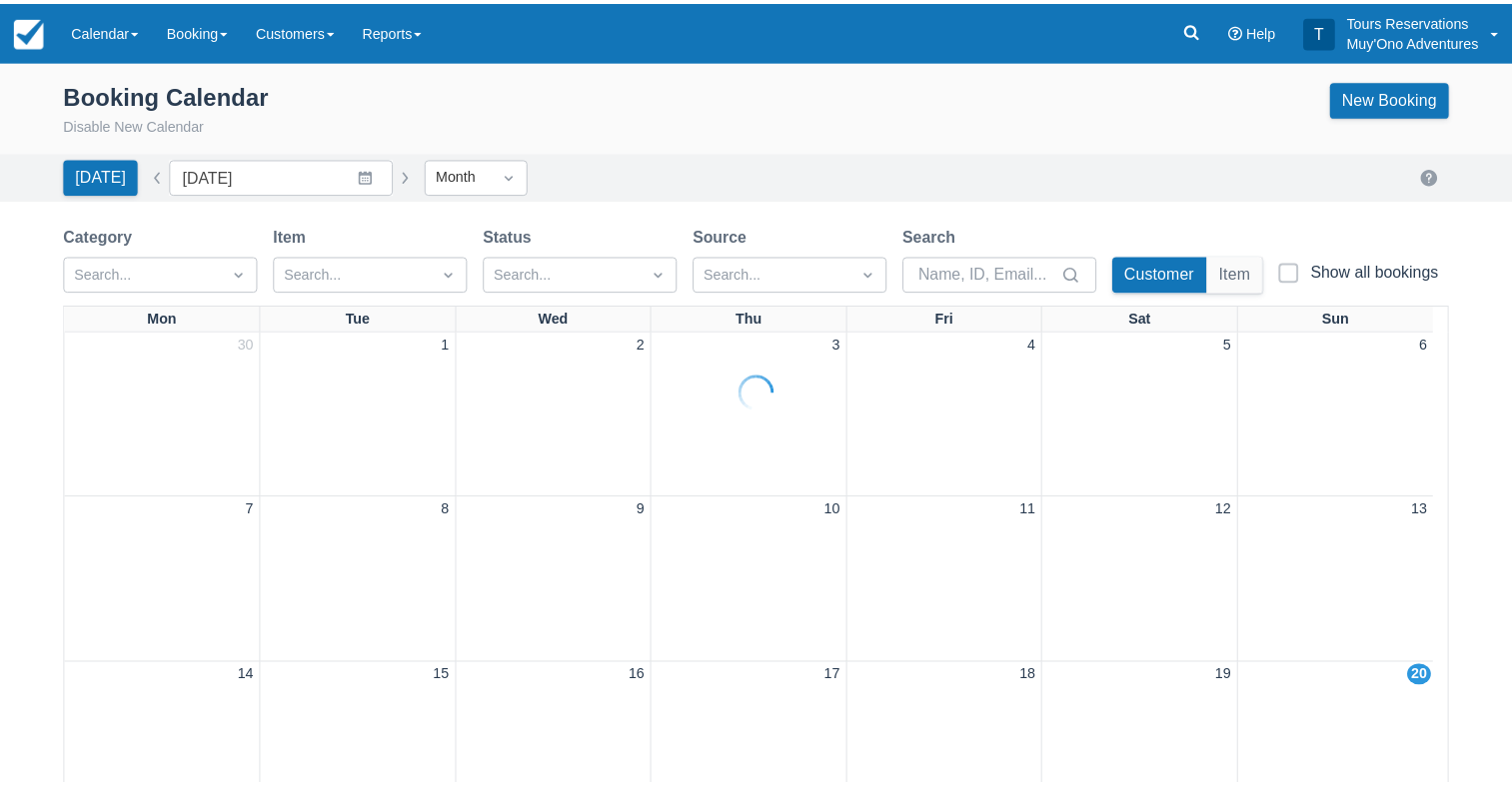 scroll, scrollTop: 0, scrollLeft: 0, axis: both 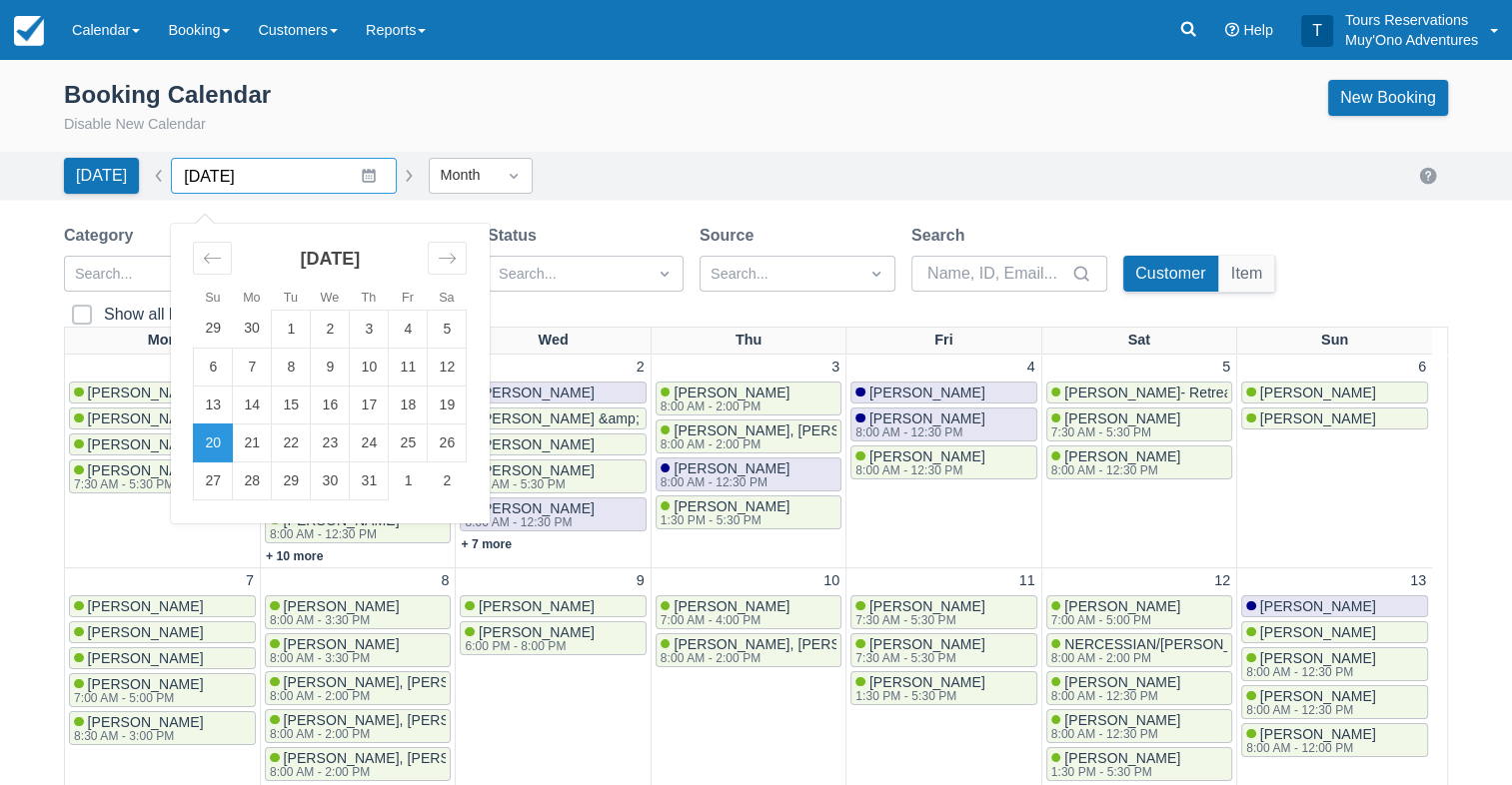 click on "[DATE]" at bounding box center (284, 176) 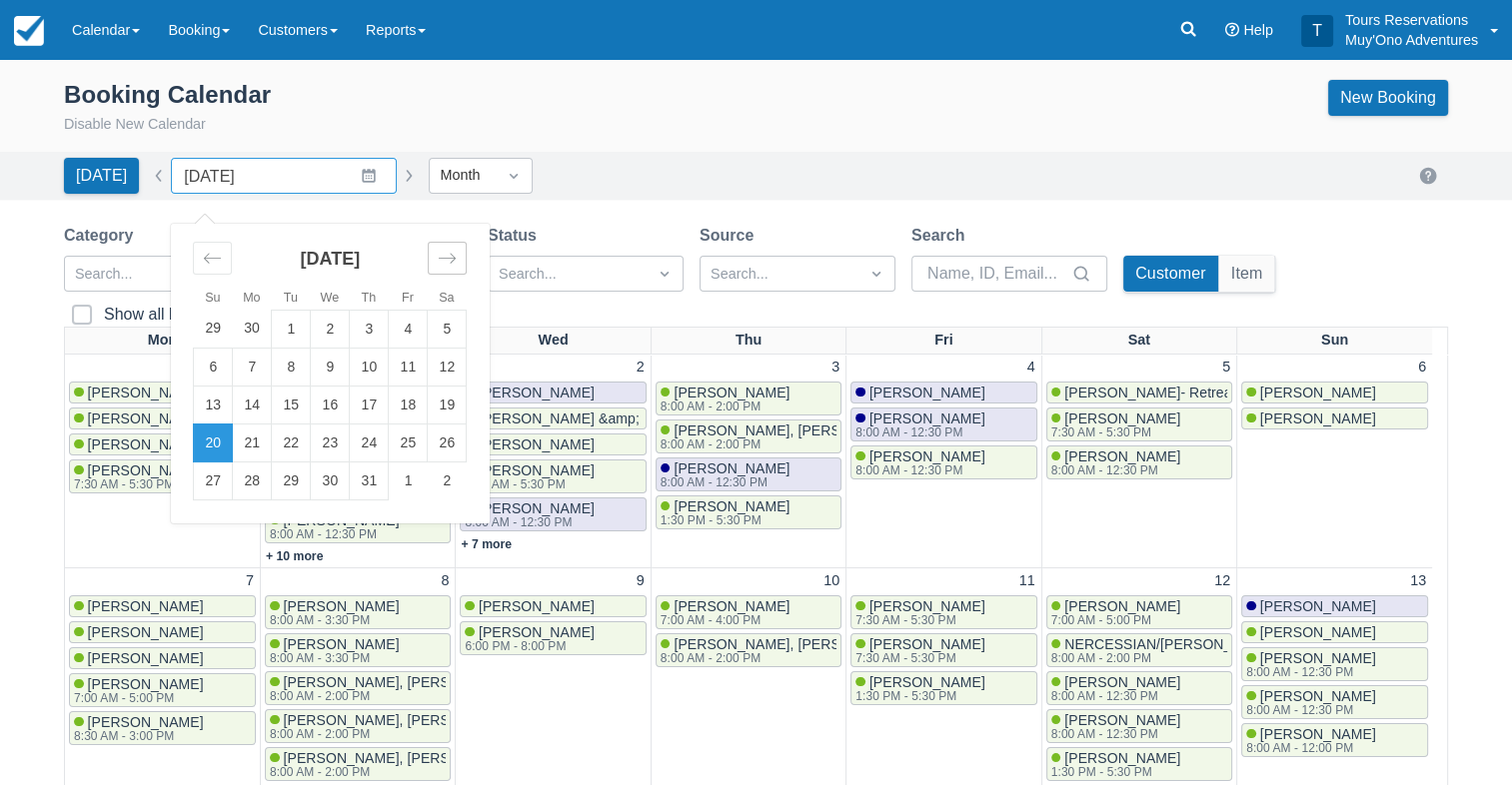 click 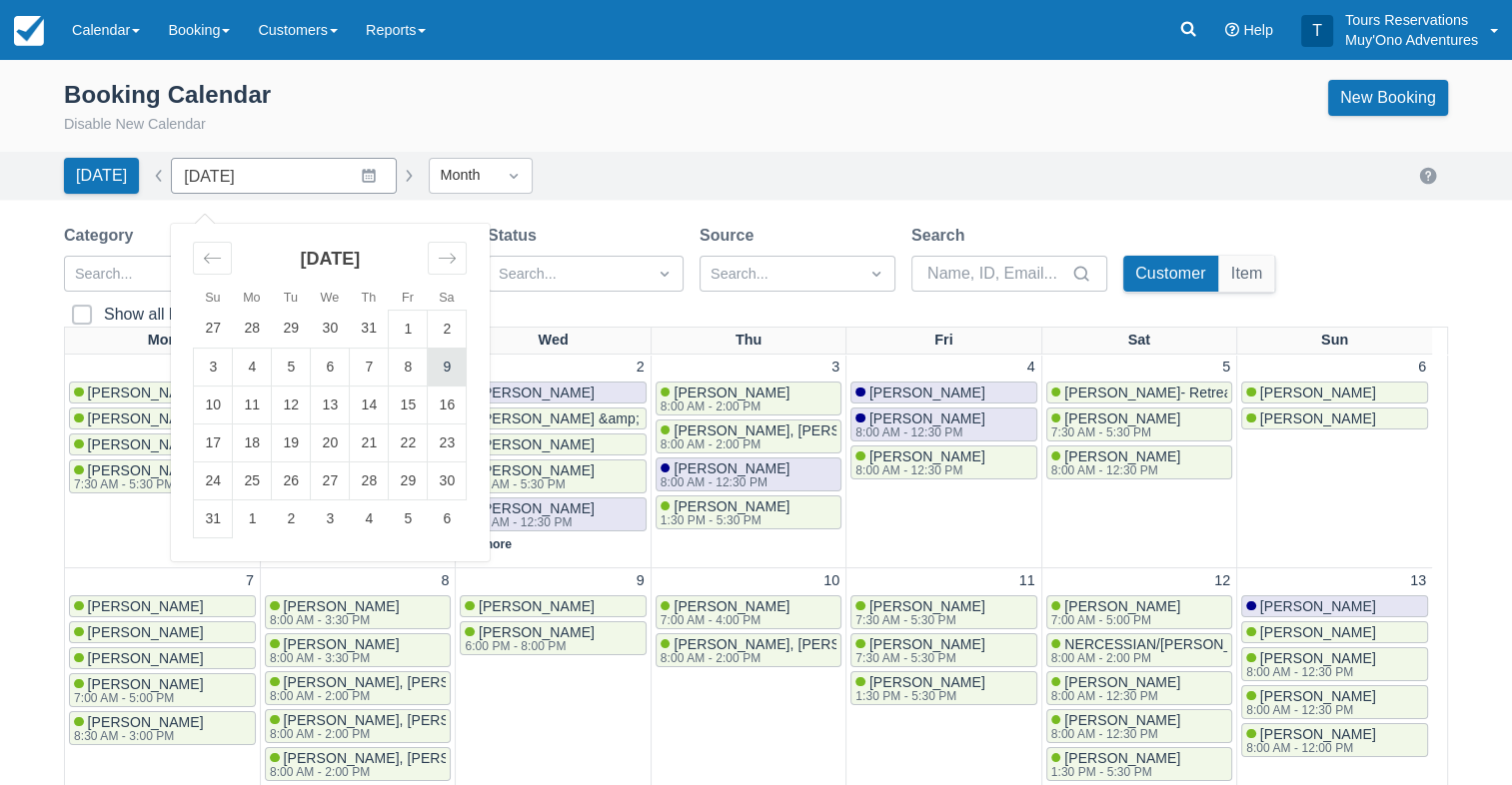 click on "9" at bounding box center (447, 367) 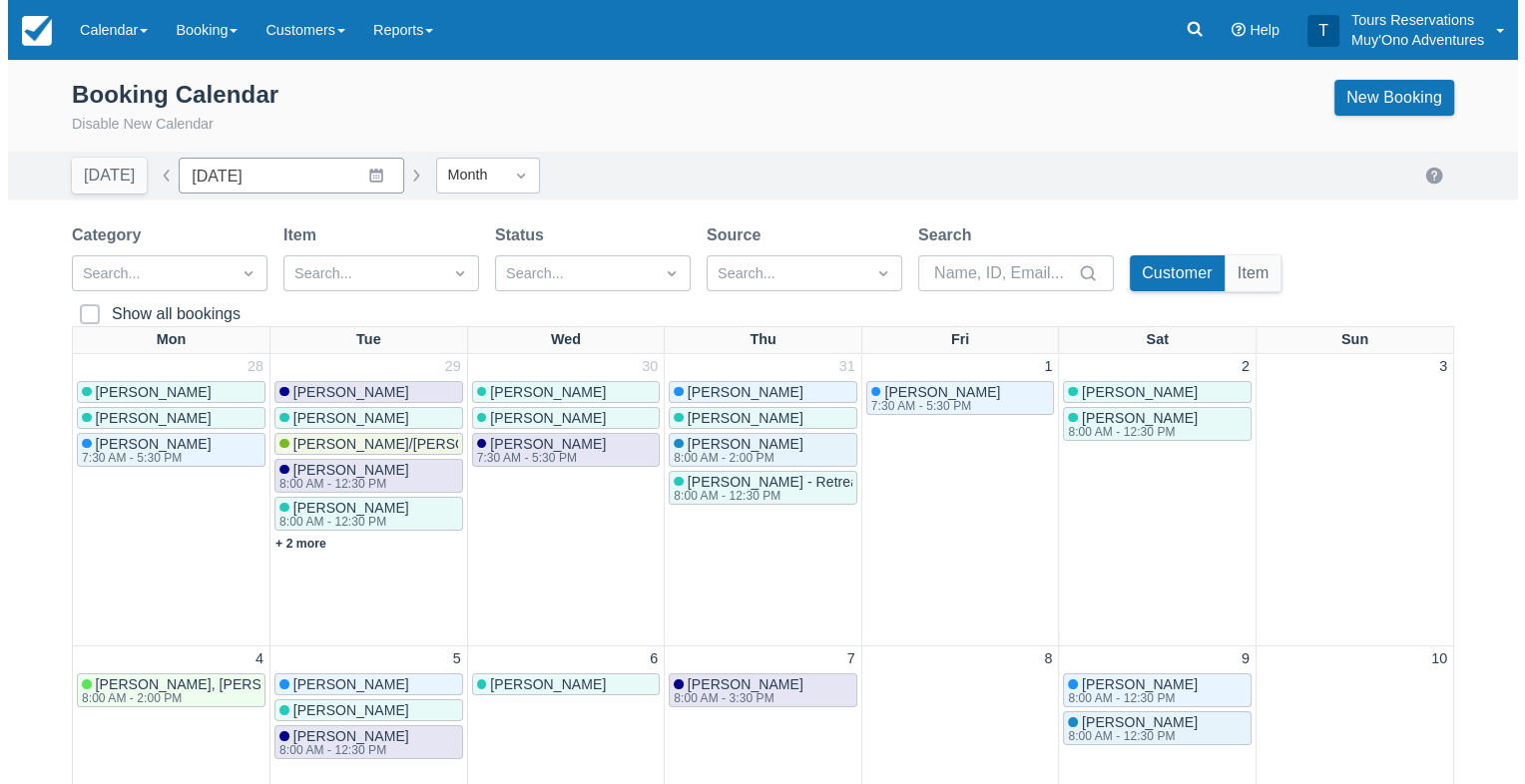 scroll, scrollTop: 188, scrollLeft: 0, axis: vertical 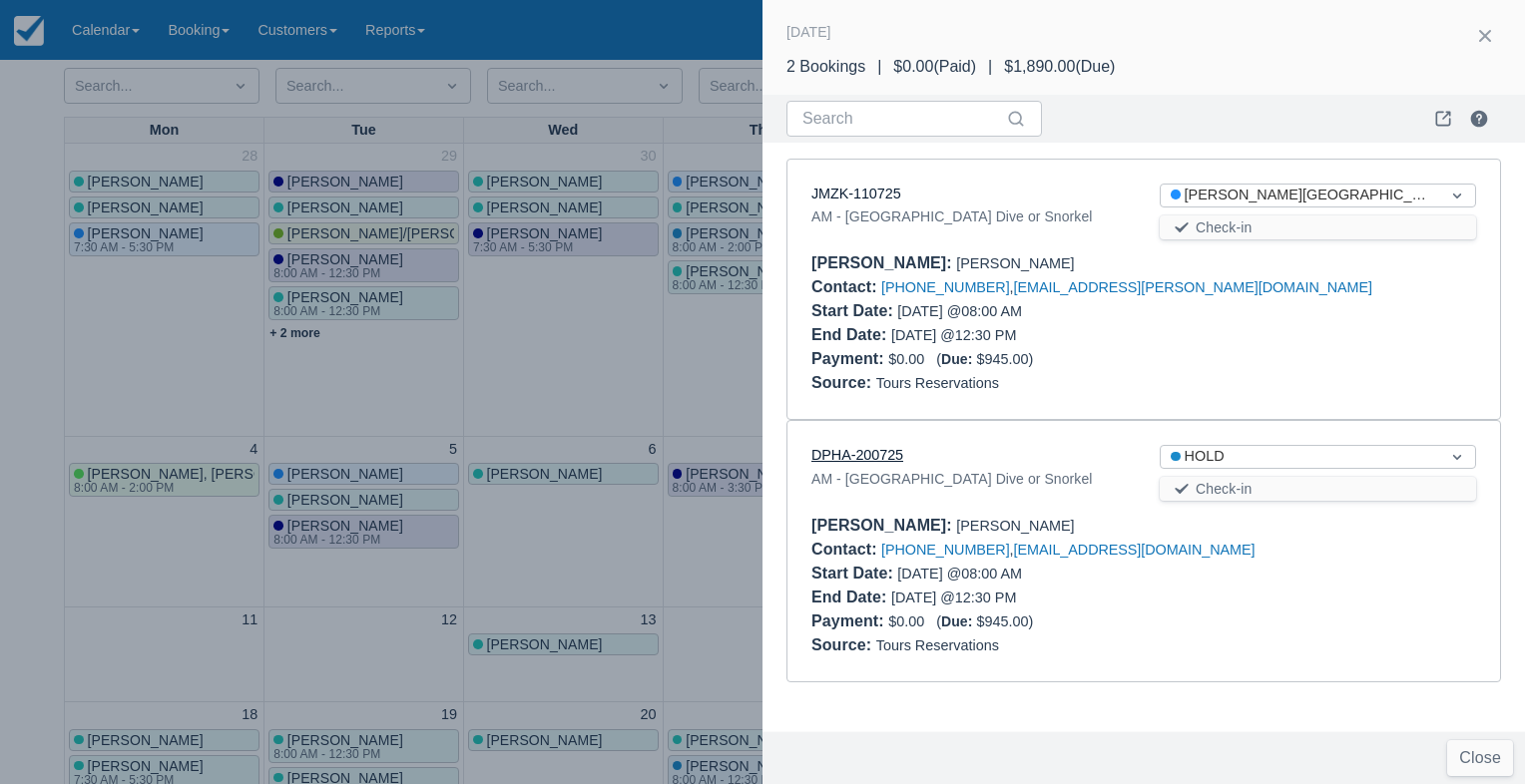 click on "DPHA-200725" at bounding box center (857, 455) 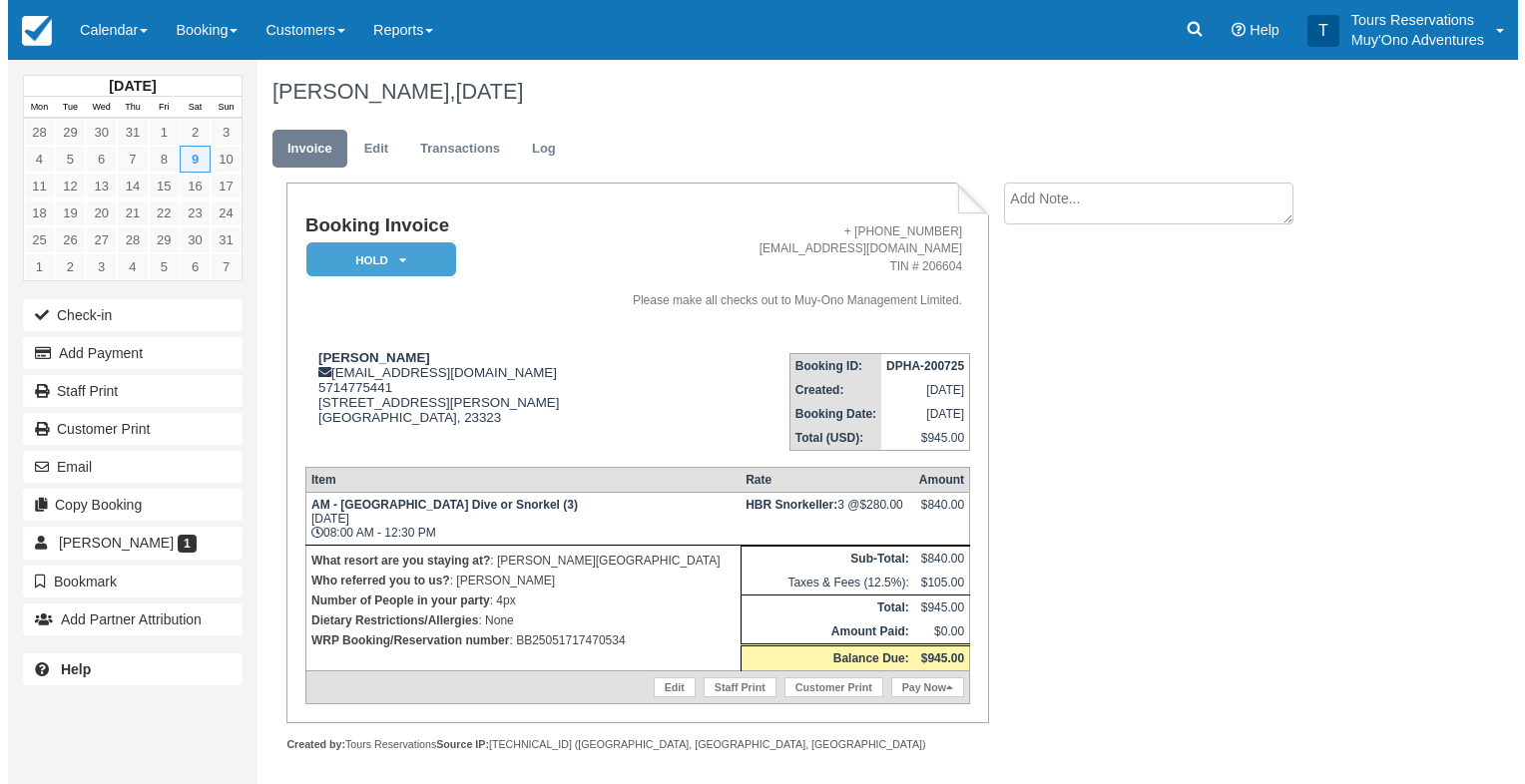 scroll, scrollTop: 0, scrollLeft: 0, axis: both 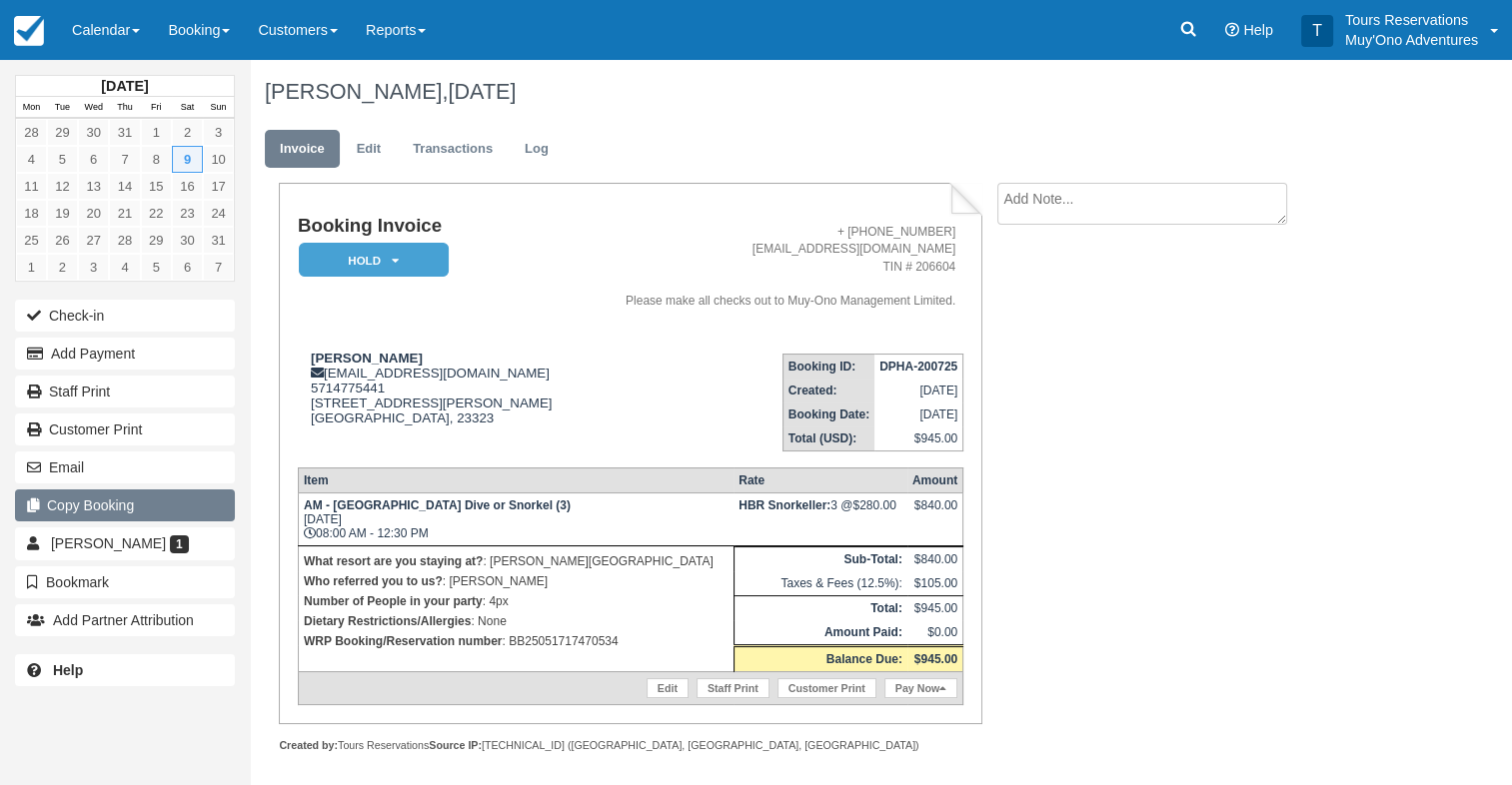 click on "Copy Booking" at bounding box center [125, 505] 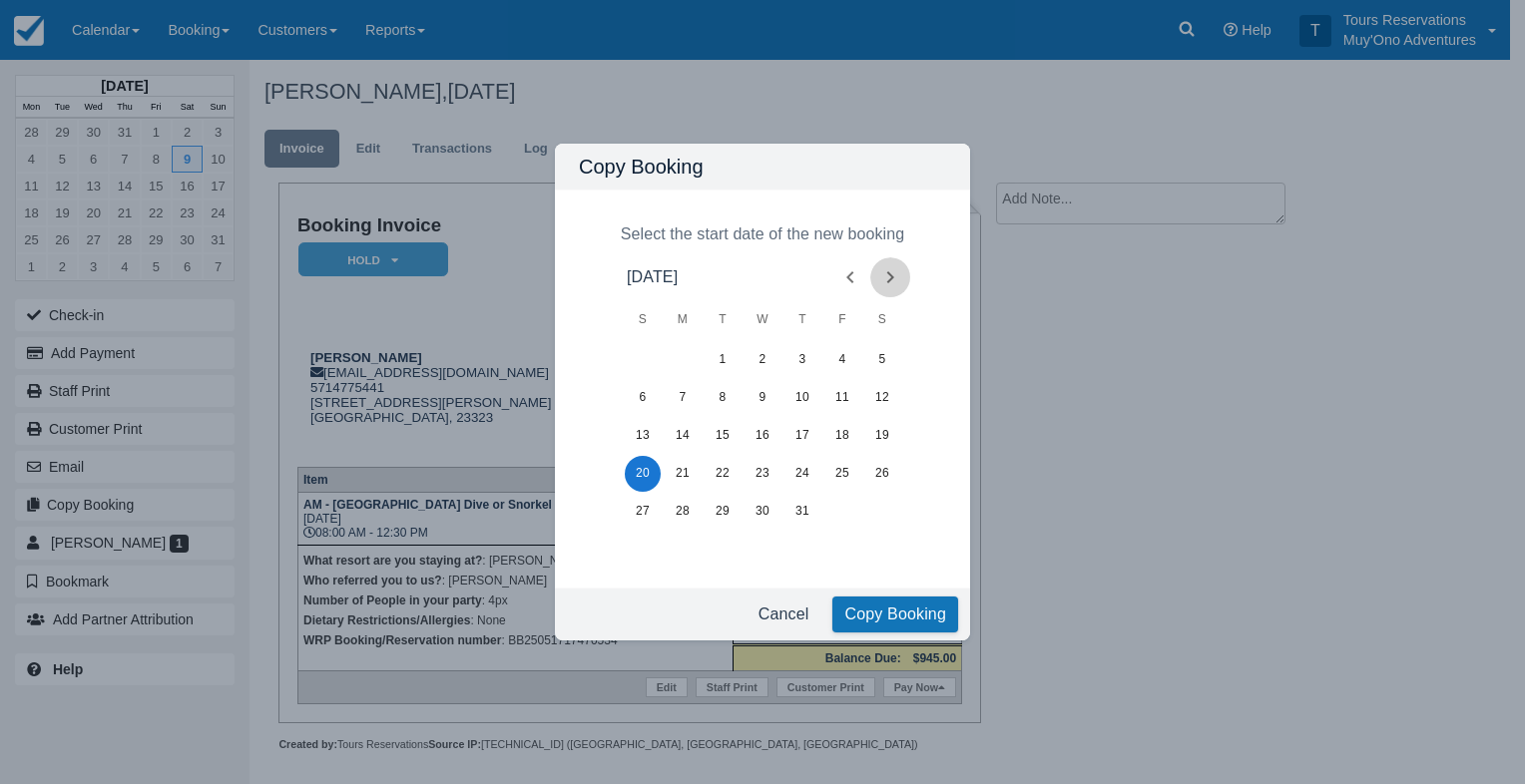 click 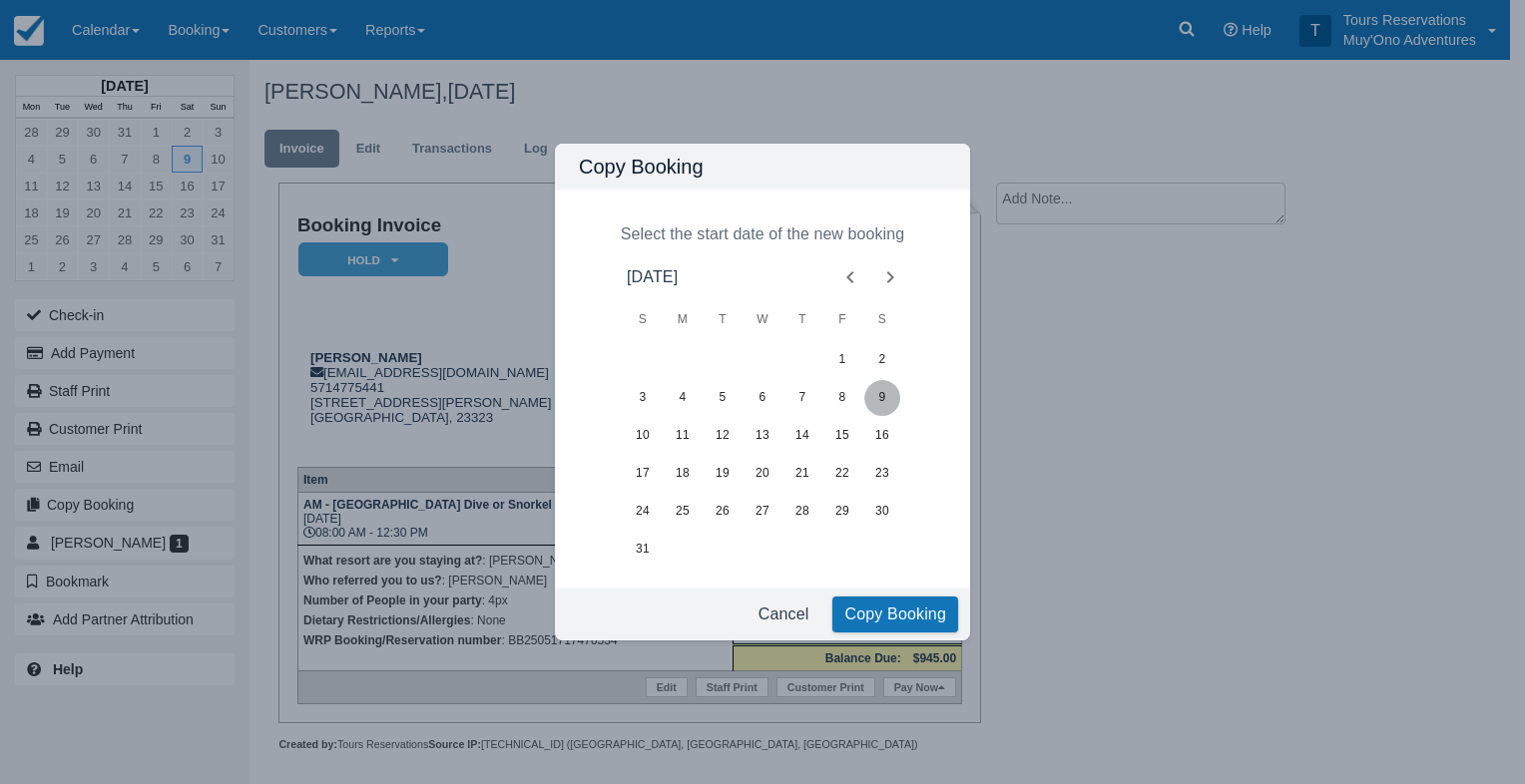 click on "9" at bounding box center [882, 398] 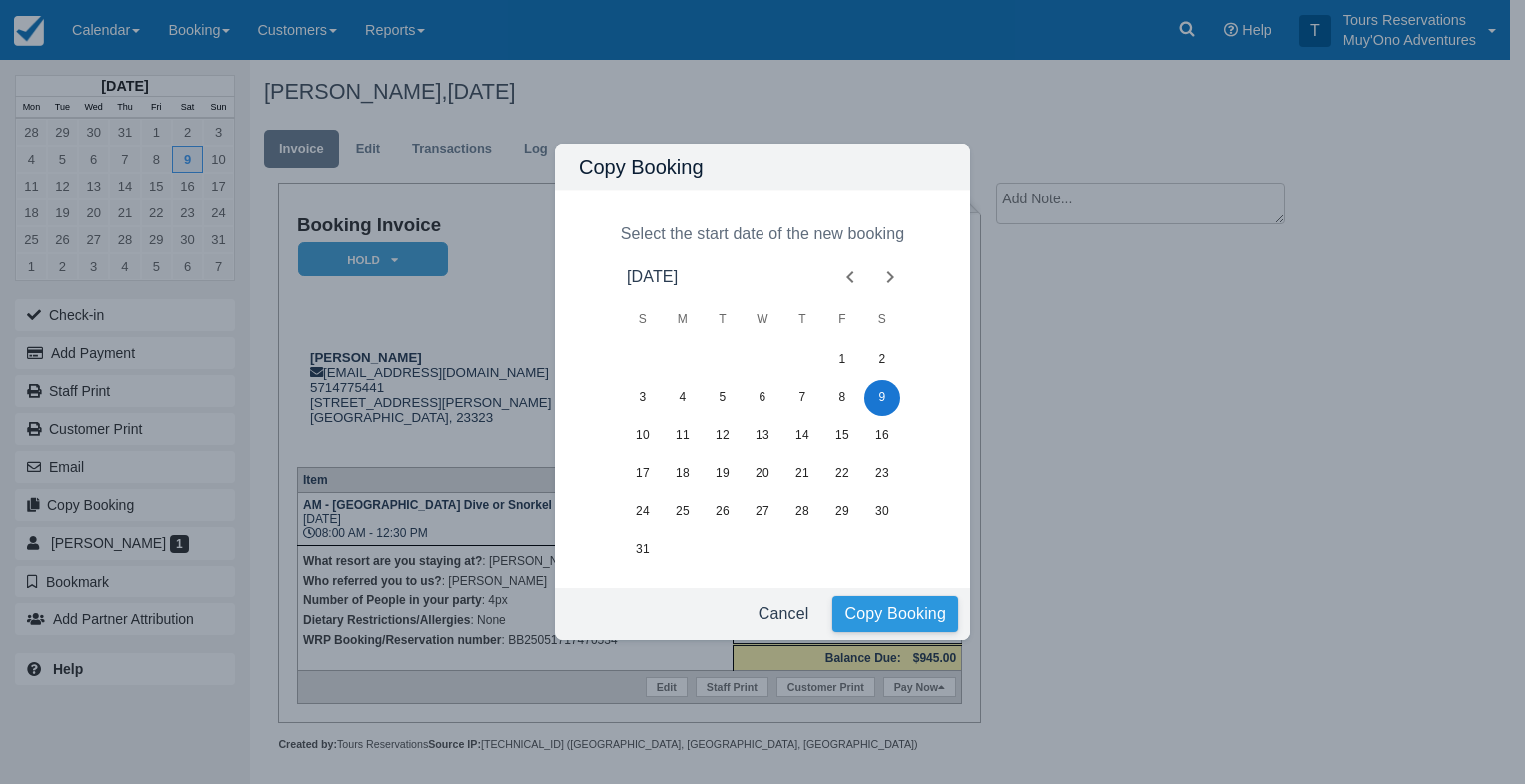 click on "Copy Booking" at bounding box center [895, 614] 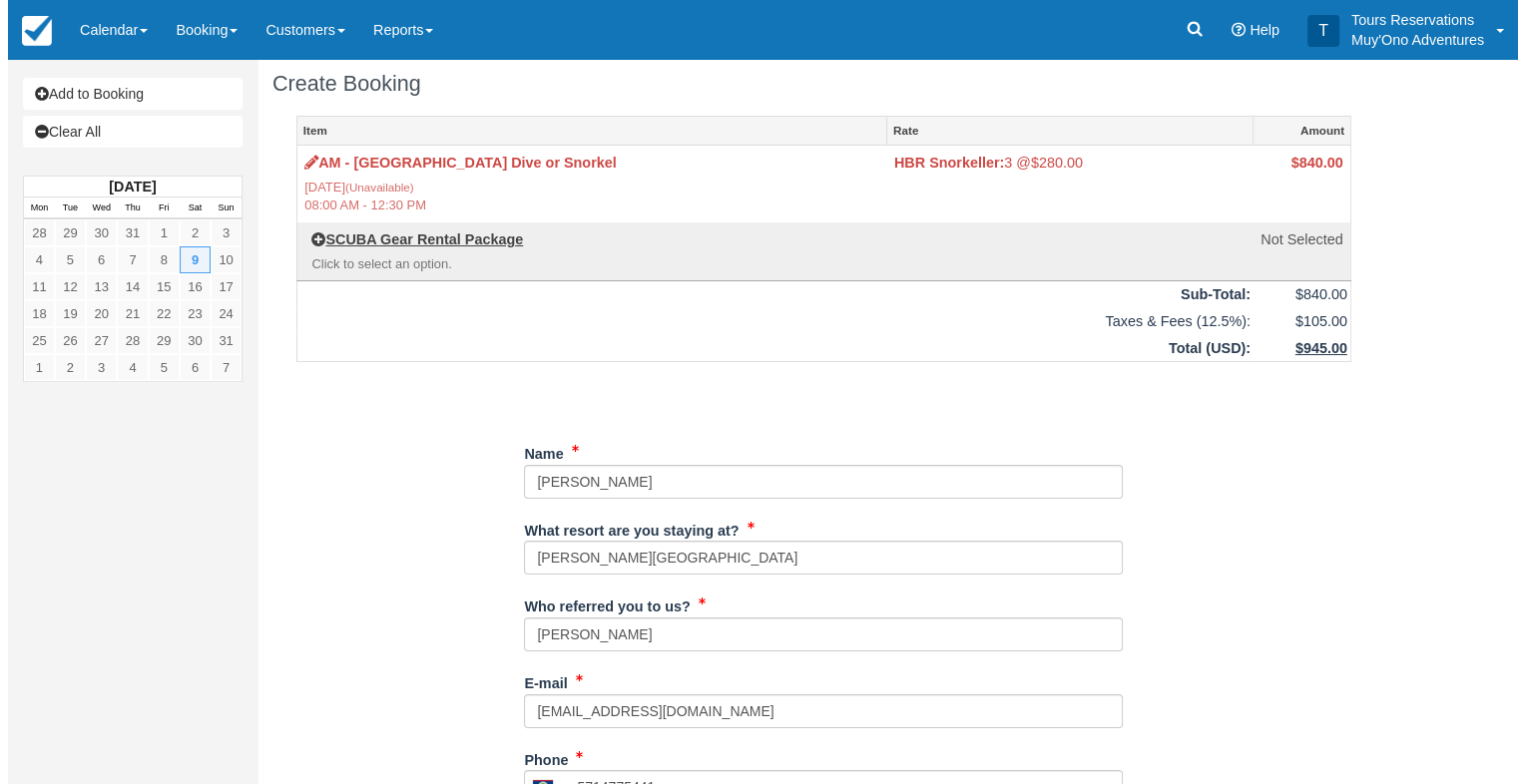 scroll, scrollTop: 0, scrollLeft: 0, axis: both 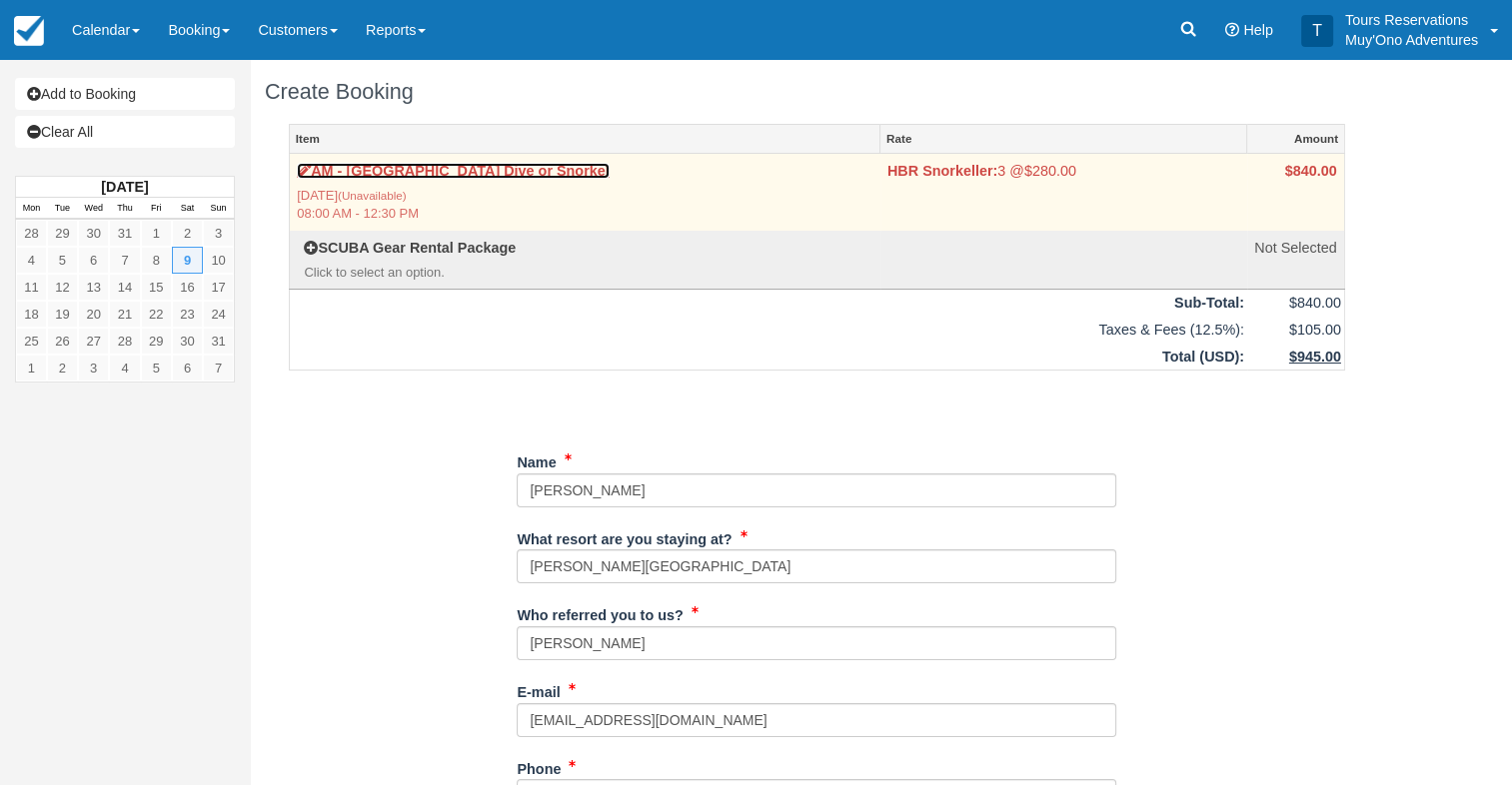 click on "AM - [GEOGRAPHIC_DATA] Dive or Snorkel" at bounding box center [453, 171] 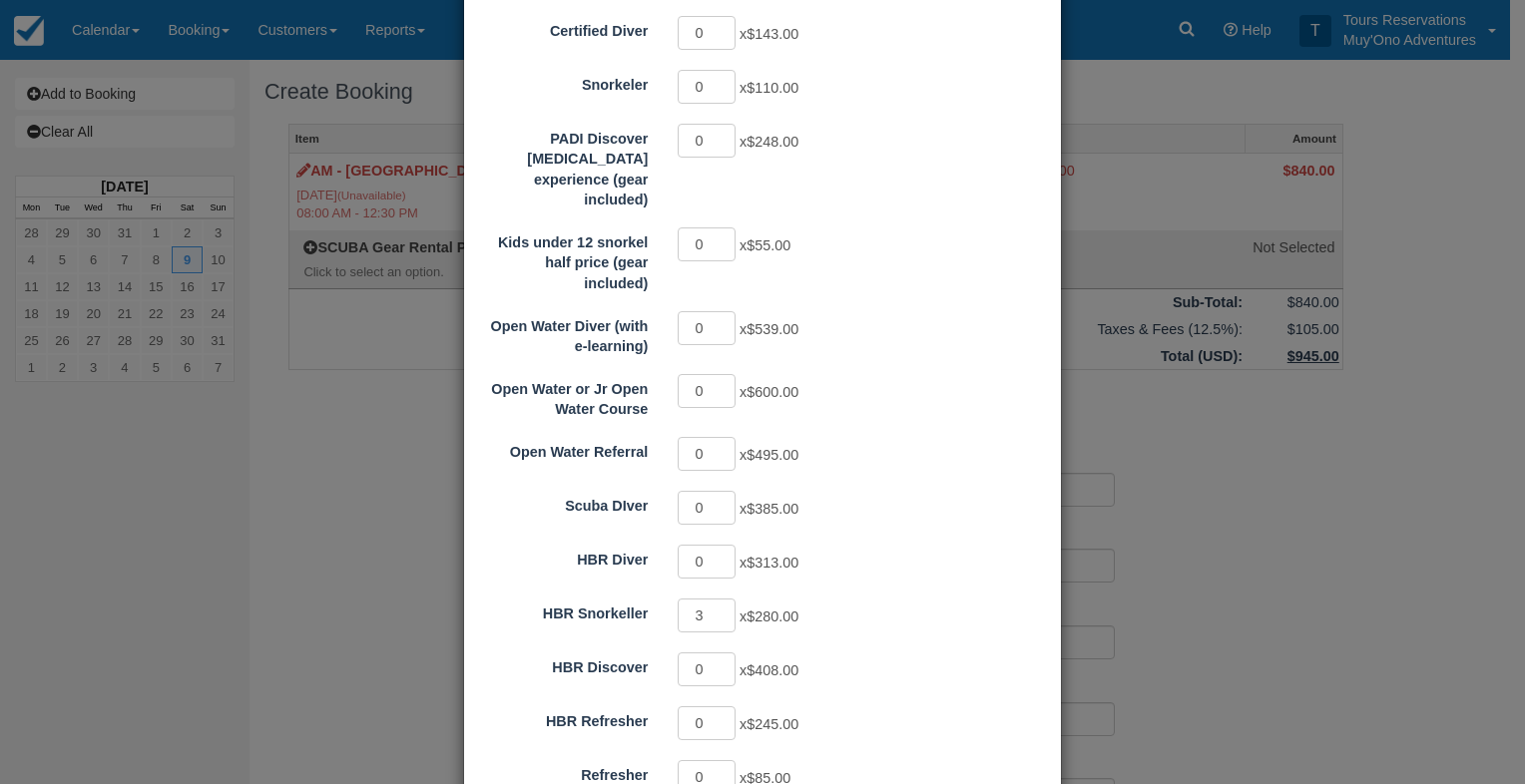 scroll, scrollTop: 514, scrollLeft: 0, axis: vertical 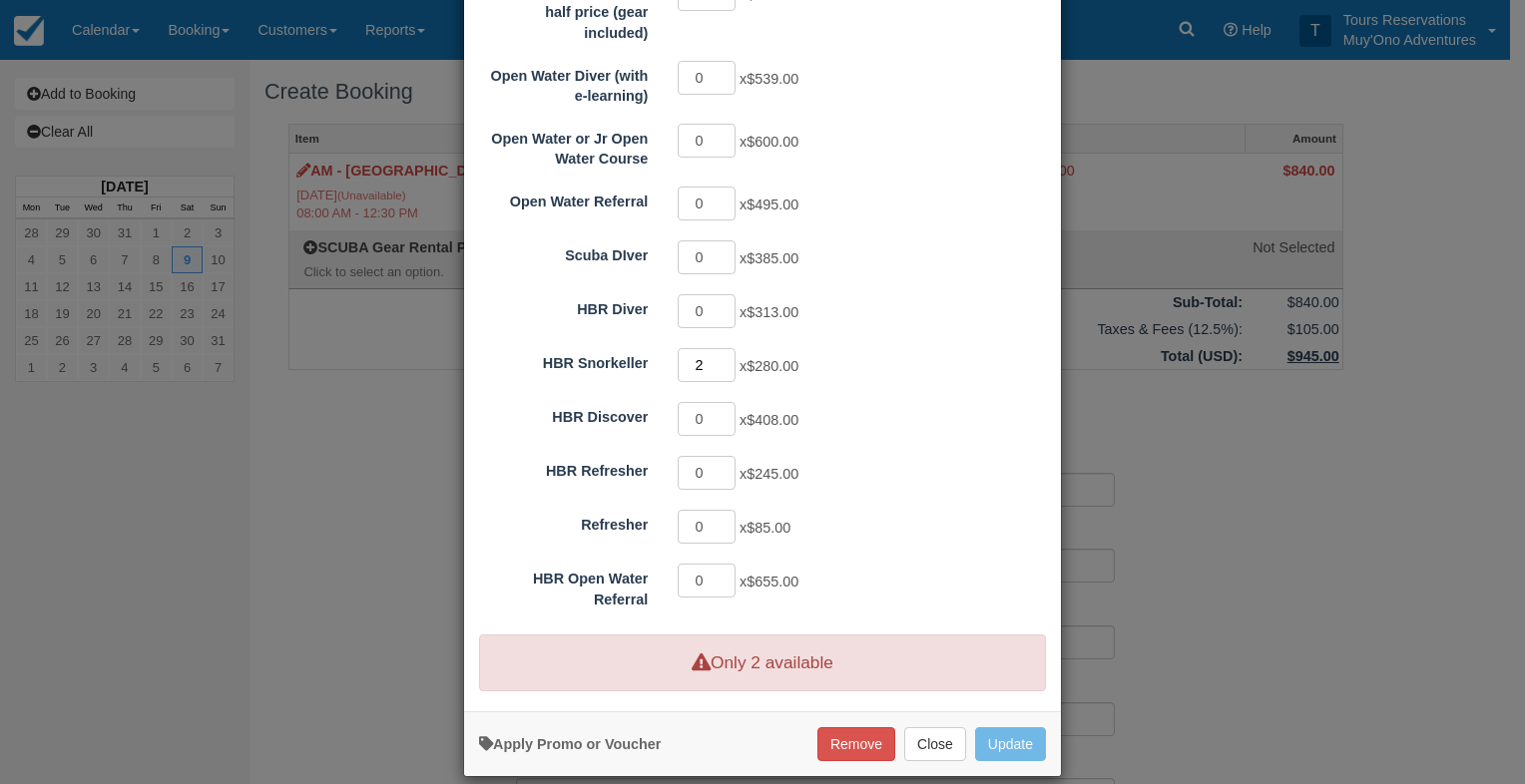 click on "2" at bounding box center [707, 365] 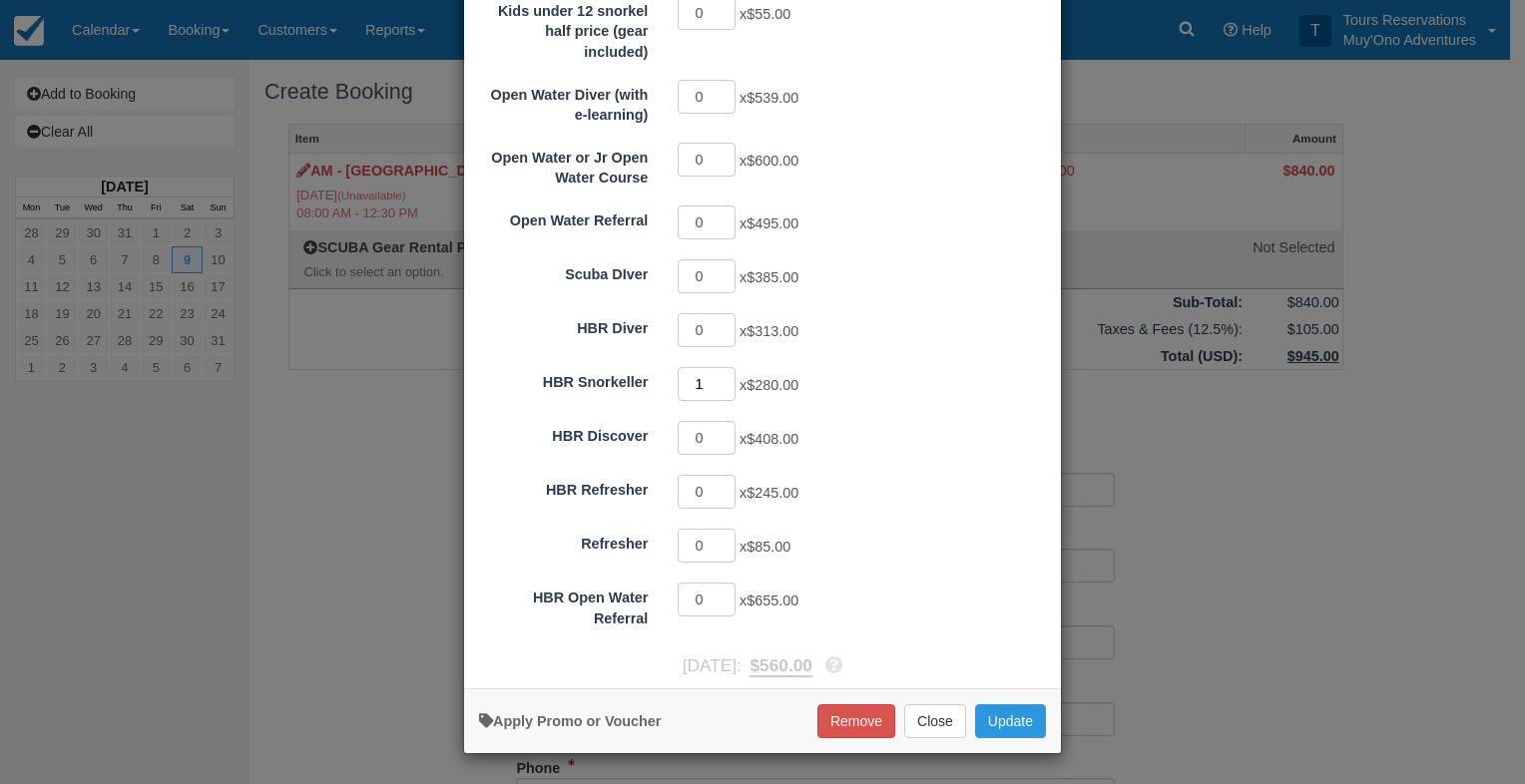 scroll, scrollTop: 472, scrollLeft: 0, axis: vertical 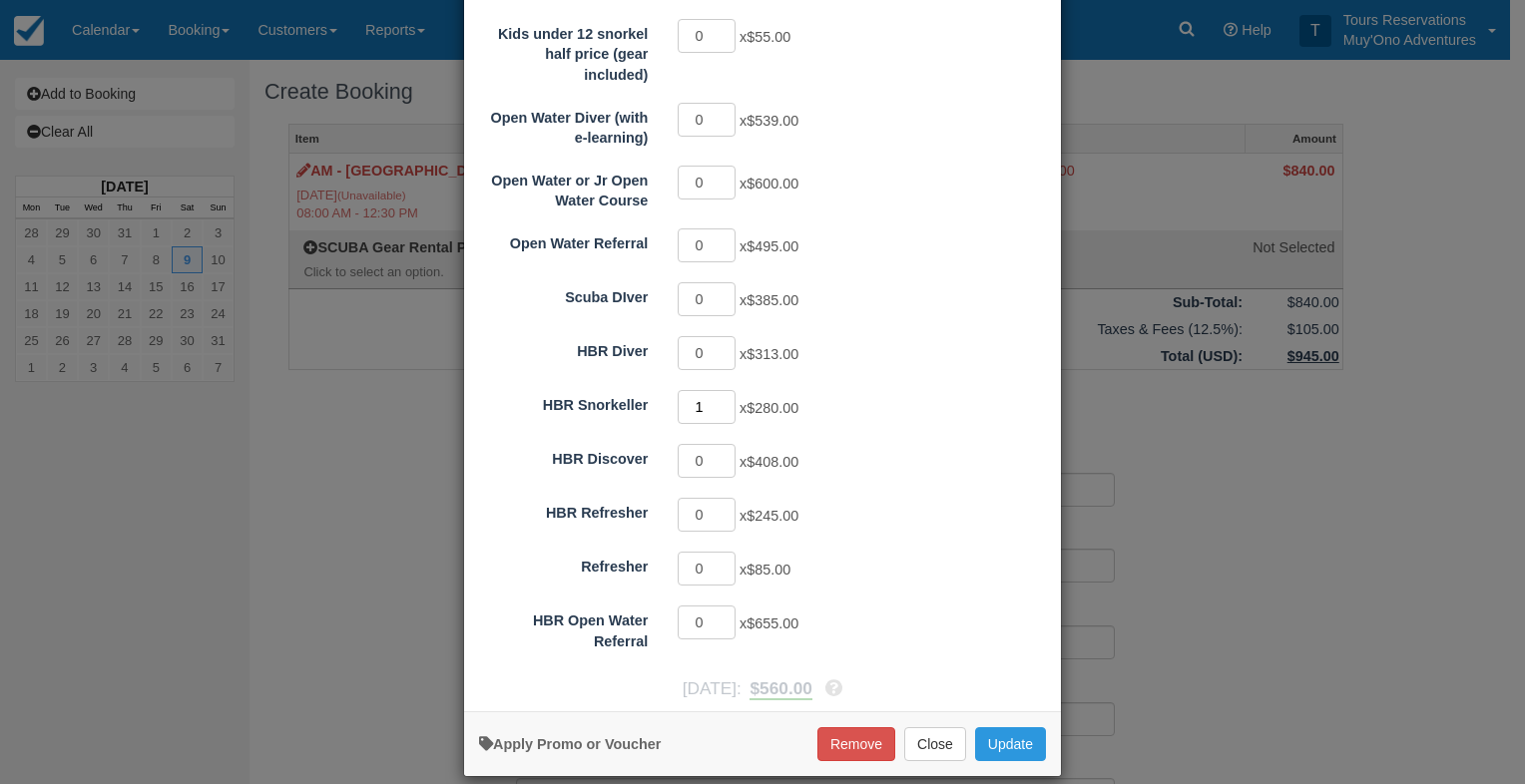 type on "1" 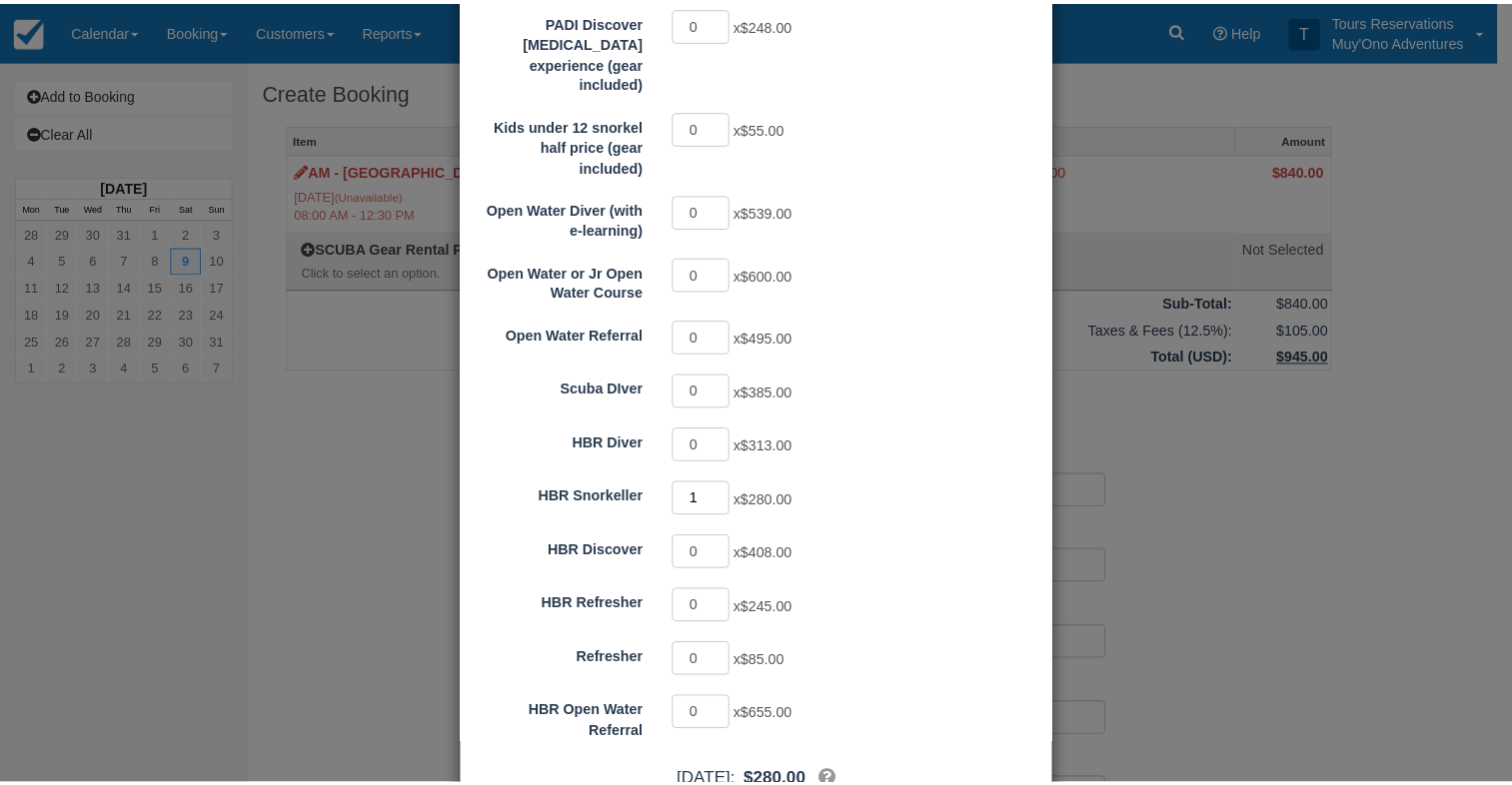 scroll, scrollTop: 472, scrollLeft: 0, axis: vertical 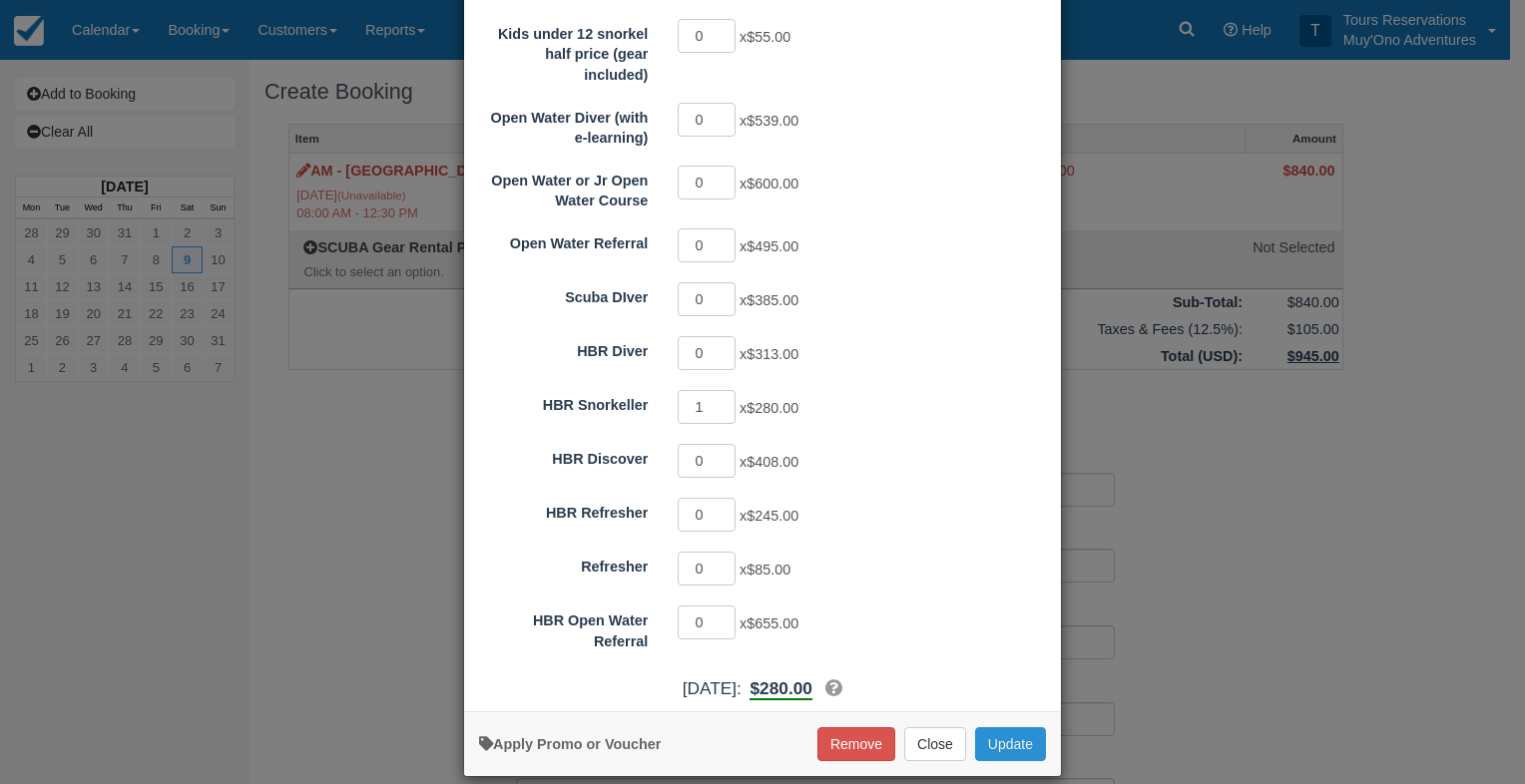 click on "Update" at bounding box center (1010, 744) 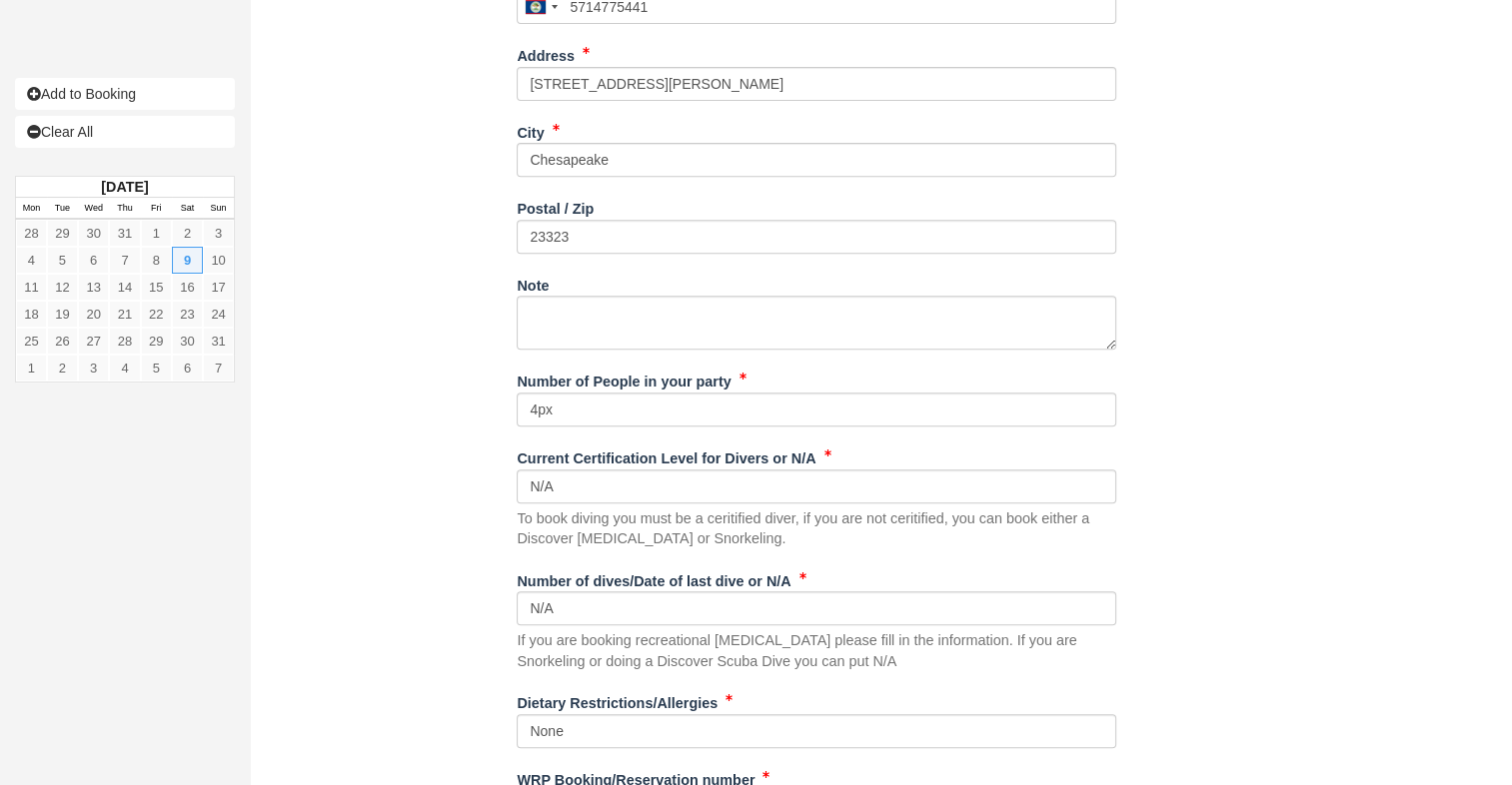 scroll, scrollTop: 891, scrollLeft: 0, axis: vertical 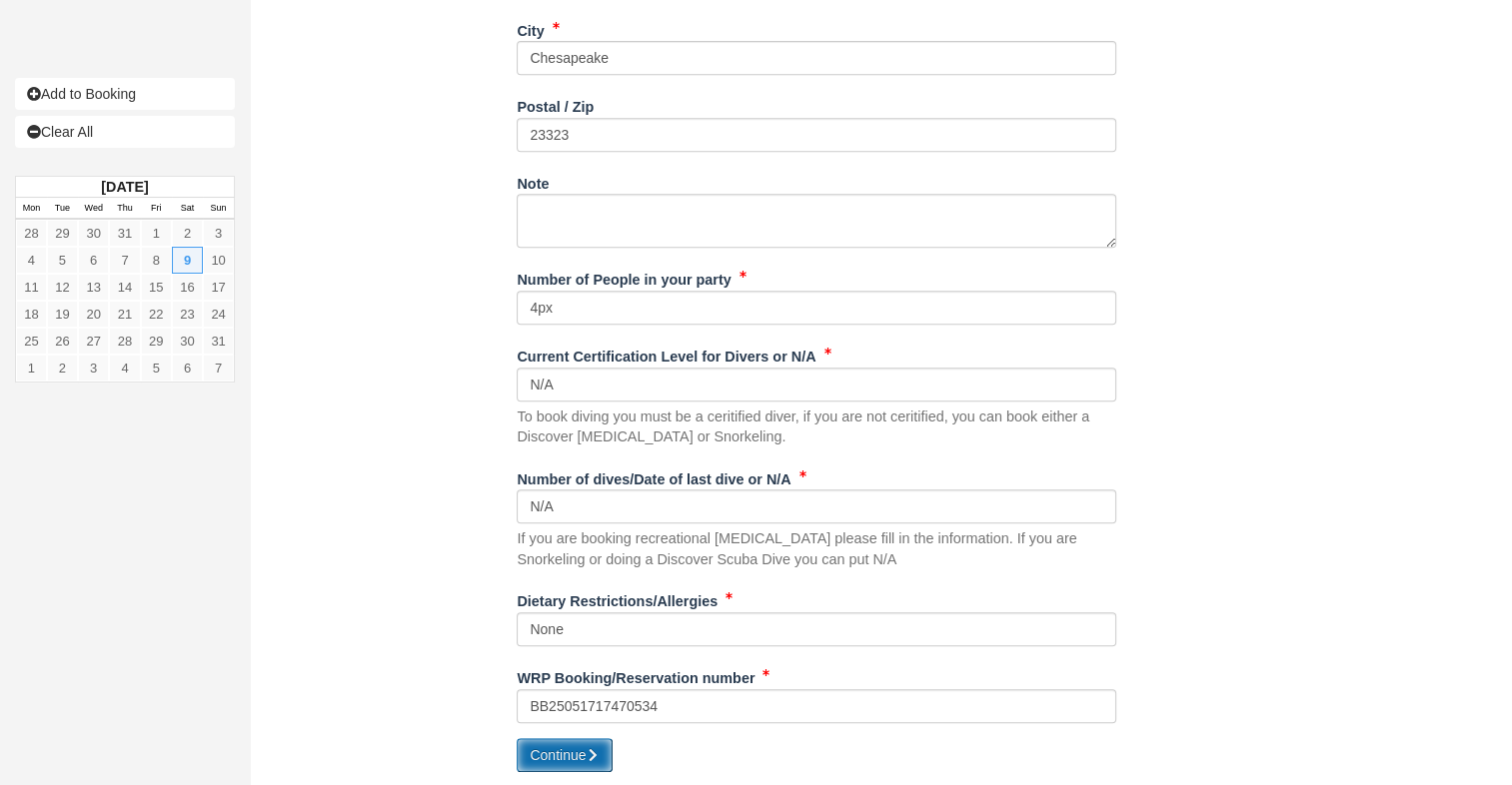 click on "Continue" at bounding box center (565, 755) 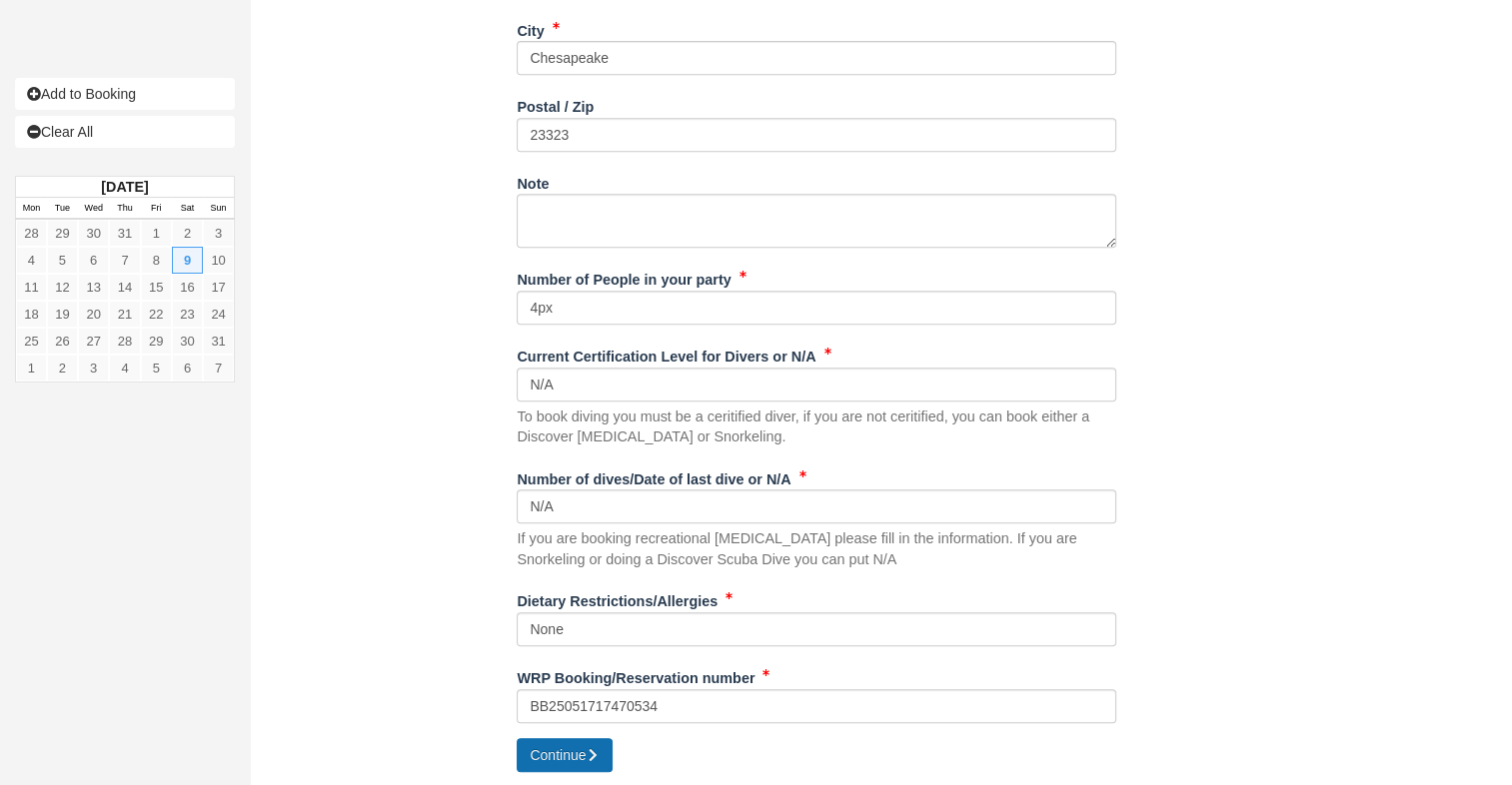 type on "+5015714775441" 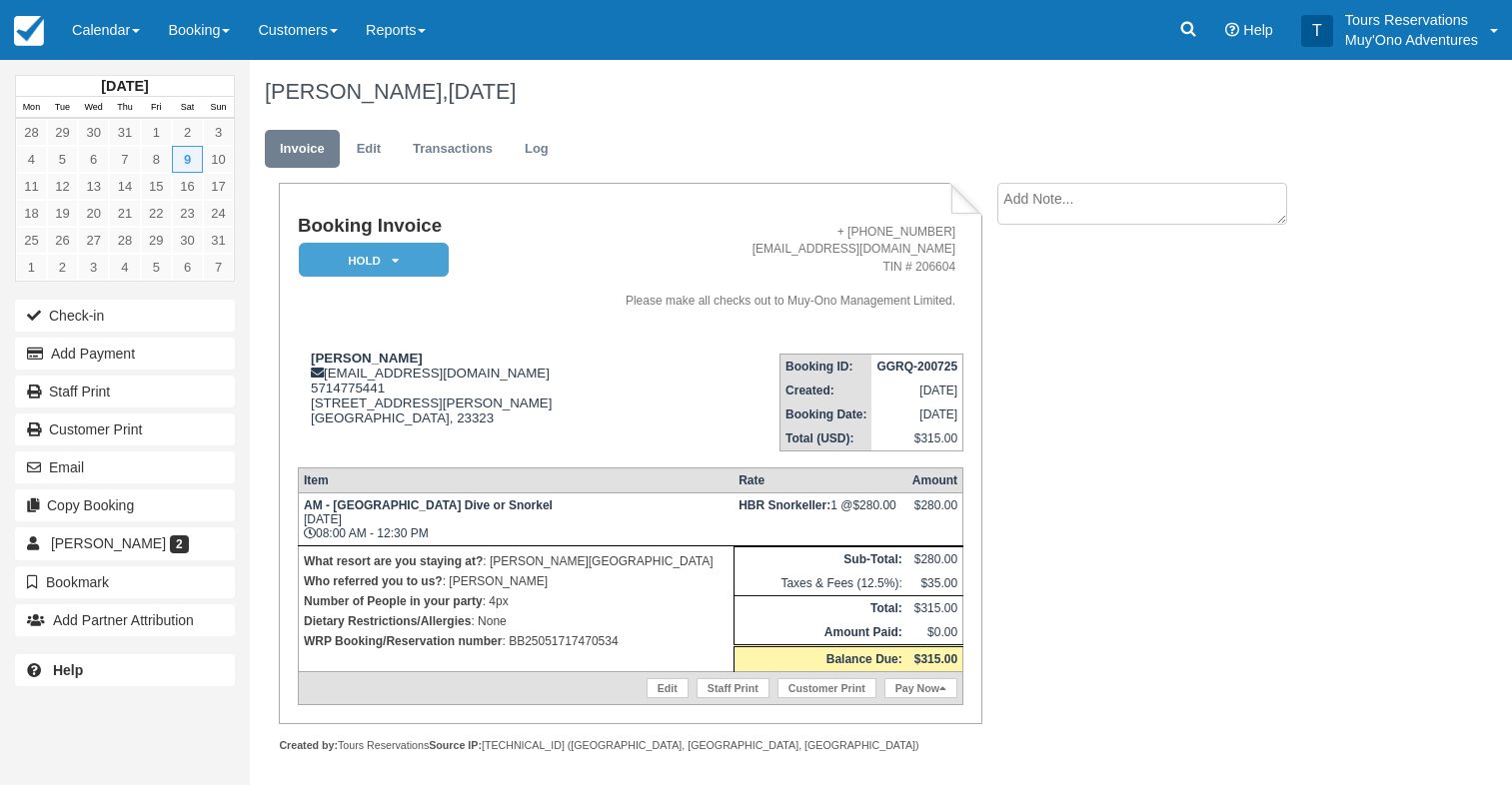 scroll, scrollTop: 0, scrollLeft: 0, axis: both 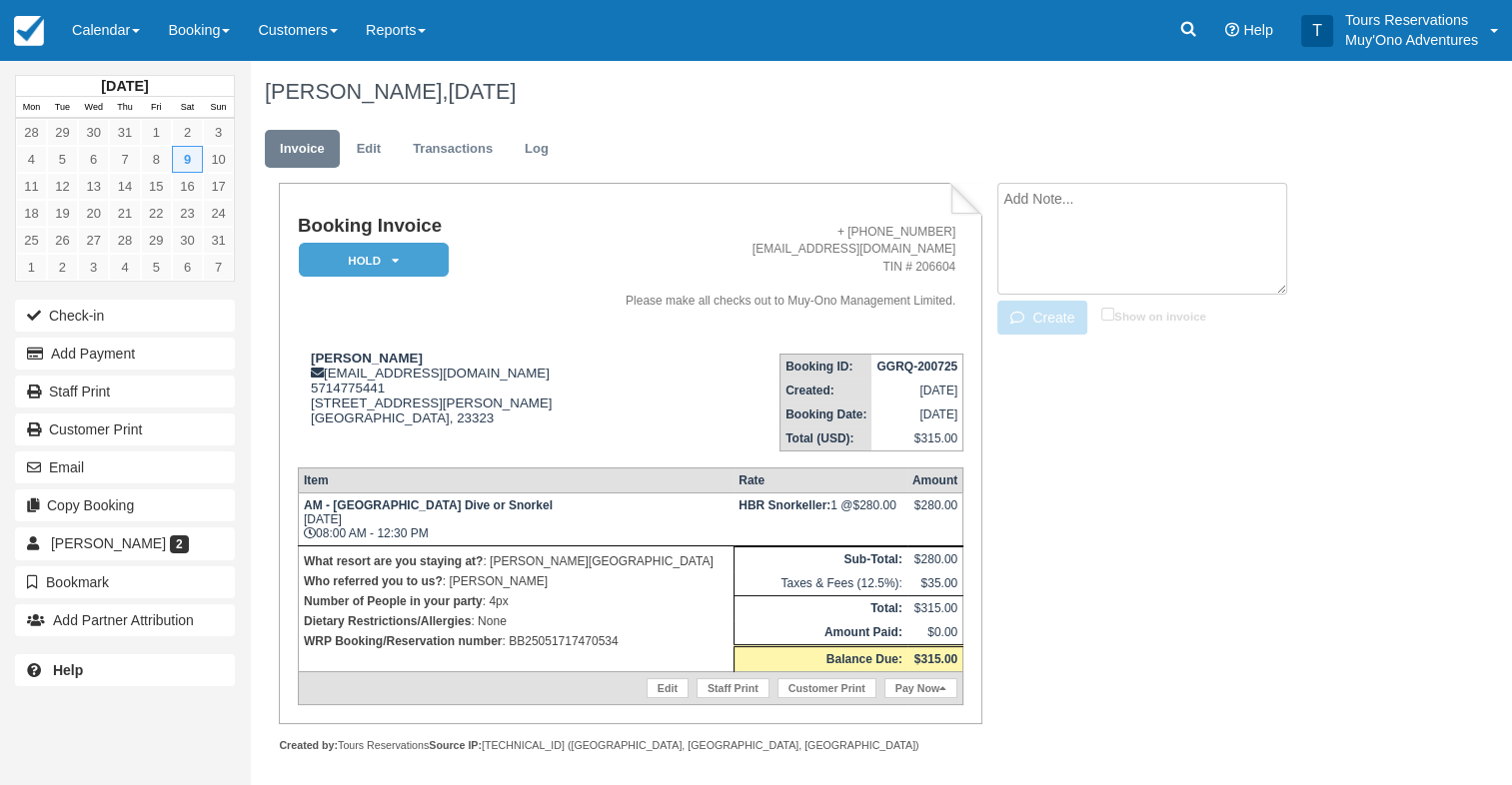 click at bounding box center (1142, 239) 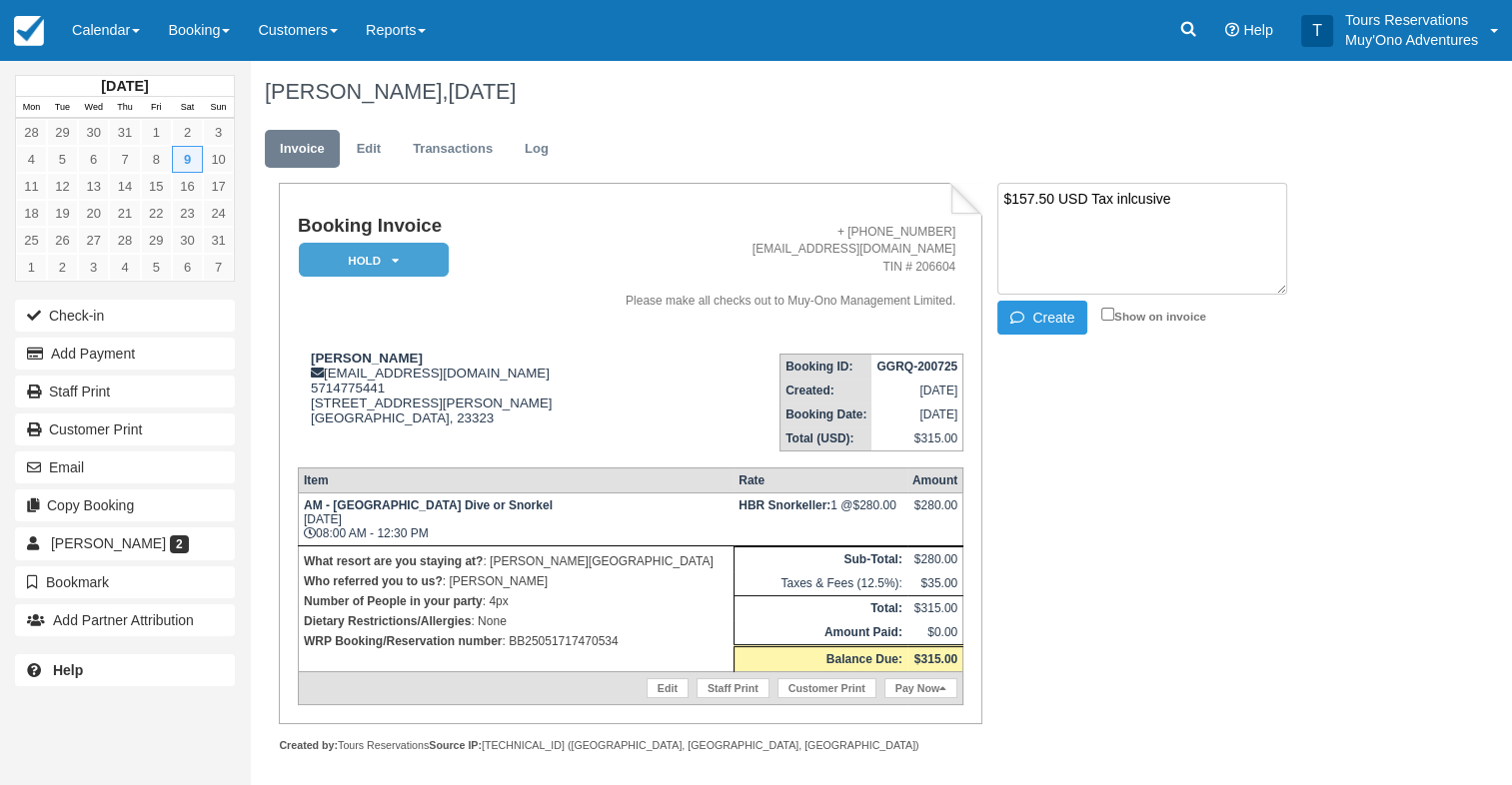 click on "GGRQ-200725" at bounding box center (916, 367) 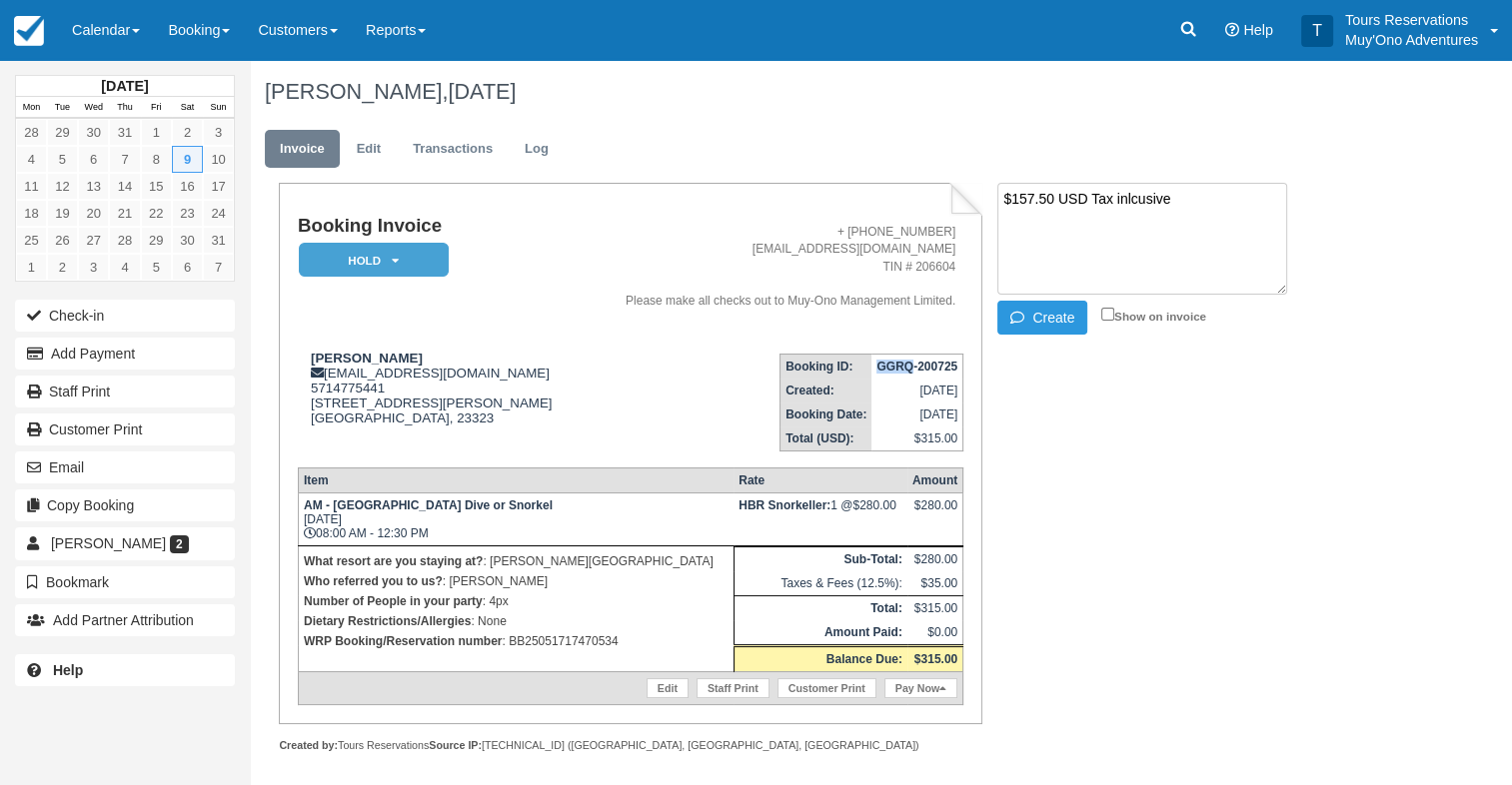 click on "GGRQ-200725" at bounding box center (916, 367) 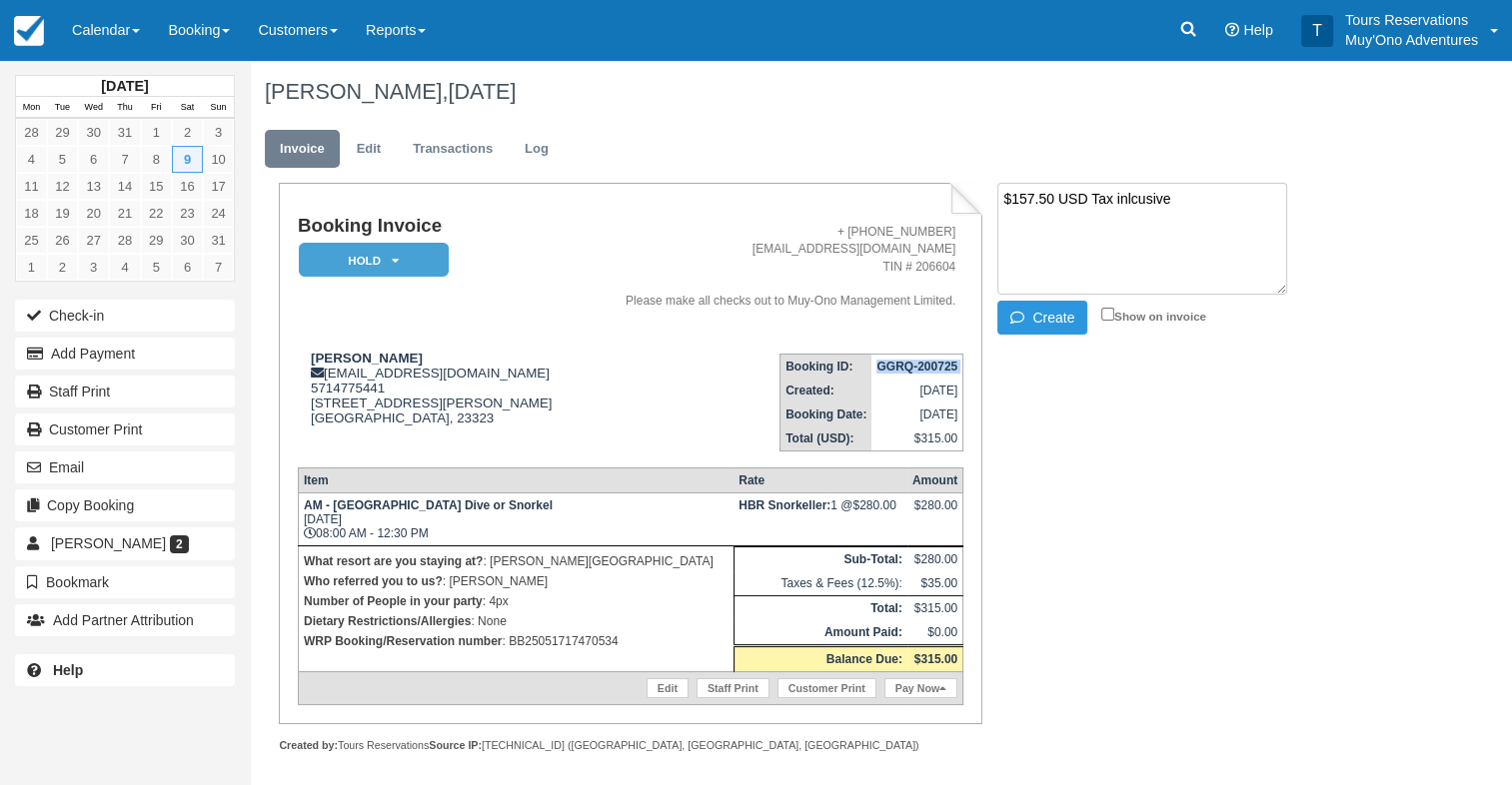 click on "GGRQ-200725" at bounding box center [916, 366] 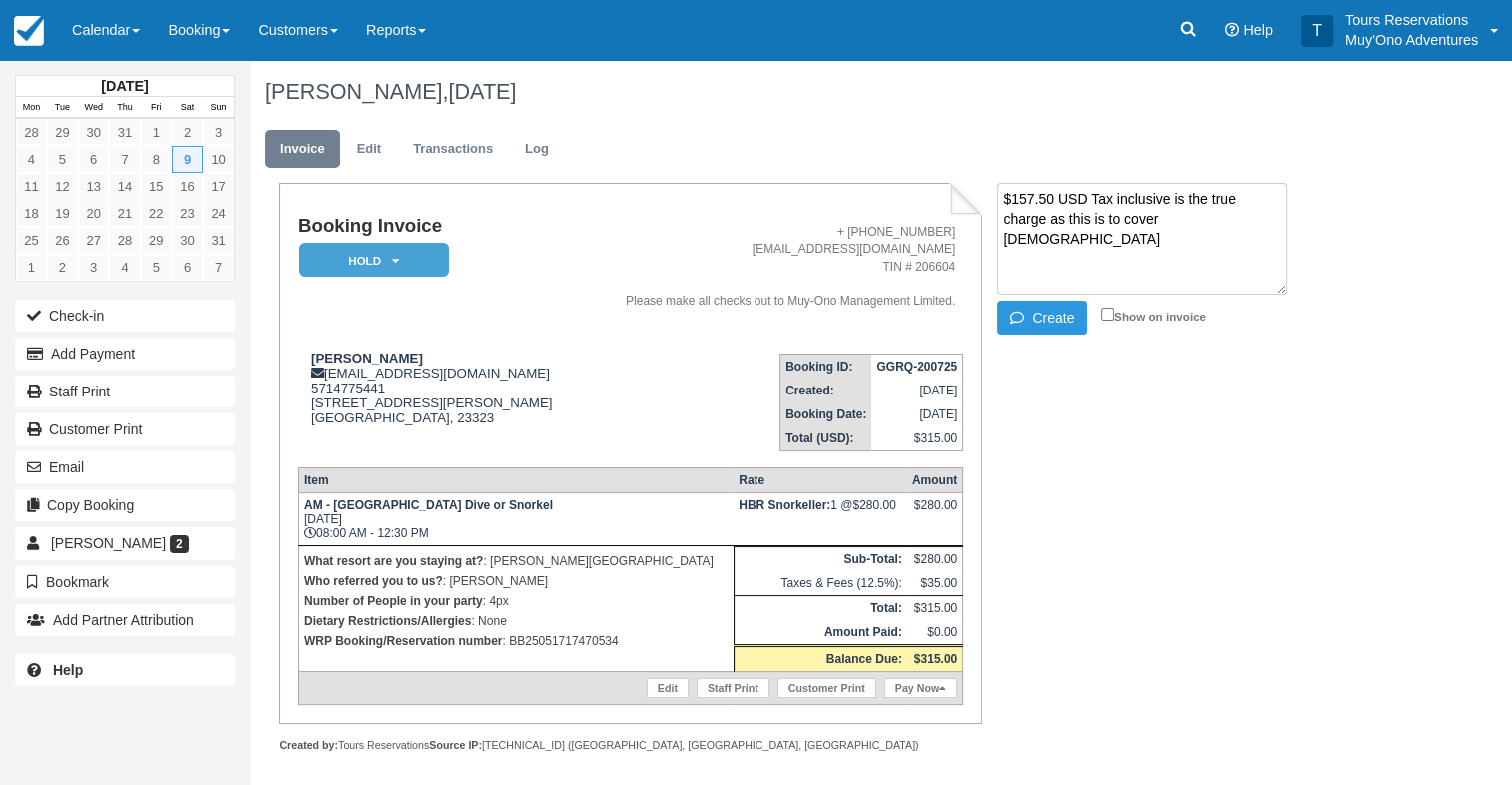 paste on "[PERSON_NAME] - 11" 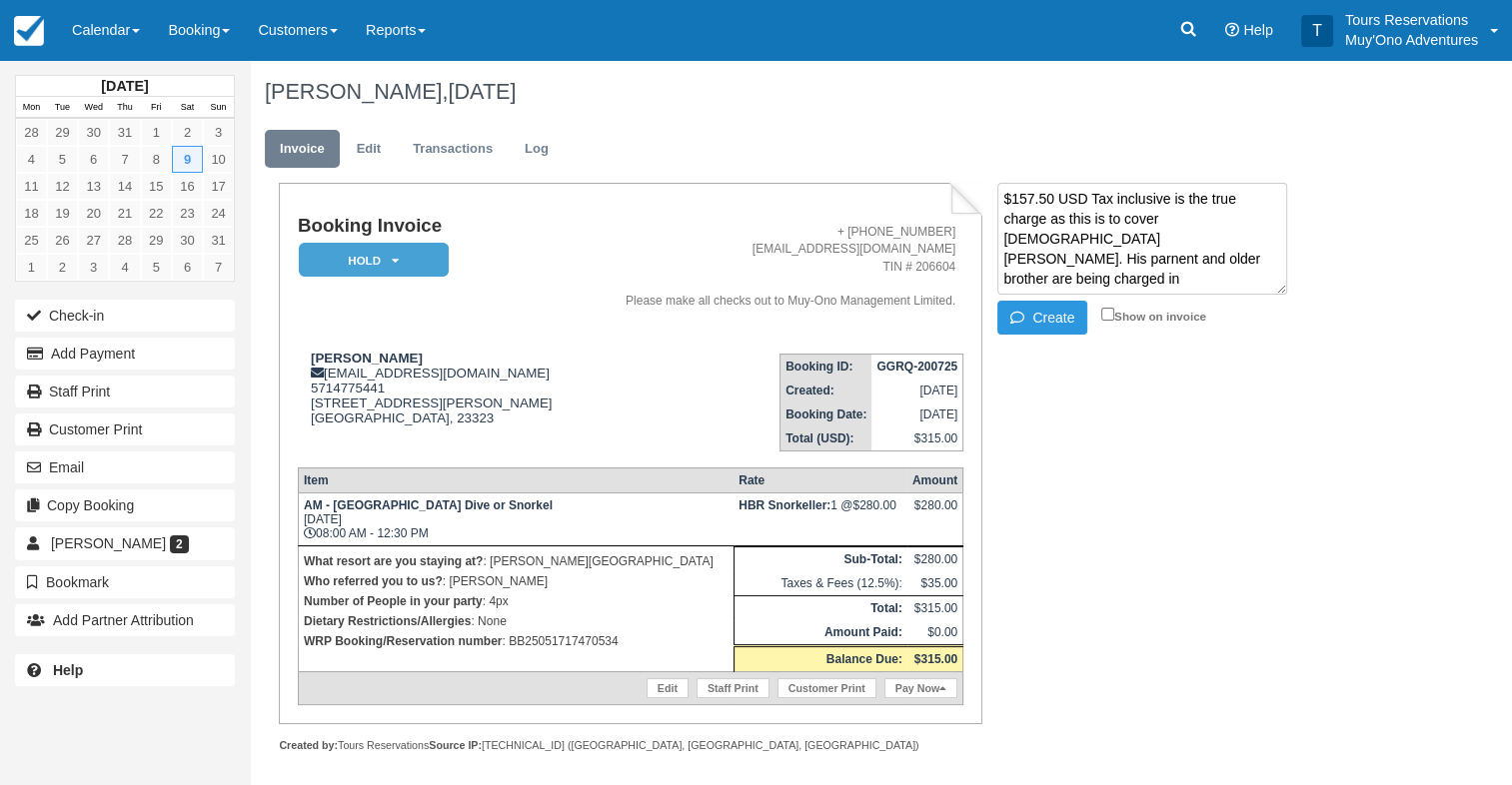 paste on "DPHA-200725" 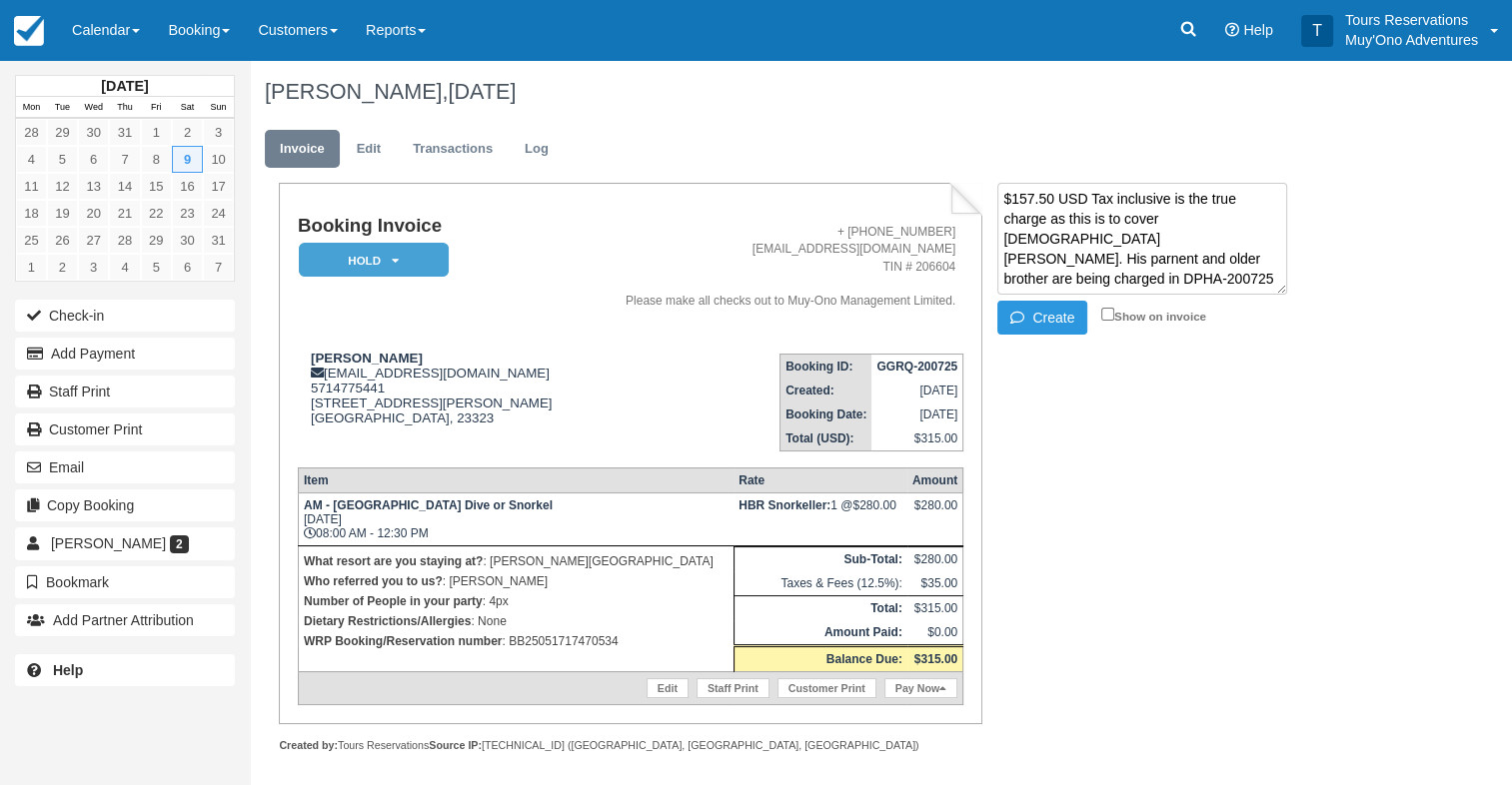 click on "$157.50 USD Tax inclusive is the true charge as this is to cover [DEMOGRAPHIC_DATA] [PERSON_NAME]. His parnent and older brother are being charged in DPHA-200725" at bounding box center (1142, 239) 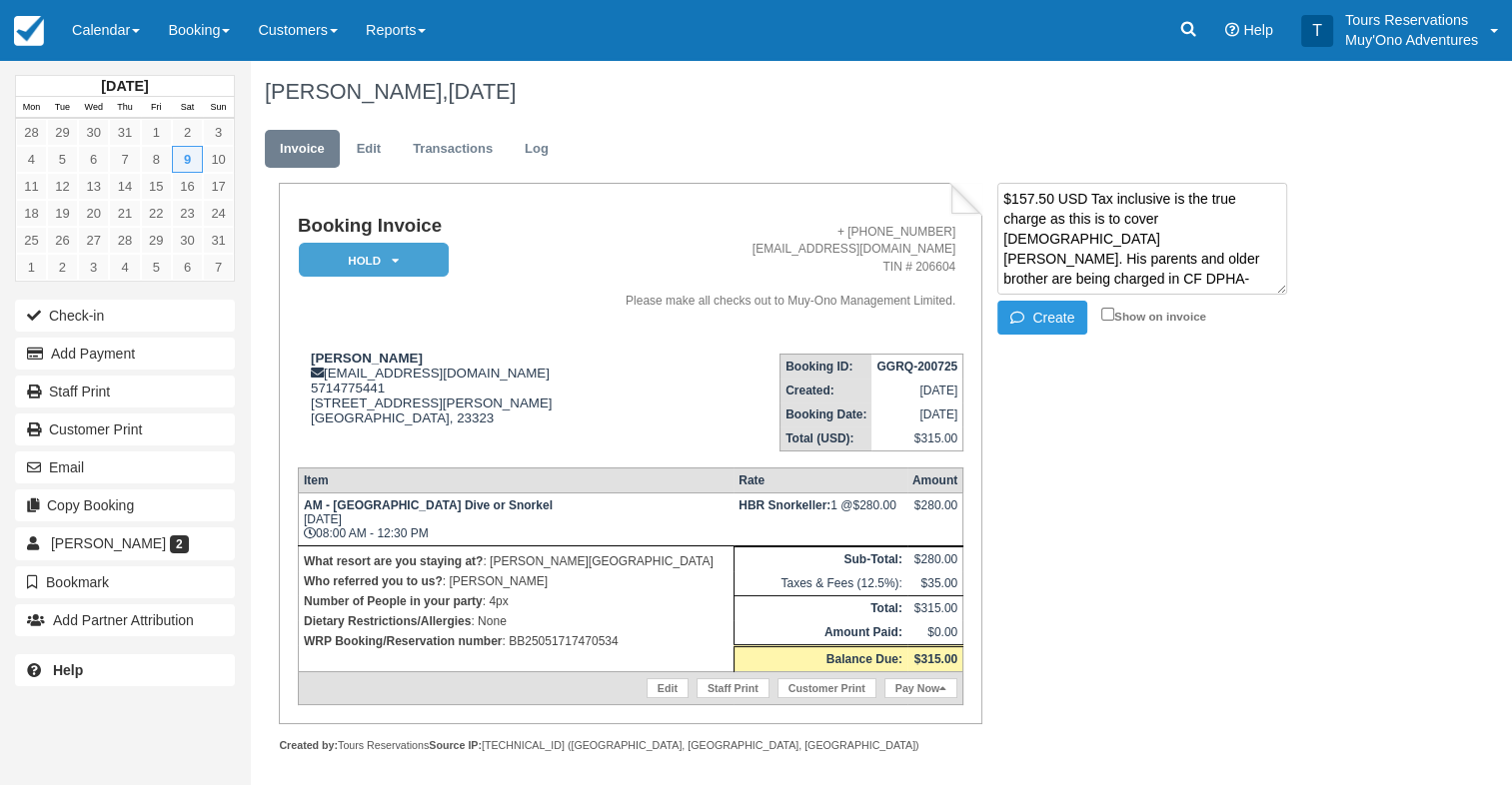 click on "$157.50 USD Tax inclusive is the true charge as this is to cover [DEMOGRAPHIC_DATA] [PERSON_NAME]. His parents and older brother are being charged in CF DPHA-200725" at bounding box center [1142, 239] 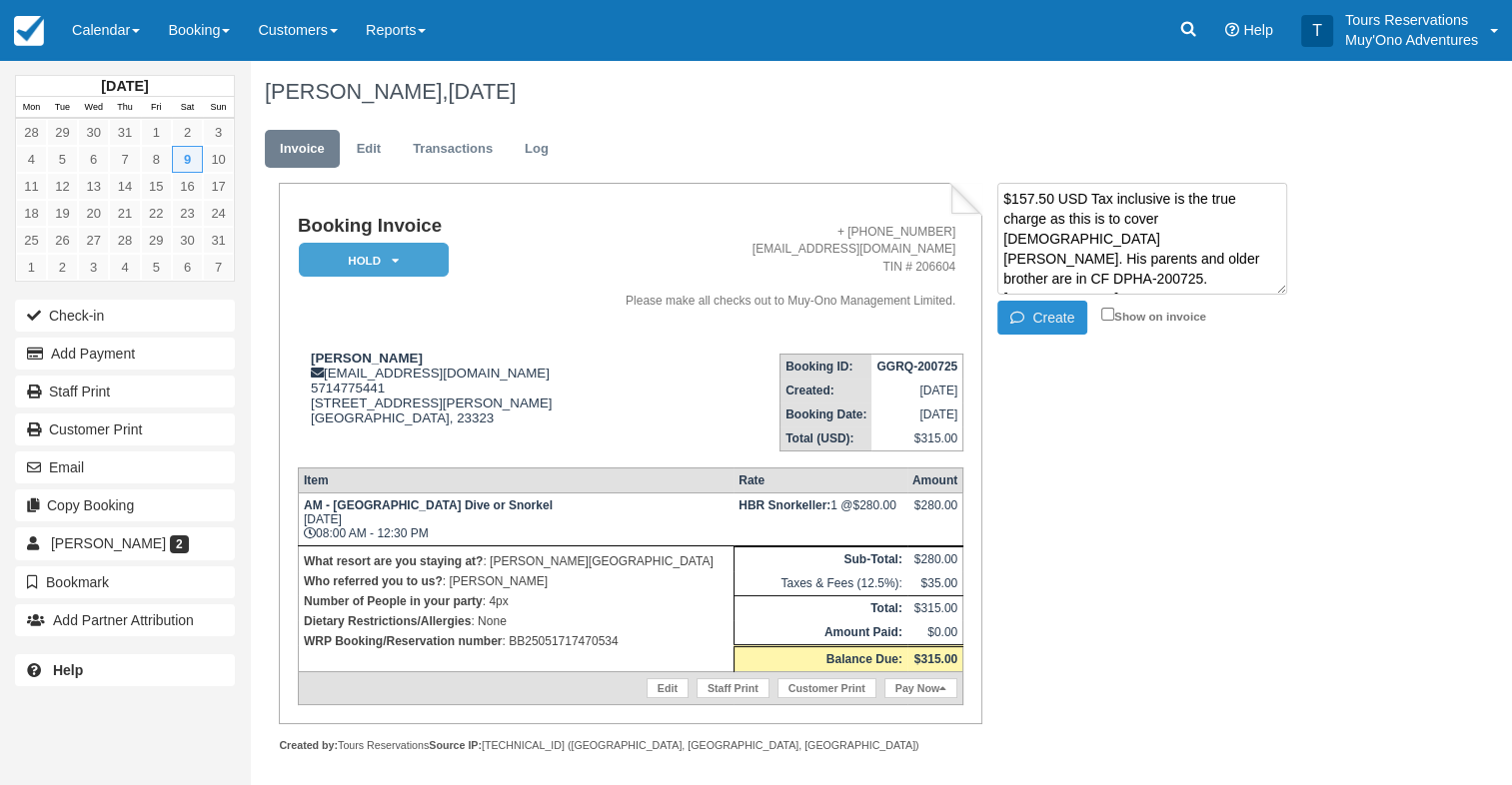 type on "$157.50 USD Tax inclusive is the true charge as this is to cover [DEMOGRAPHIC_DATA] [PERSON_NAME]. His parents and older brother are in CF DPHA-200725. [PERSON_NAME]" 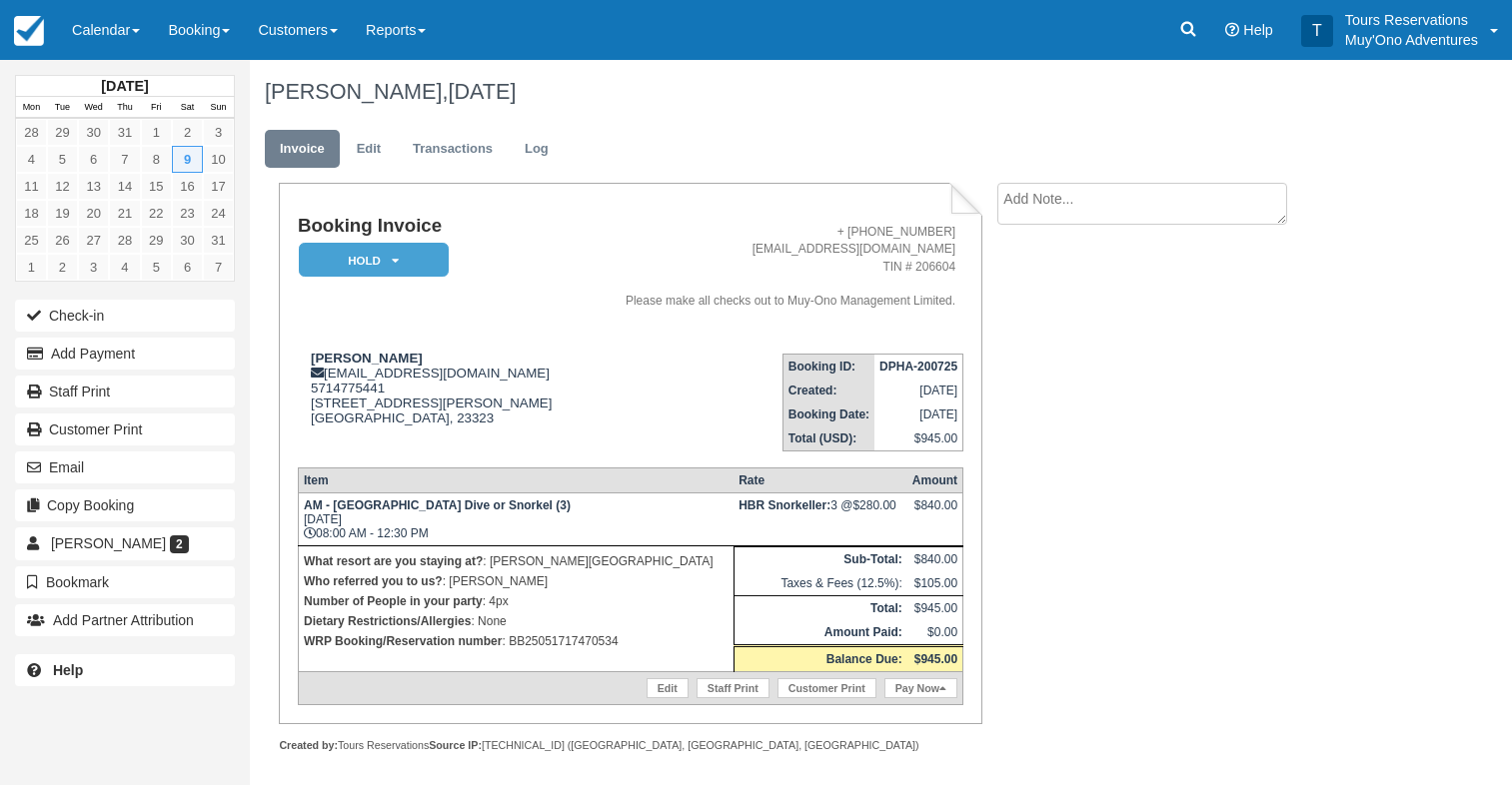 scroll, scrollTop: 0, scrollLeft: 0, axis: both 